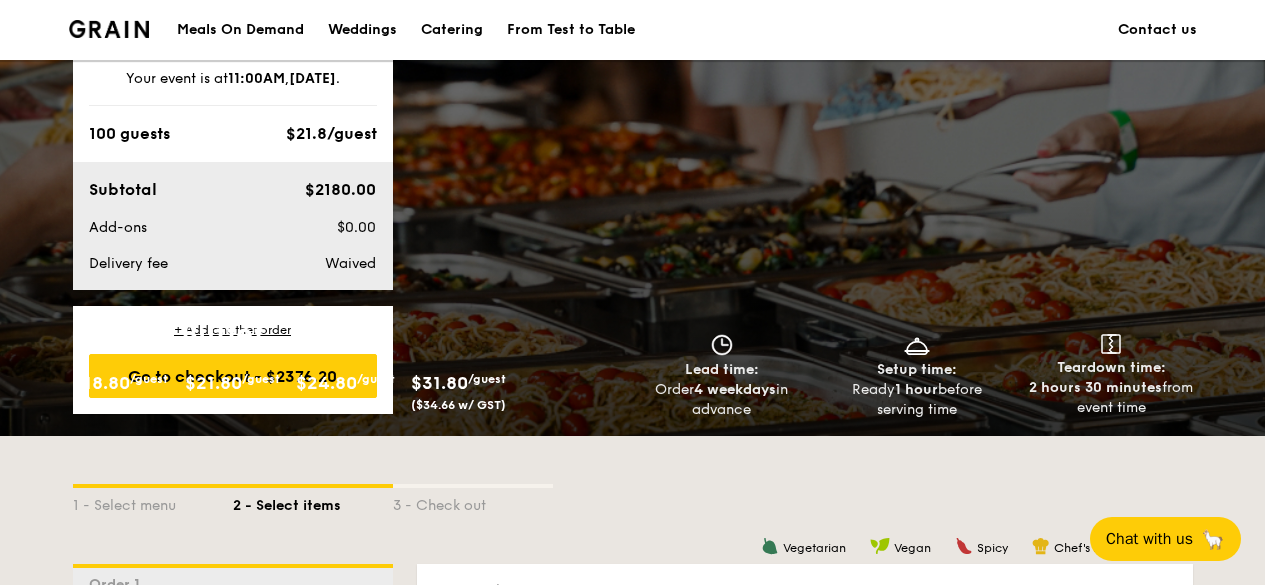 scroll, scrollTop: 3057, scrollLeft: 0, axis: vertical 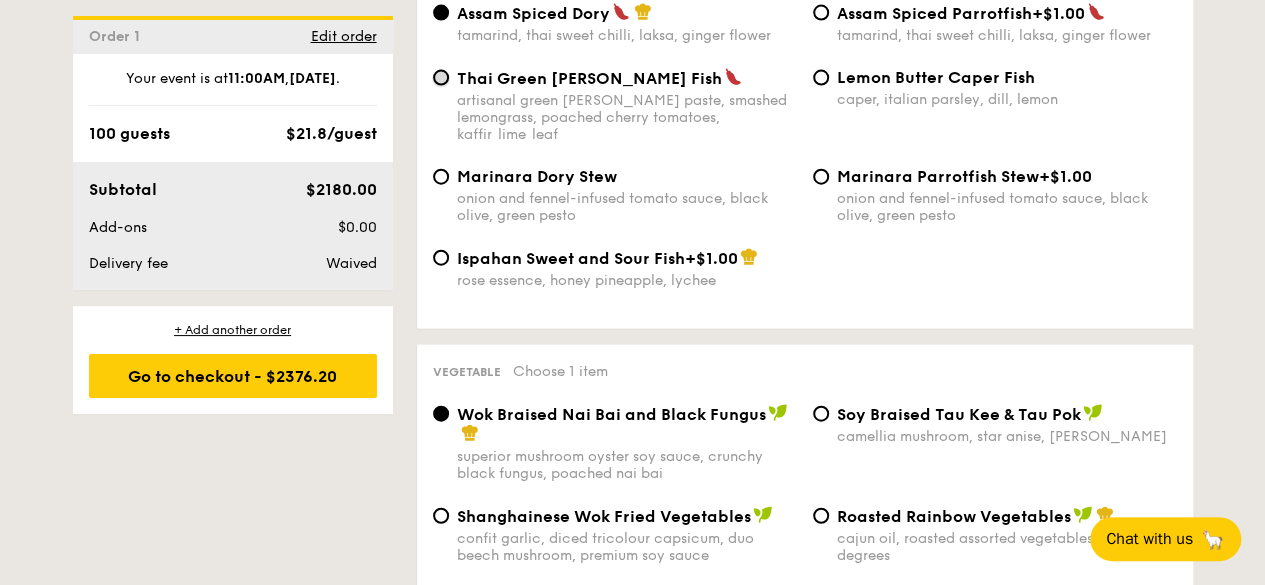 click on "Thai Green [PERSON_NAME] Fish artisanal green [PERSON_NAME] paste, smashed lemongrass, poached cherry tomatoes, kaffir lime leaf" at bounding box center (441, 78) 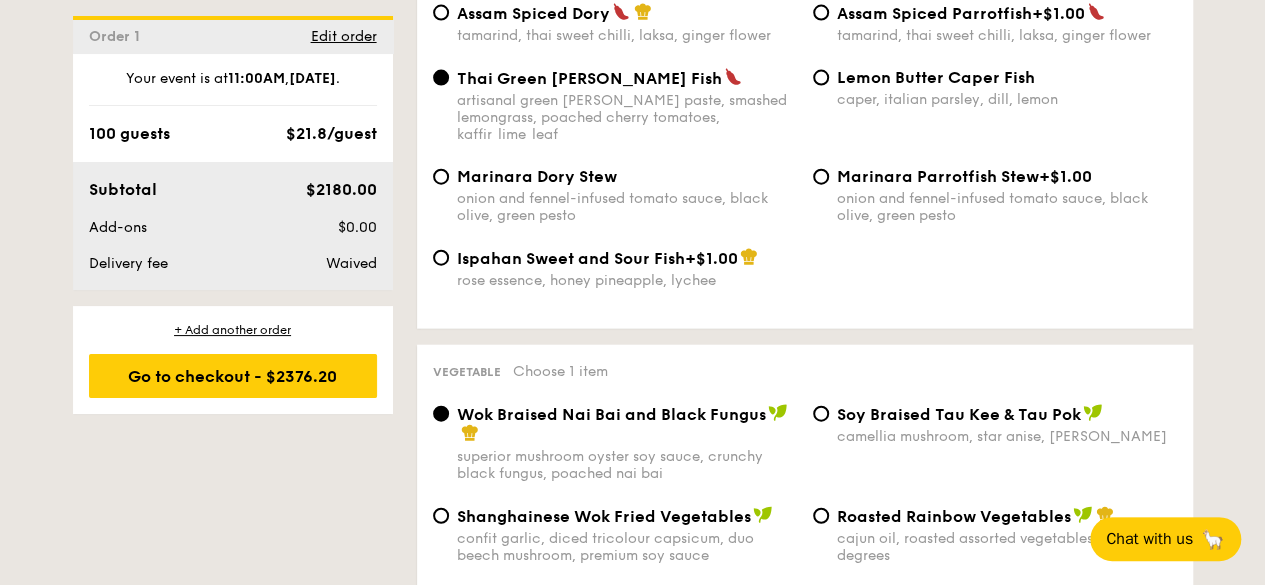 click on "Assam Spiced Dory tamarind, thai sweet chilli, laksa, ginger flower" at bounding box center [615, 23] 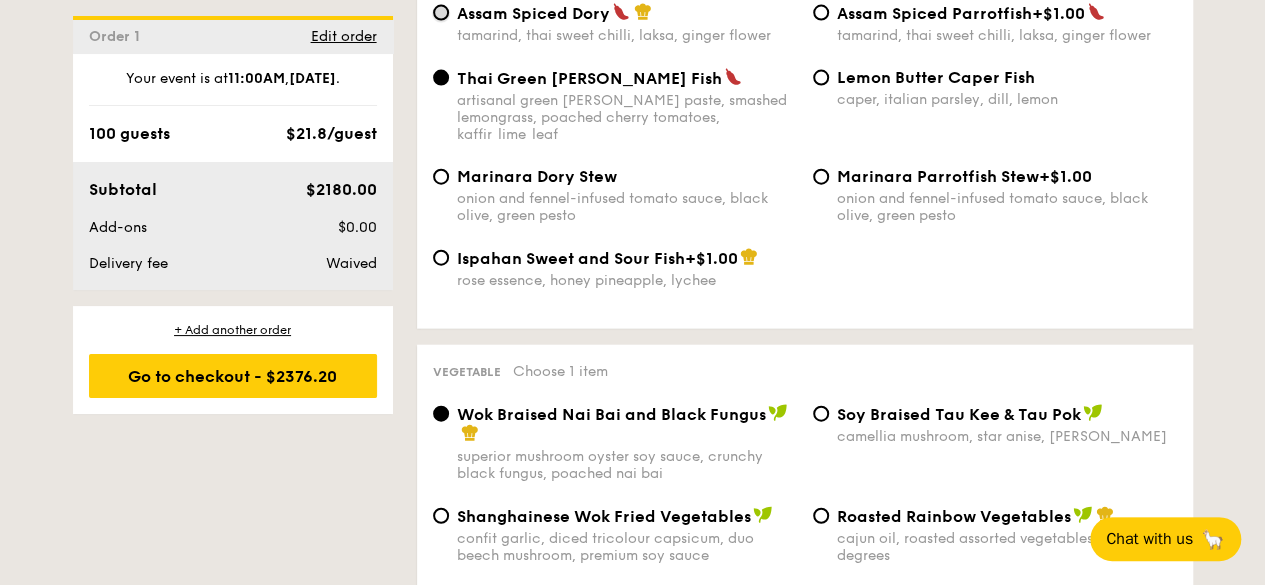 click on "Assam Spiced Dory tamarind, thai sweet chilli, laksa, ginger flower" at bounding box center (441, 13) 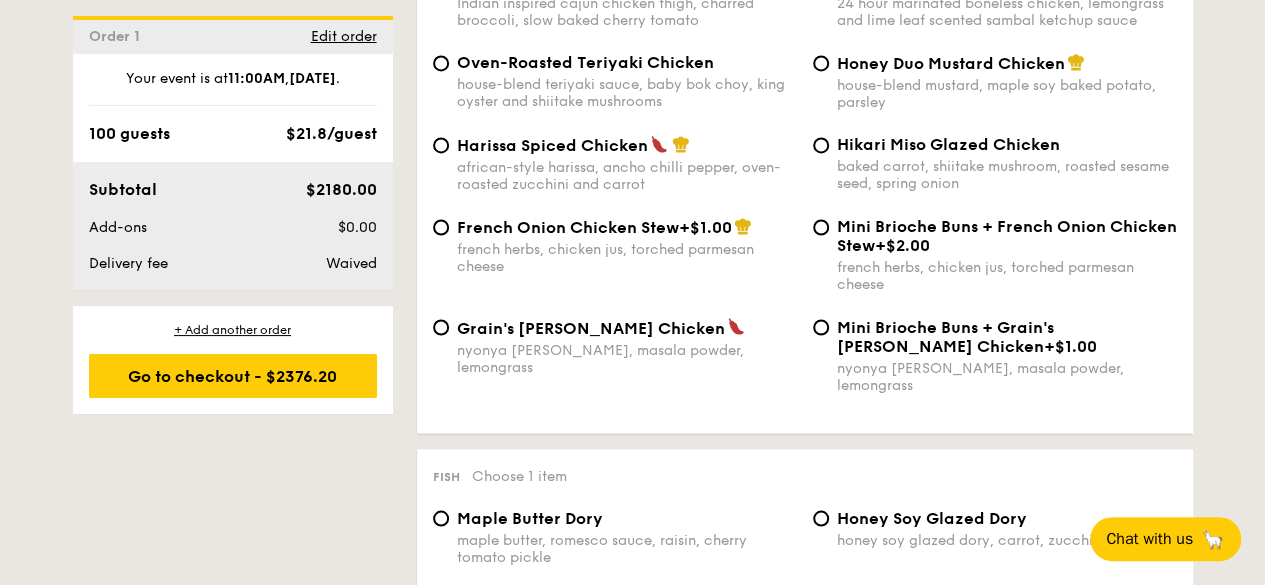 scroll, scrollTop: 1457, scrollLeft: 0, axis: vertical 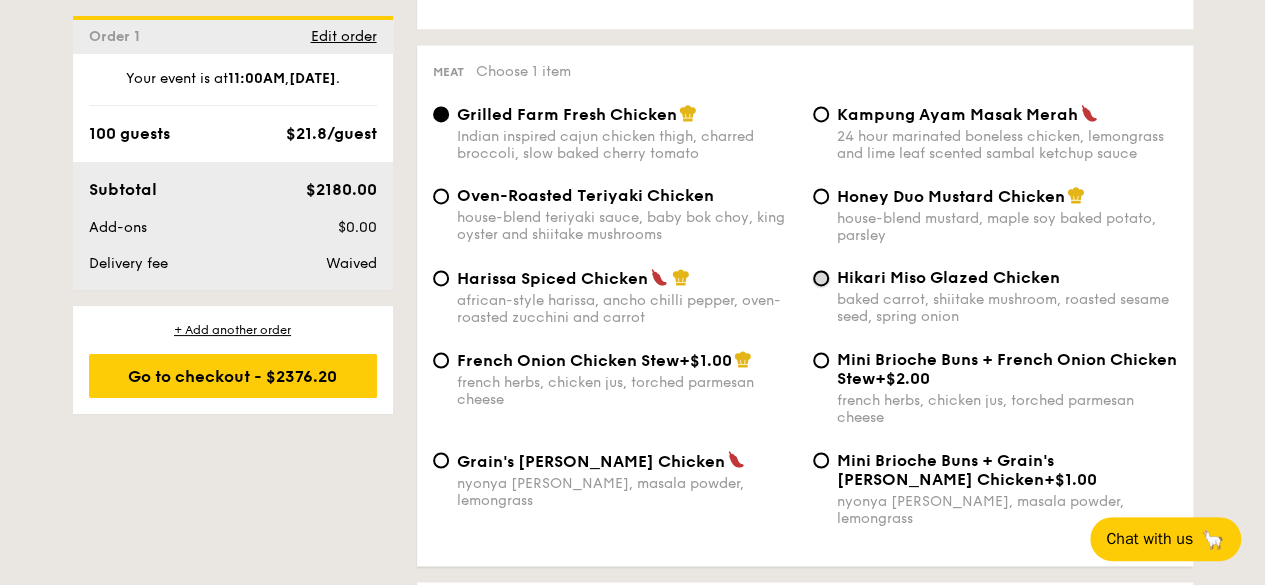 click on "Hikari Miso Glazed Chicken baked carrot, shiitake mushroom, roasted sesame seed, spring onion" at bounding box center (821, 278) 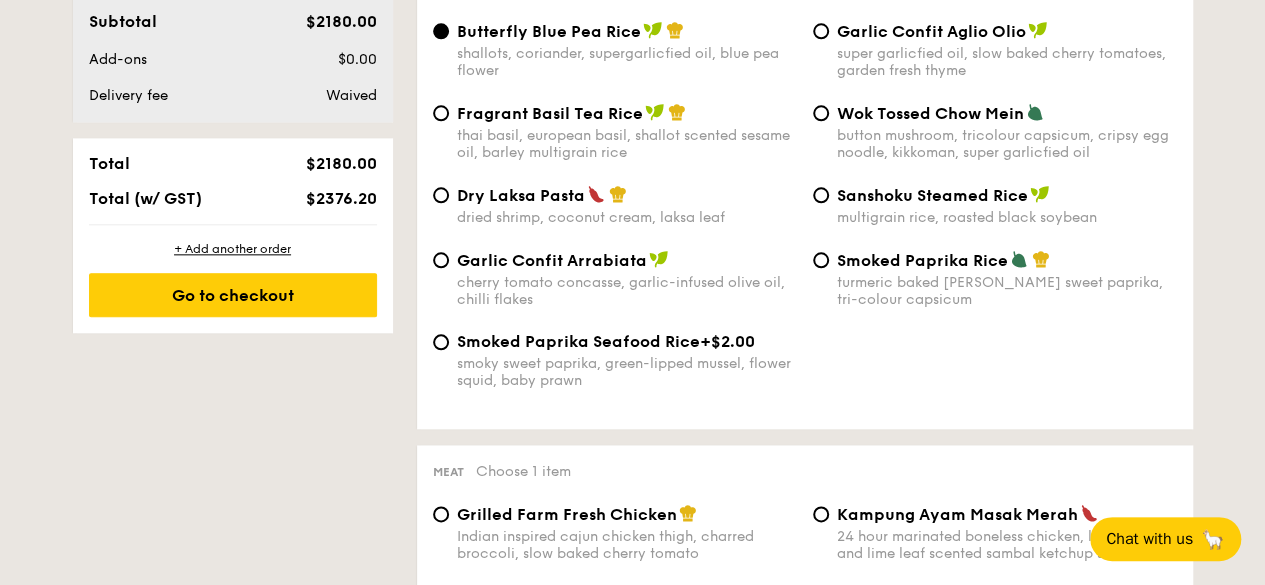 scroll, scrollTop: 990, scrollLeft: 0, axis: vertical 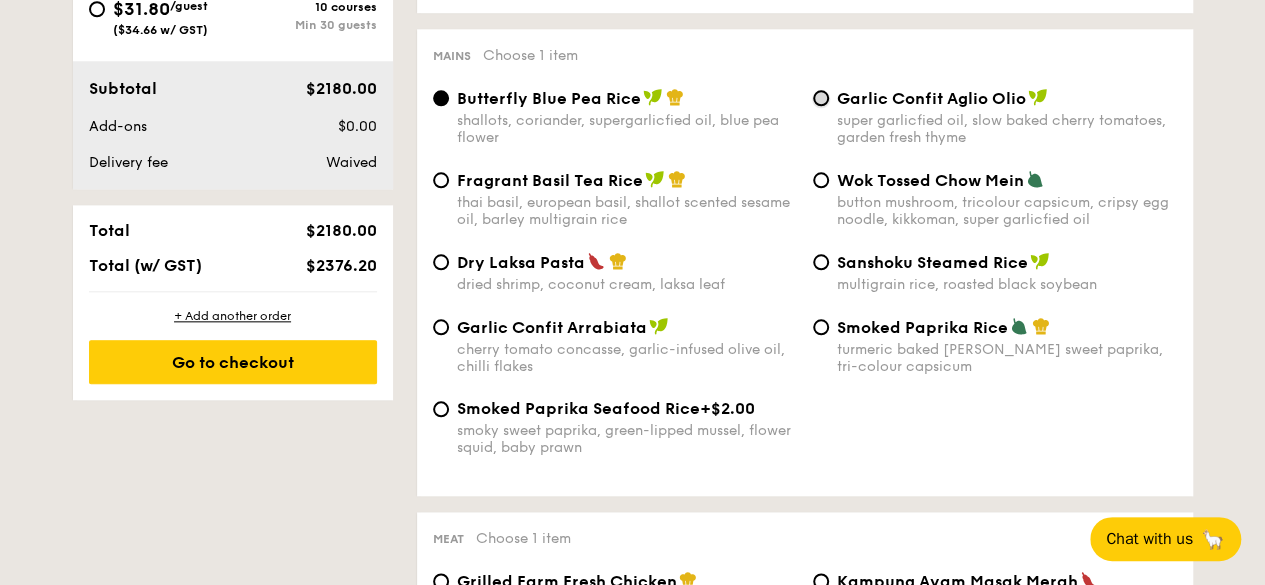 click on "Garlic Confit Aglio Olio super garlicfied oil, slow baked cherry tomatoes, garden fresh thyme" at bounding box center (821, 98) 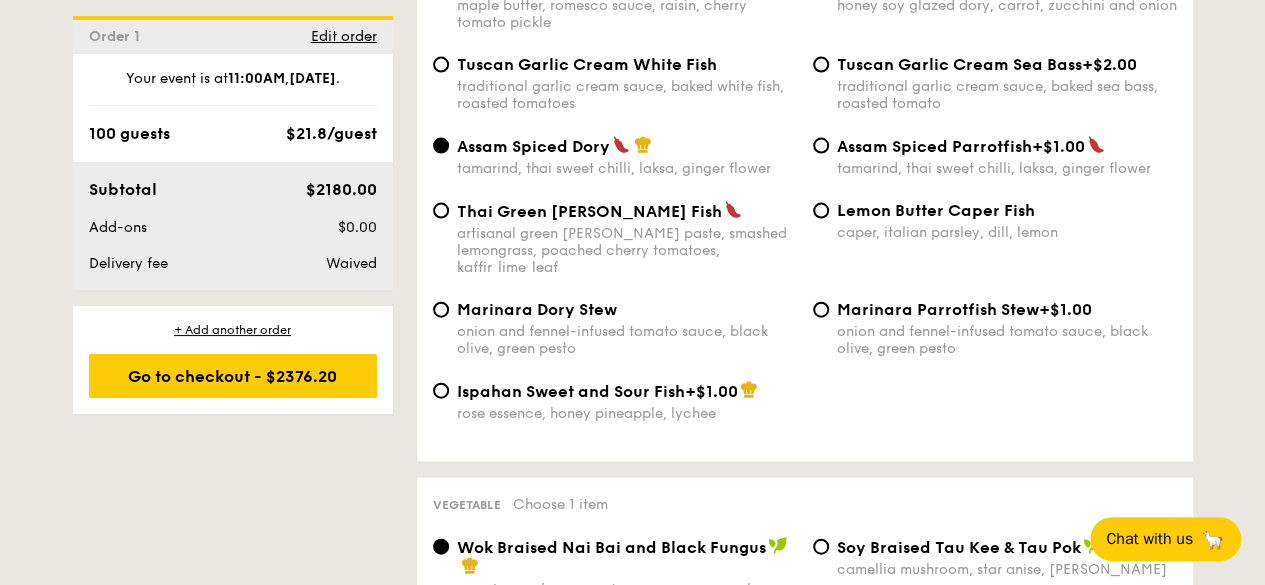 scroll, scrollTop: 2057, scrollLeft: 0, axis: vertical 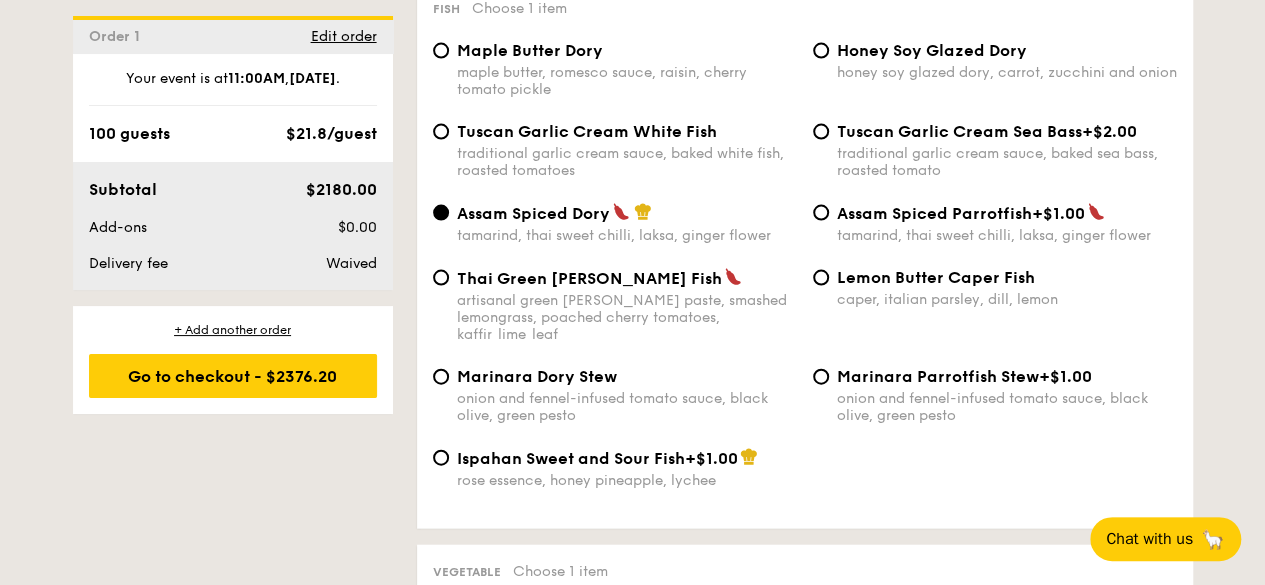 click on "Thai Green [PERSON_NAME] Fish" at bounding box center [627, 278] 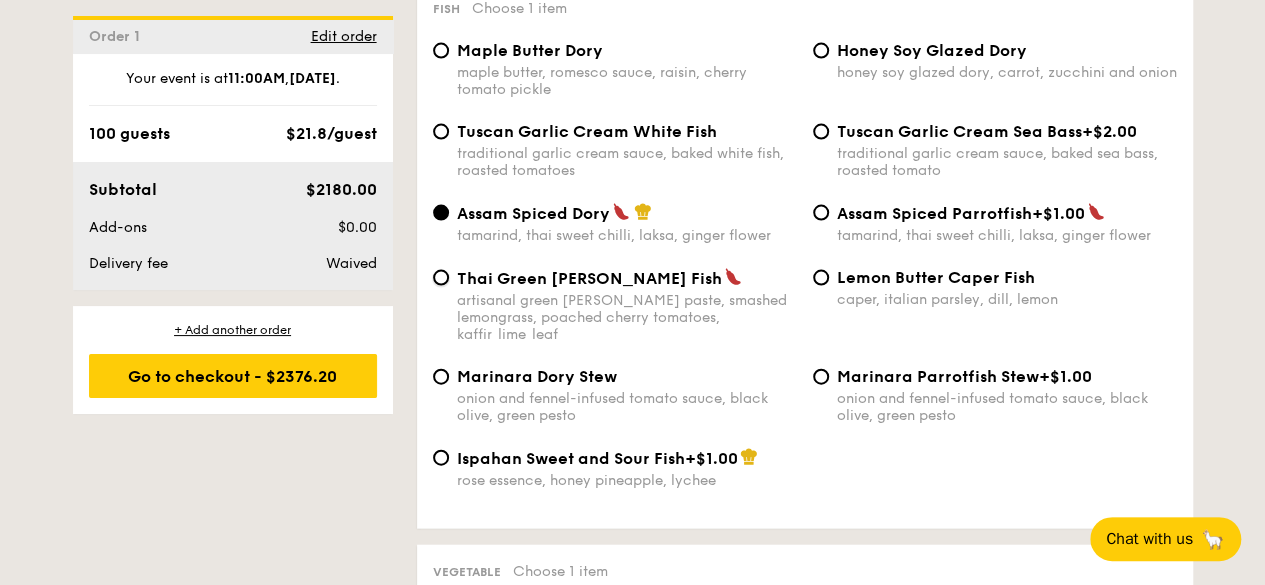 click on "Thai Green [PERSON_NAME] Fish artisanal green [PERSON_NAME] paste, smashed lemongrass, poached cherry tomatoes, kaffir lime leaf" at bounding box center (441, 278) 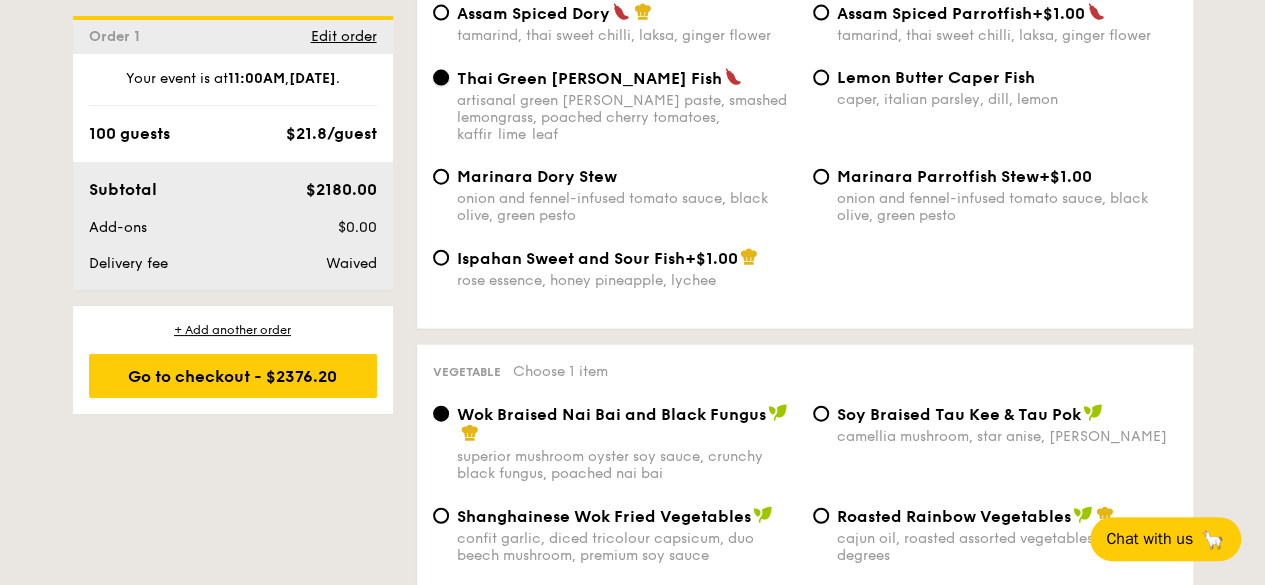 scroll, scrollTop: 2457, scrollLeft: 0, axis: vertical 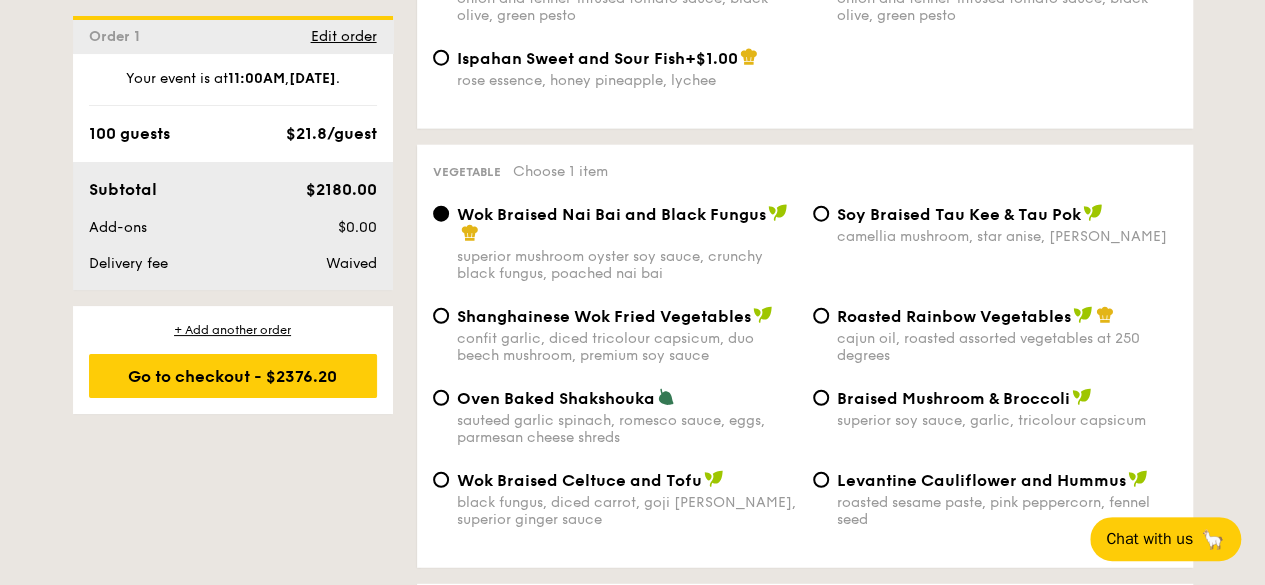 click on "roasted sesame paste, pink peppercorn, fennel seed" at bounding box center (1007, 511) 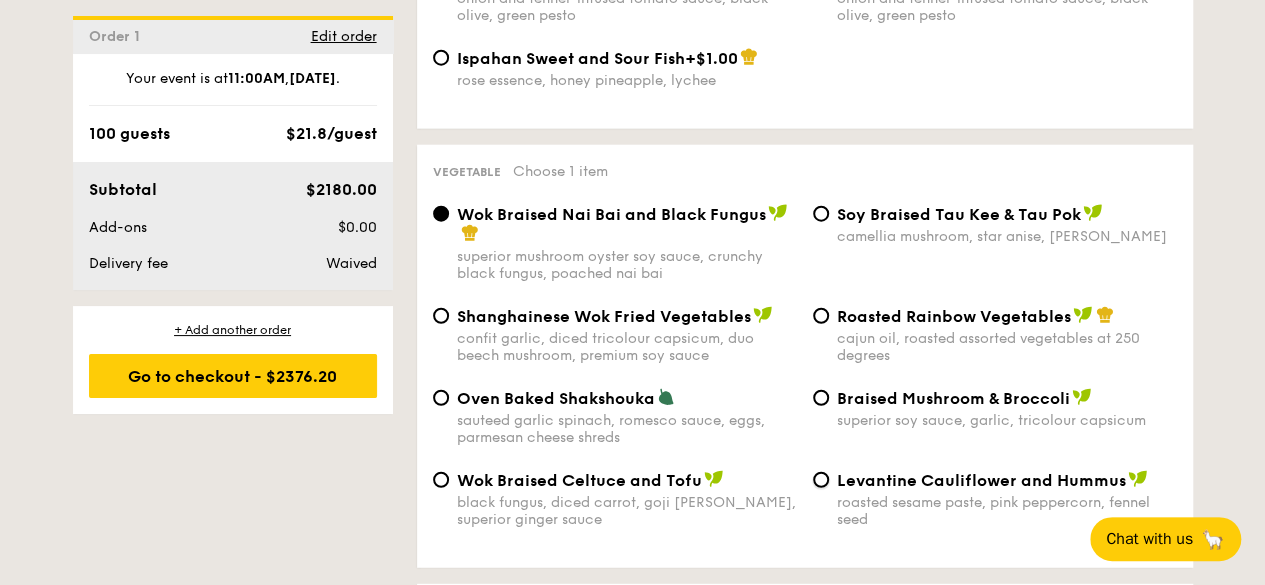 click on "Levantine Cauliflower and Hummus roasted sesame paste, pink peppercorn, fennel seed" at bounding box center [821, 480] 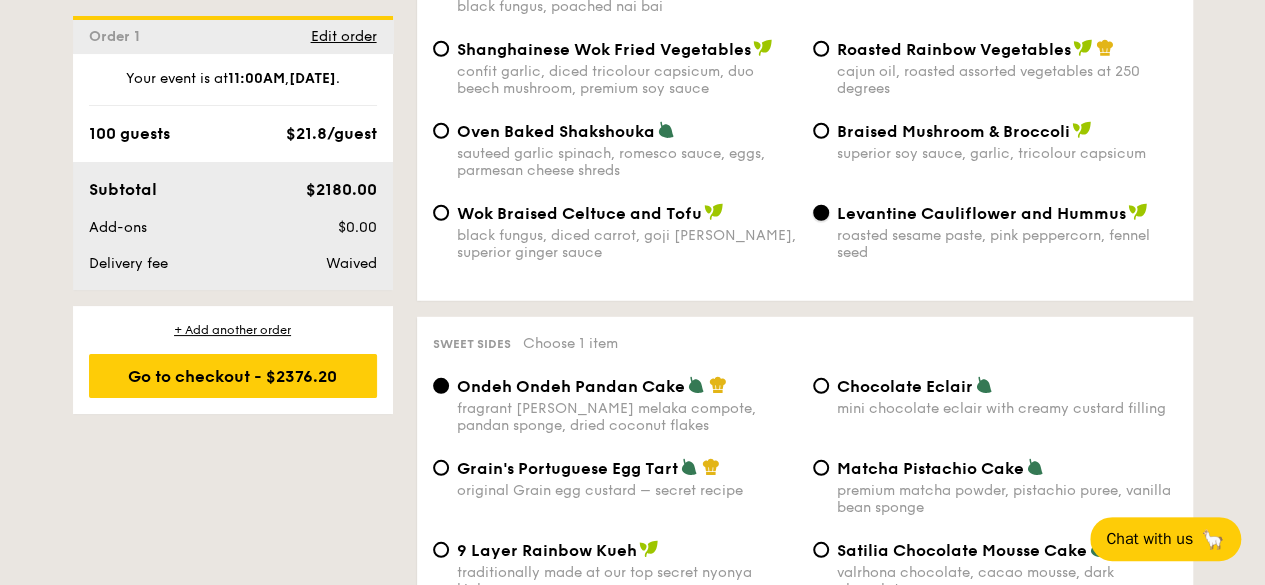 scroll, scrollTop: 2857, scrollLeft: 0, axis: vertical 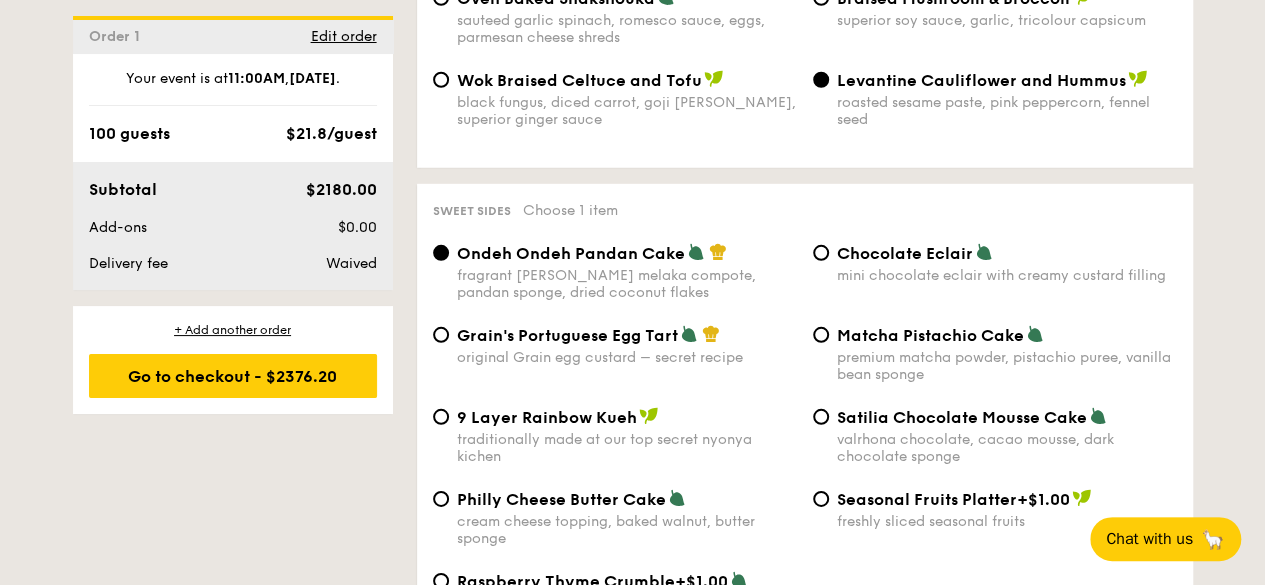 click on "original Grain egg custard – secret recipe" at bounding box center (627, 357) 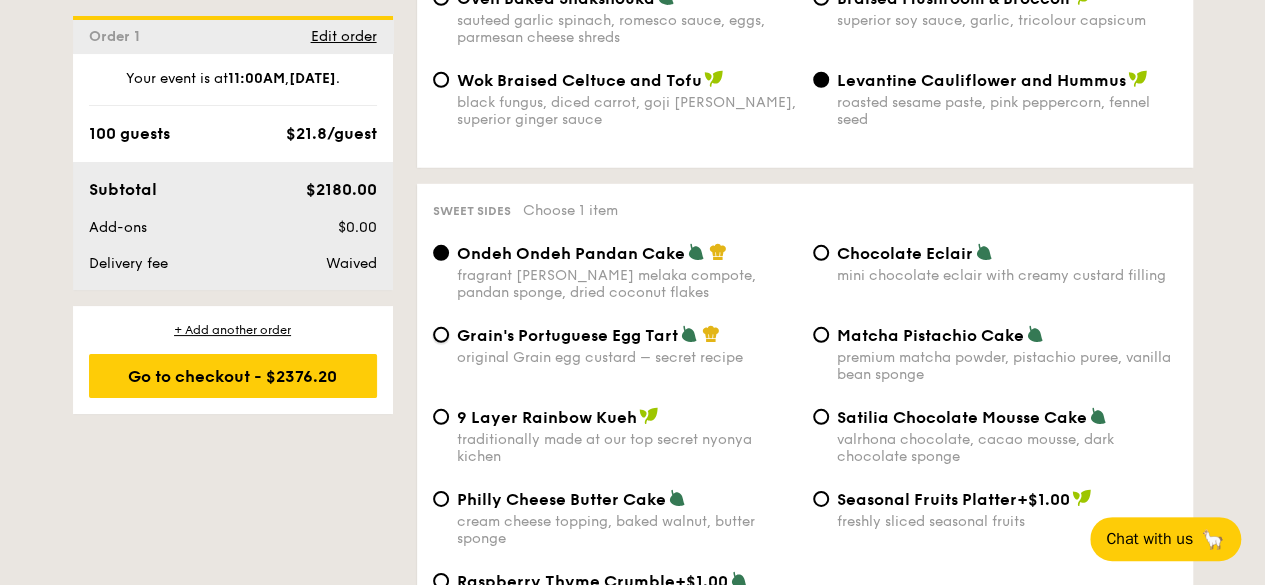 click on "Grain's Portuguese Egg Tart original Grain egg custard – secret recipe" at bounding box center (441, 335) 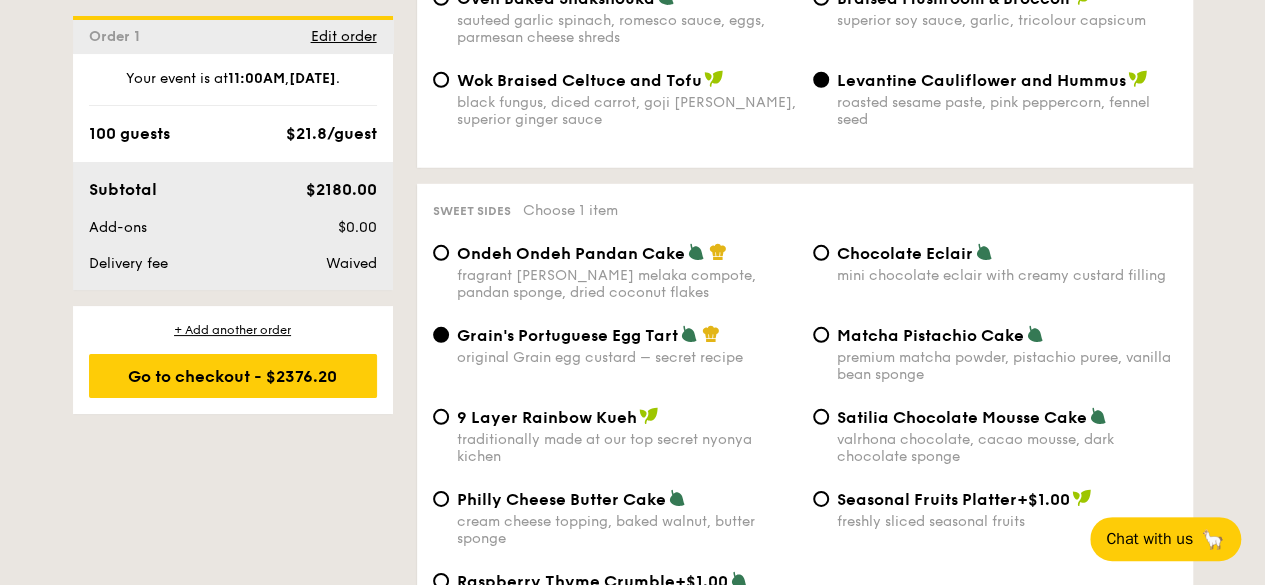 click on "Matcha Pistachio Cake premium matcha powder, pistachio puree, vanilla bean sponge" at bounding box center [1007, 354] 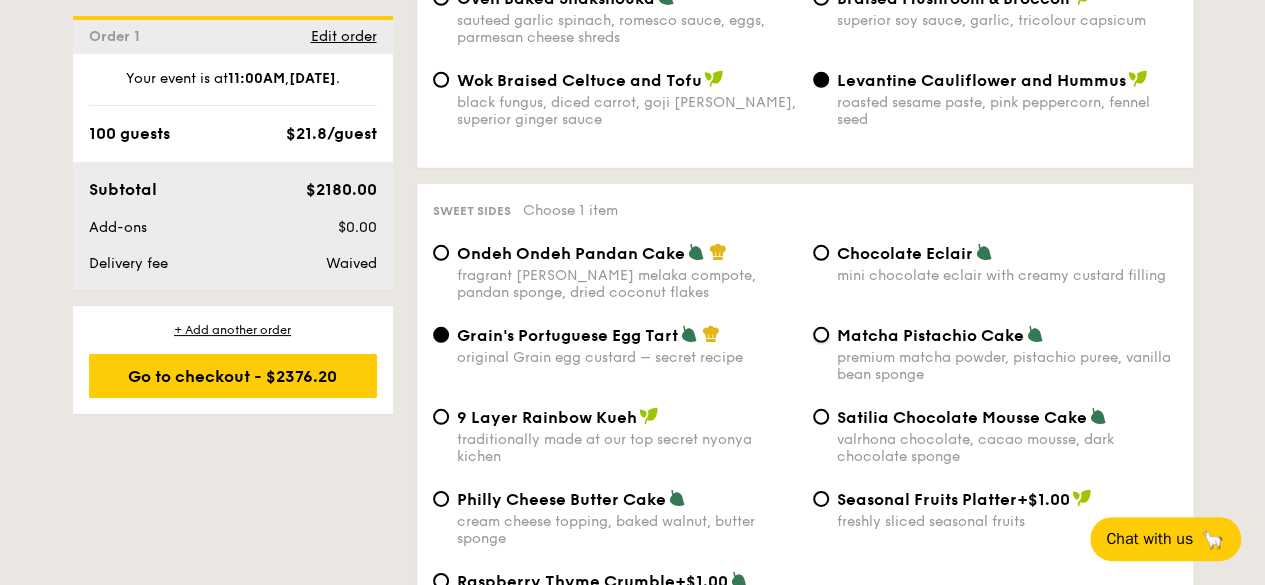 click on "Matcha Pistachio Cake premium matcha powder, pistachio puree, vanilla bean sponge" at bounding box center (821, 335) 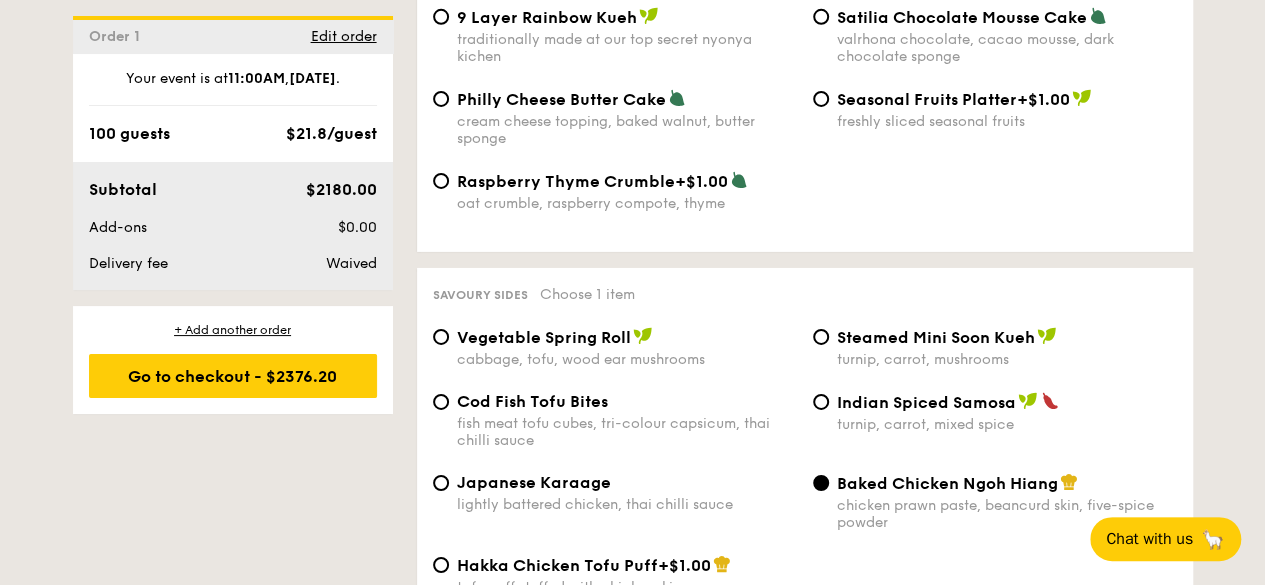 scroll, scrollTop: 3390, scrollLeft: 0, axis: vertical 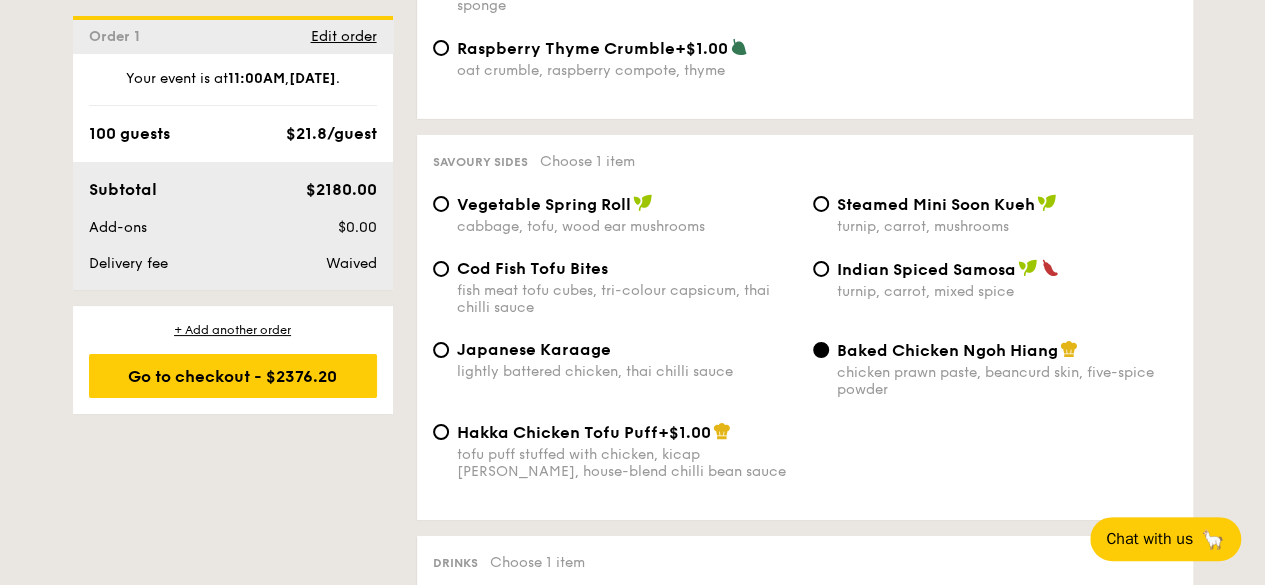 click on "Vegetable Spring Roll" at bounding box center [544, 204] 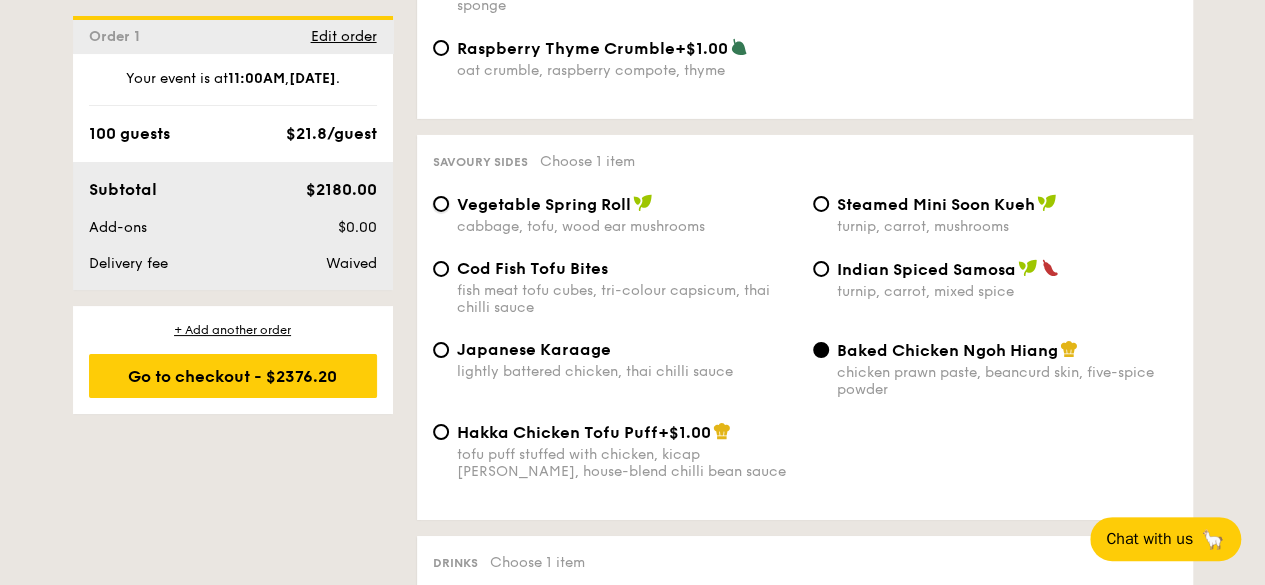 click on "Vegetable Spring Roll cabbage, tofu, wood ear mushrooms" at bounding box center [441, 204] 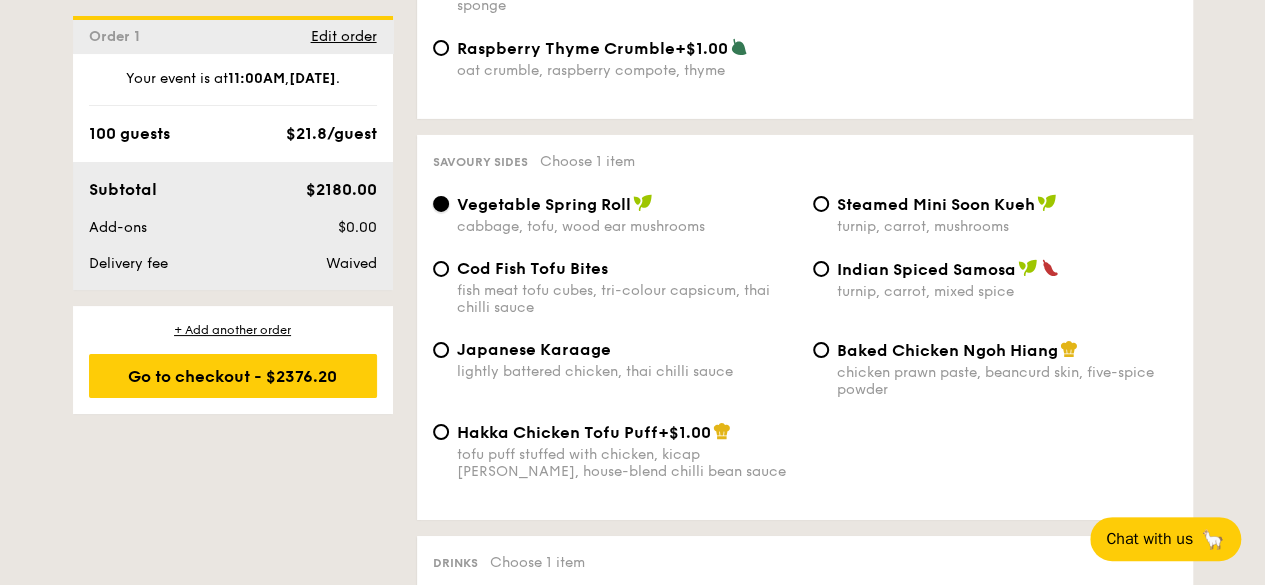 scroll, scrollTop: 3724, scrollLeft: 0, axis: vertical 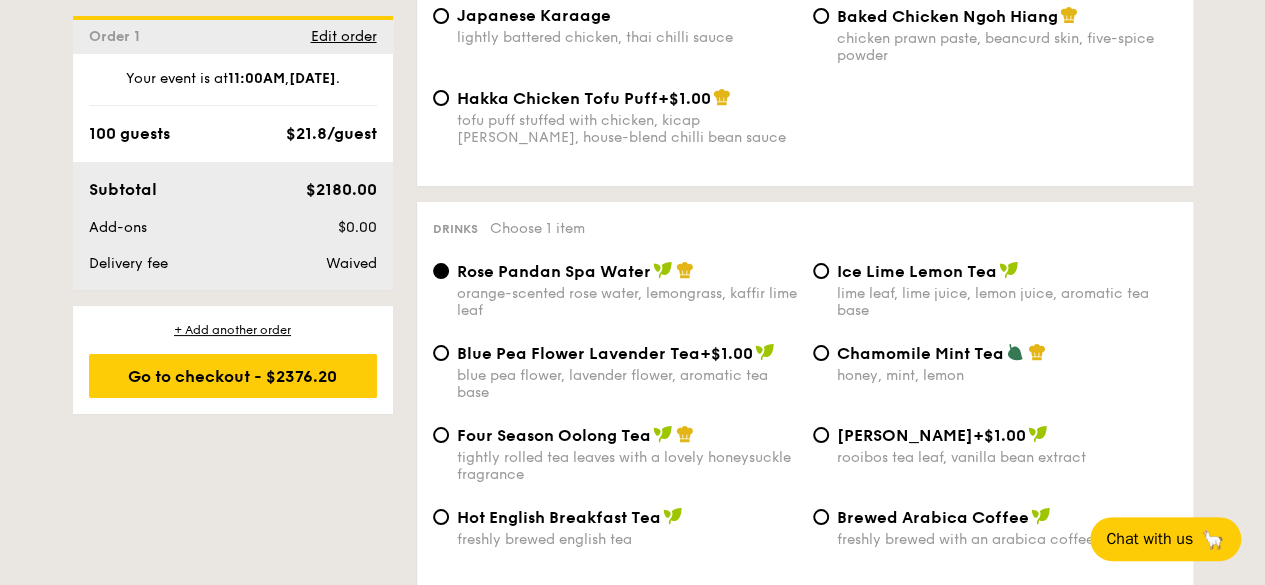 click on "Rose Pandan Spa Water" at bounding box center (554, 271) 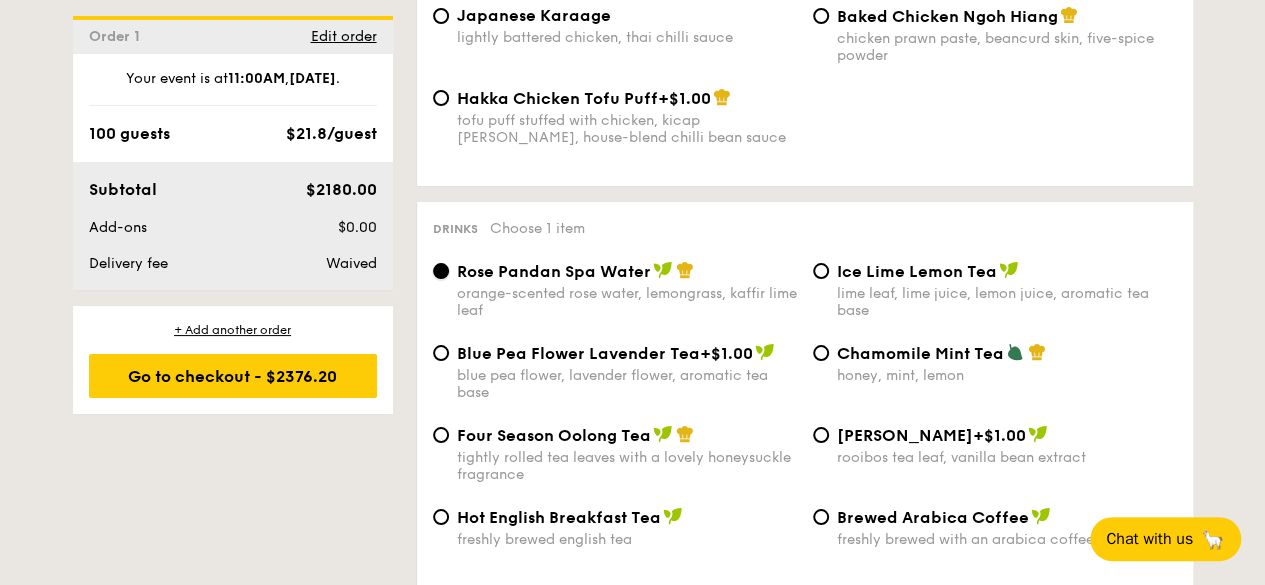 click on "Rose Pandan Spa Water orange-scented rose water, lemongrass, kaffir lime leaf" at bounding box center [441, 271] 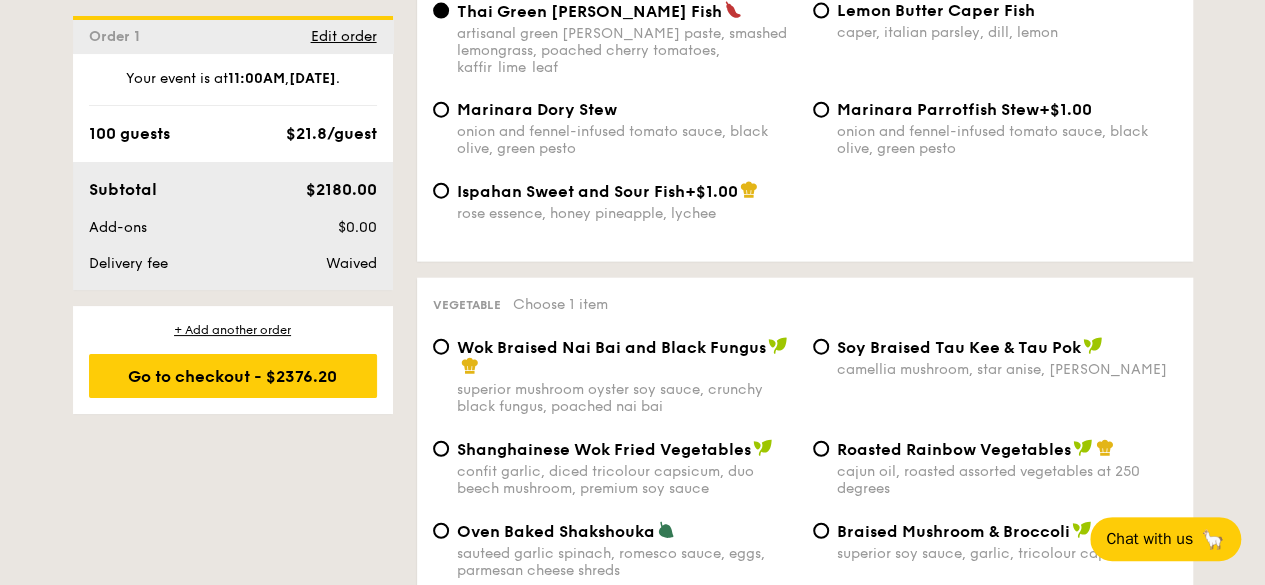 scroll, scrollTop: 2257, scrollLeft: 0, axis: vertical 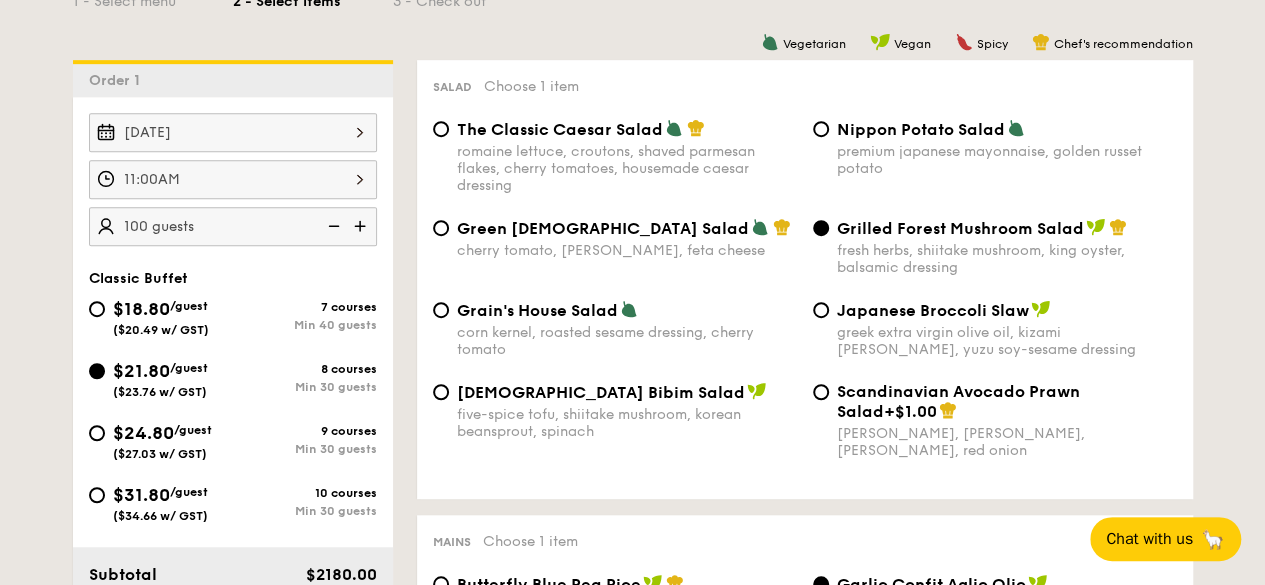 click at bounding box center (332, 226) 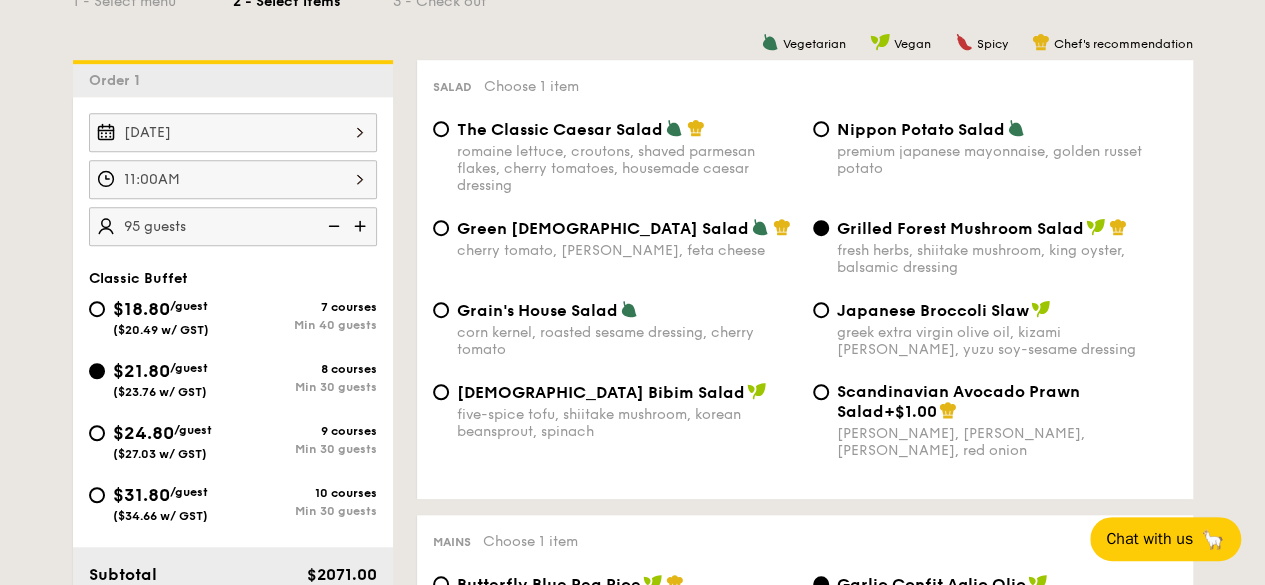 click at bounding box center [332, 226] 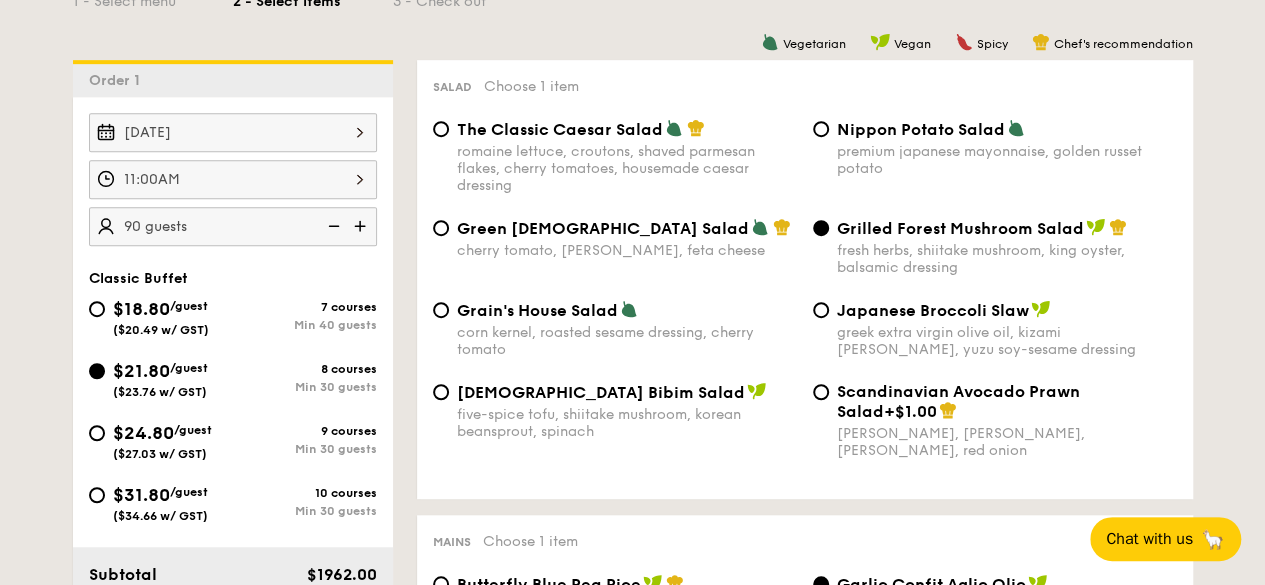 click at bounding box center (362, 226) 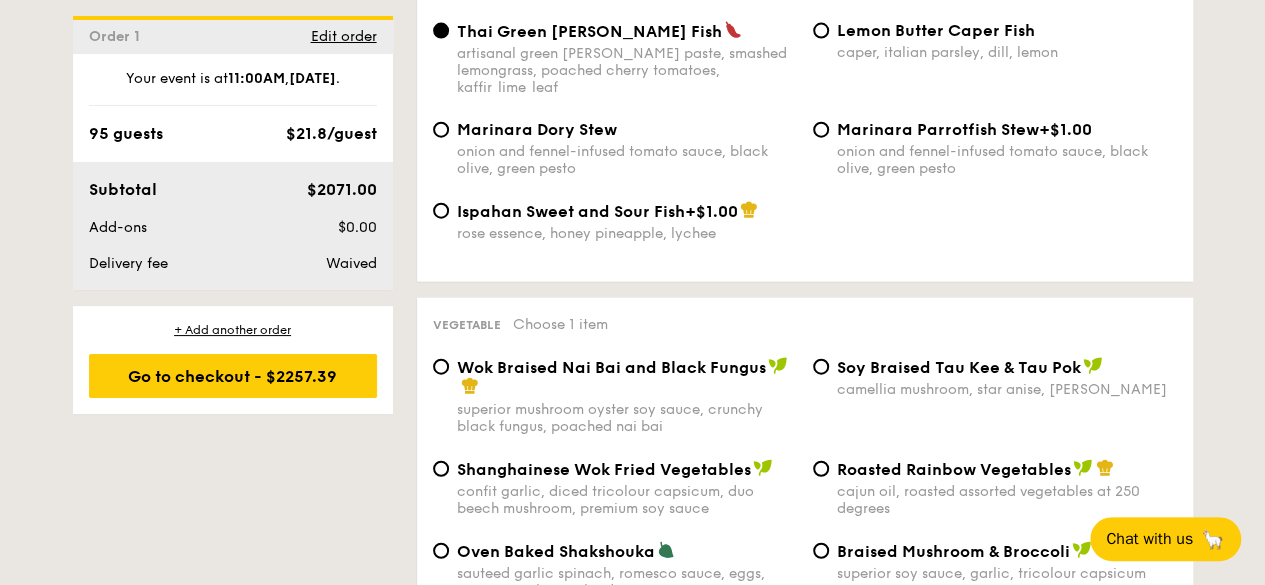 scroll, scrollTop: 2454, scrollLeft: 0, axis: vertical 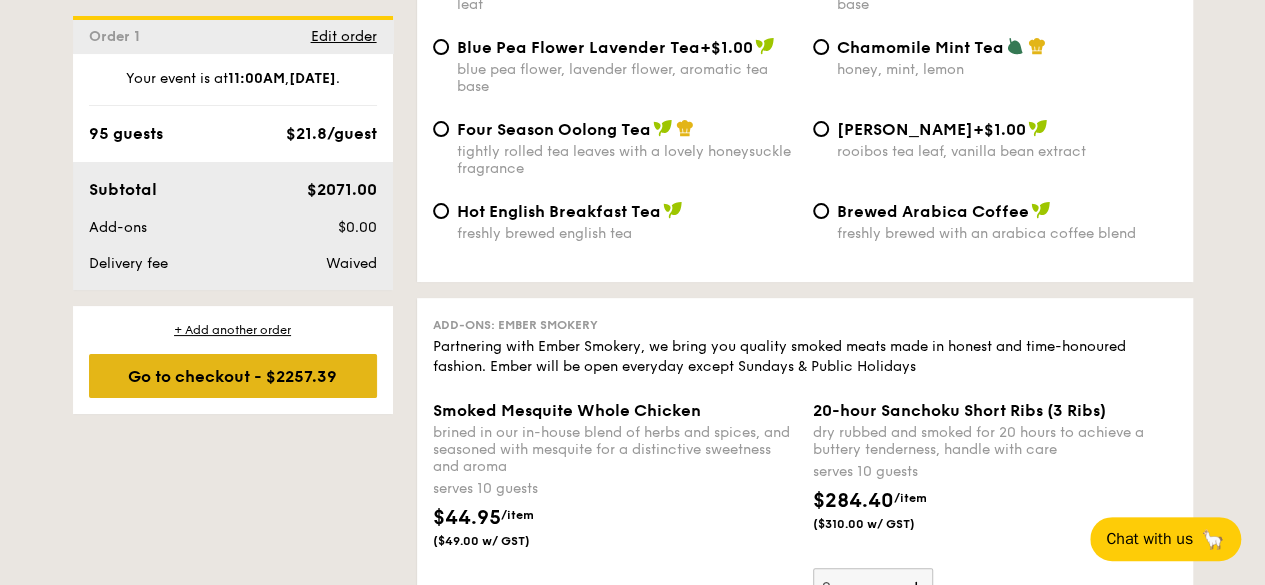 click on "Go to checkout
- $2257.39" at bounding box center (233, 376) 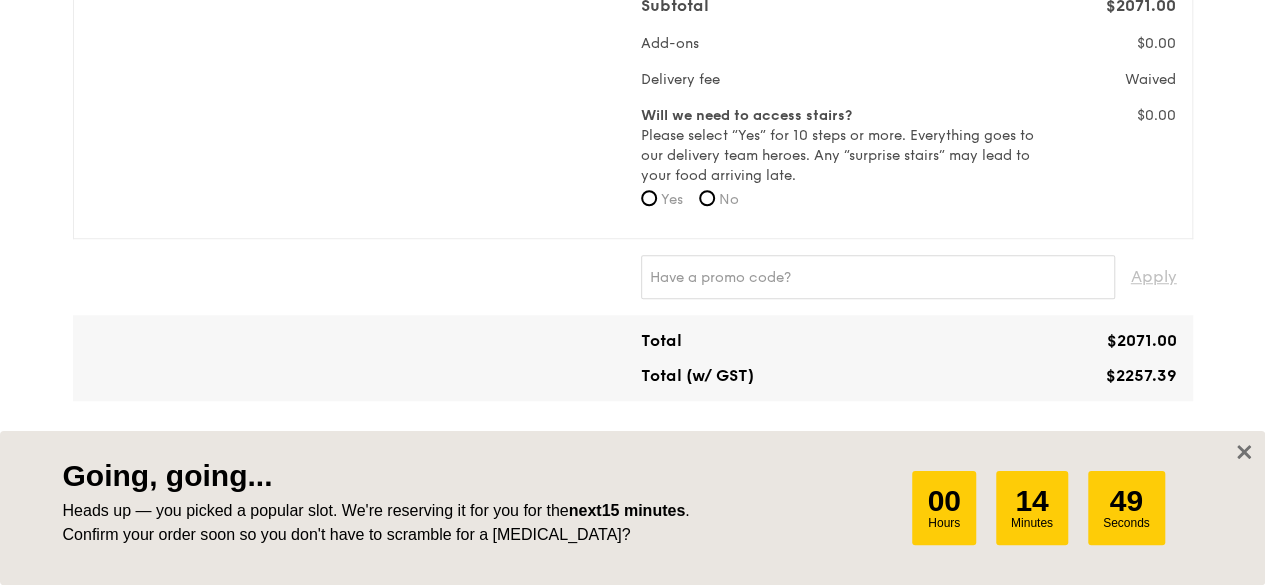 scroll, scrollTop: 688, scrollLeft: 0, axis: vertical 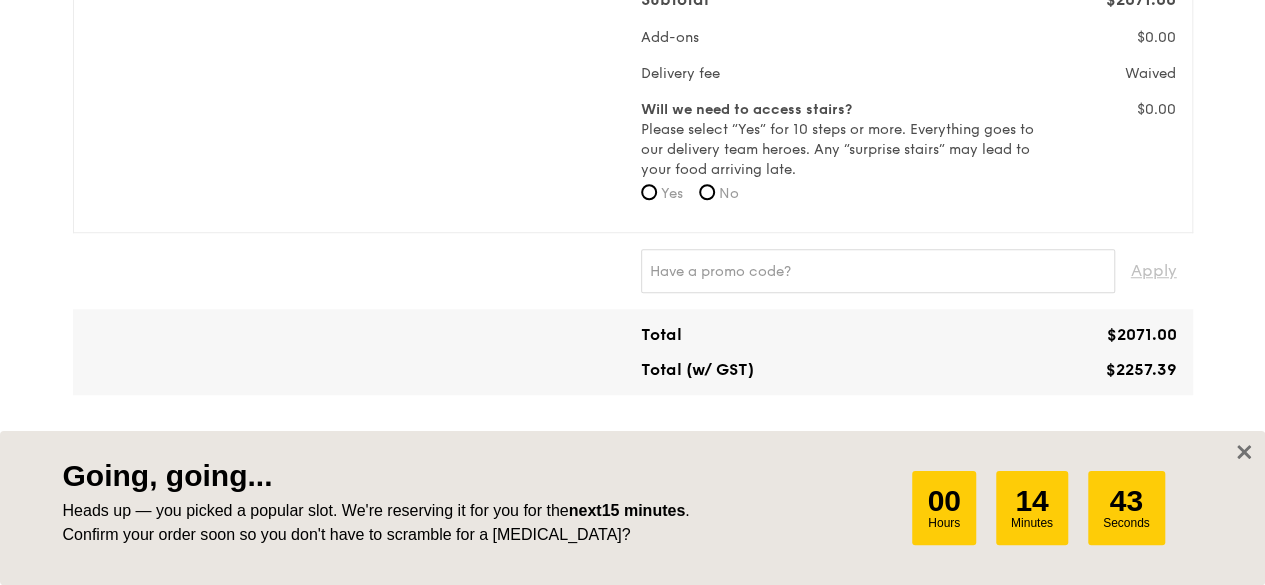 click on "Yes" at bounding box center [662, 194] 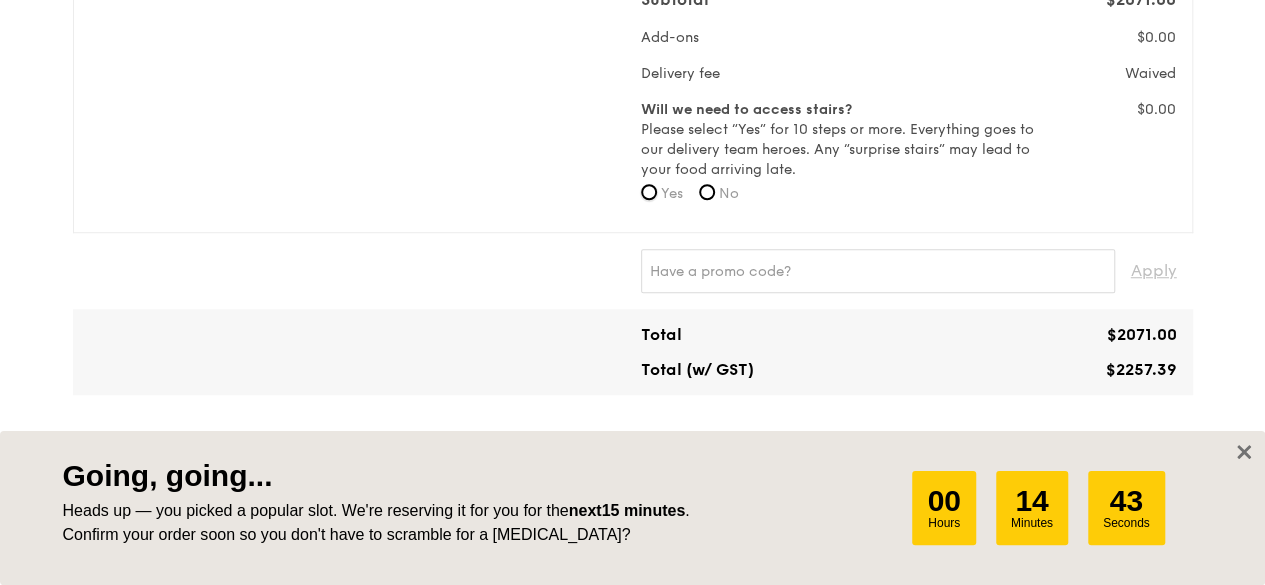 click on "Yes" at bounding box center [649, 192] 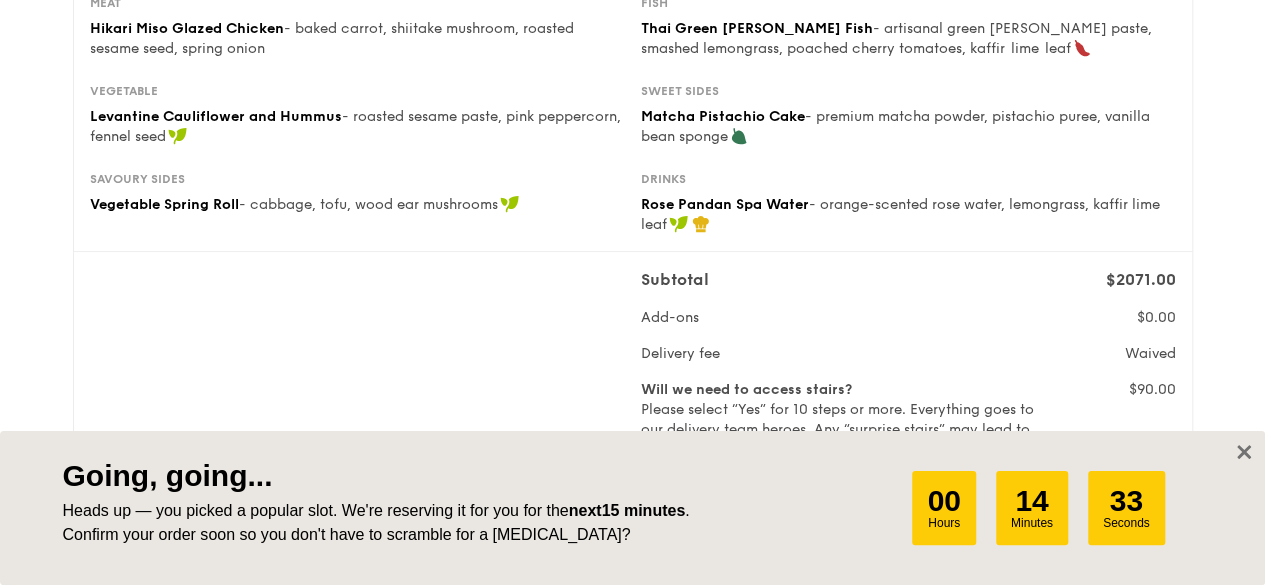 scroll, scrollTop: 447, scrollLeft: 0, axis: vertical 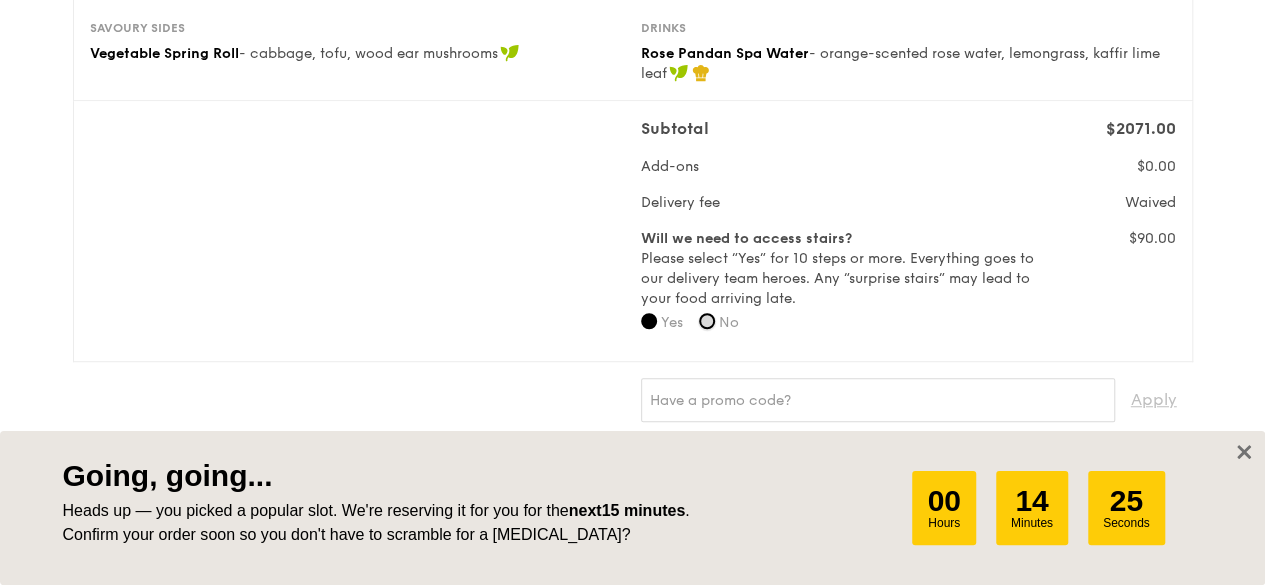 click on "No" at bounding box center (707, 321) 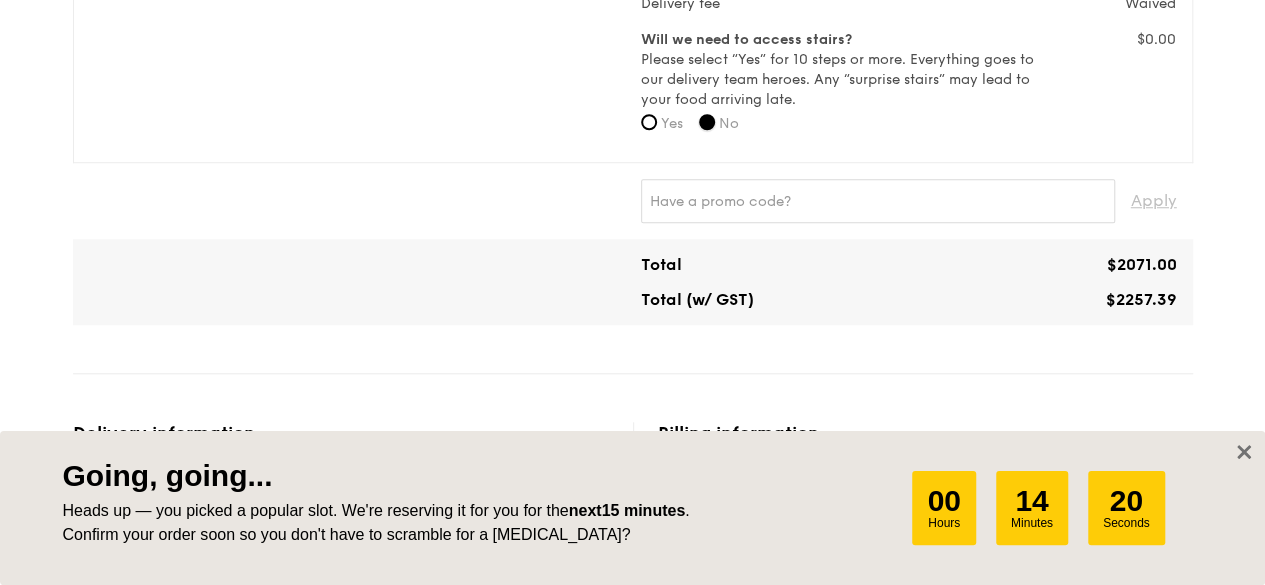 scroll, scrollTop: 776, scrollLeft: 0, axis: vertical 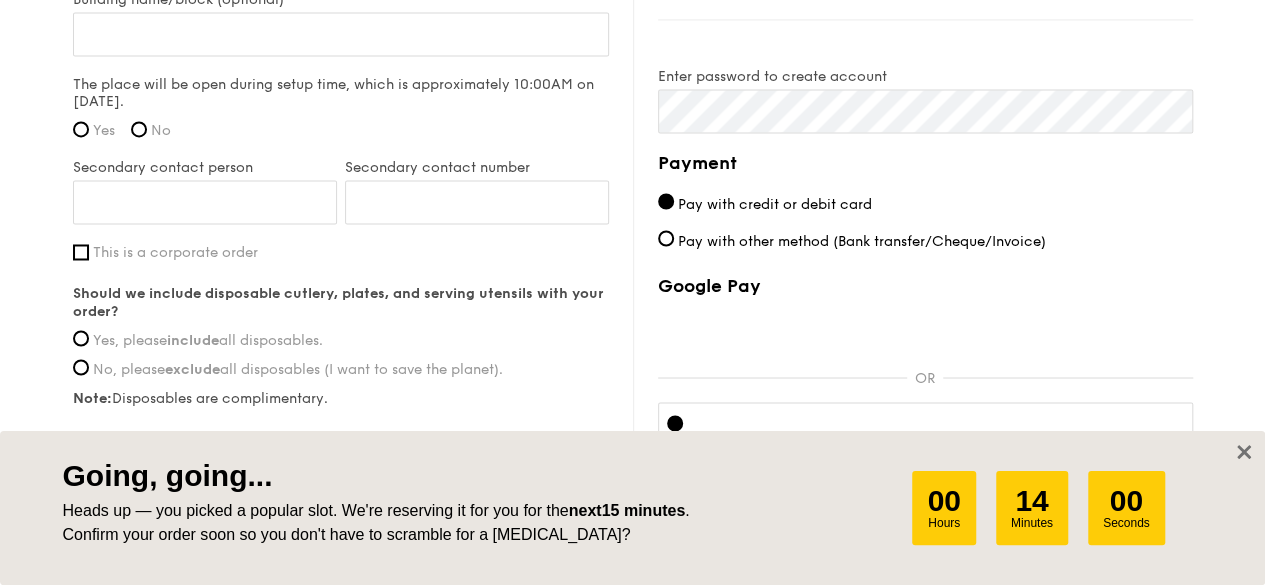 click on "Pay with other method (Bank transfer/Cheque/Invoice)" at bounding box center [862, 240] 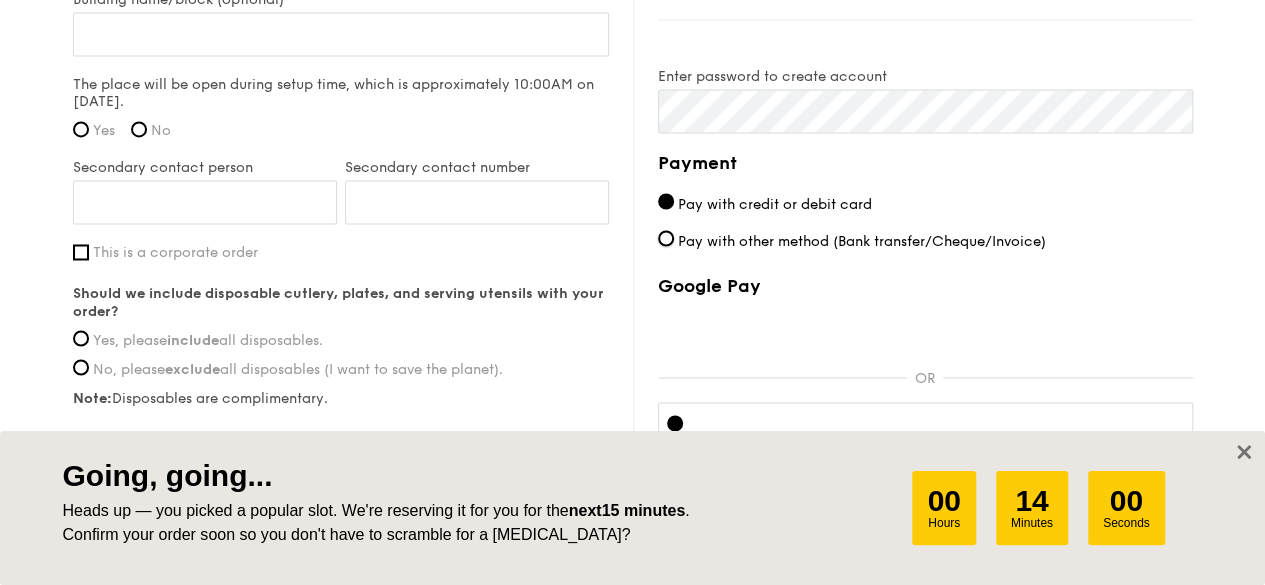 click on "Pay with other method (Bank transfer/Cheque/Invoice)" at bounding box center [666, 238] 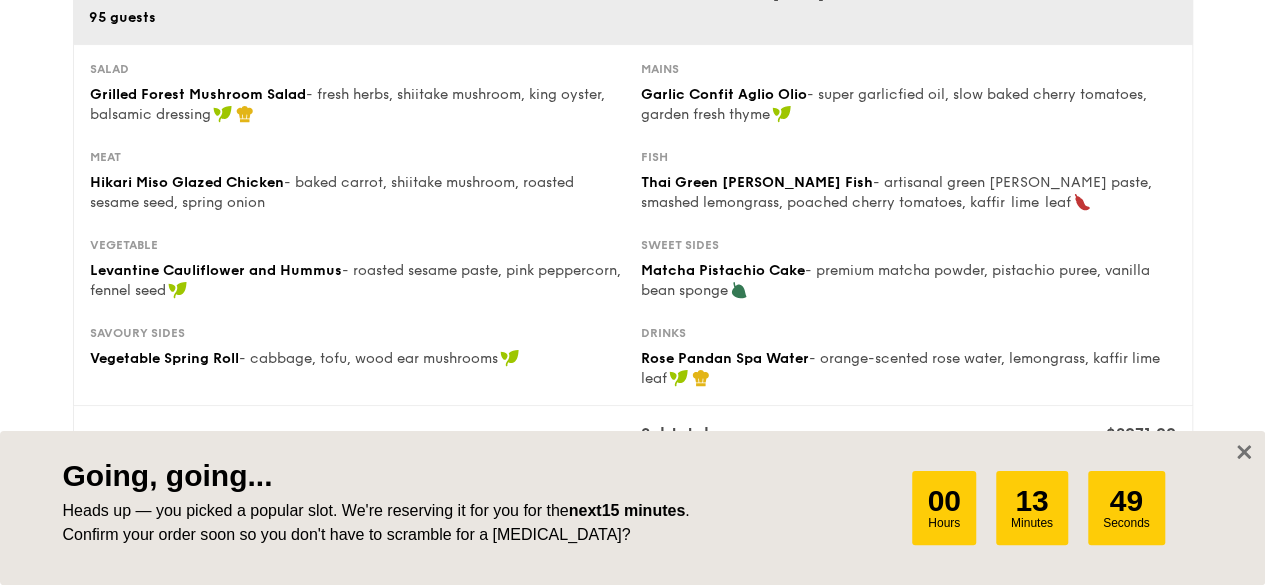 scroll, scrollTop: 260, scrollLeft: 0, axis: vertical 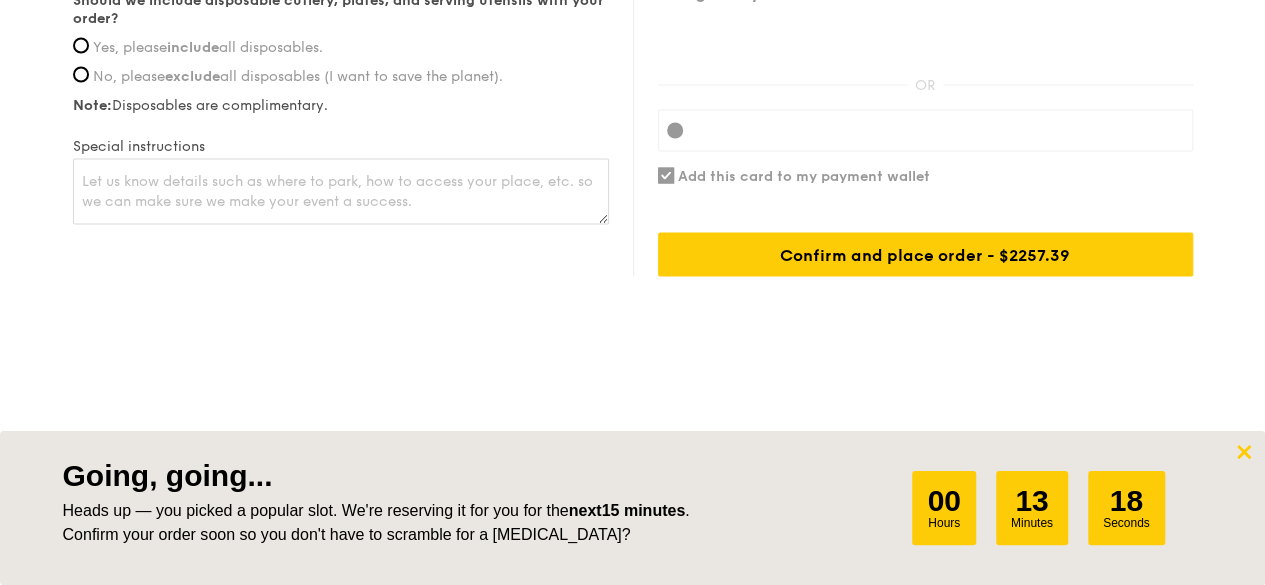 click 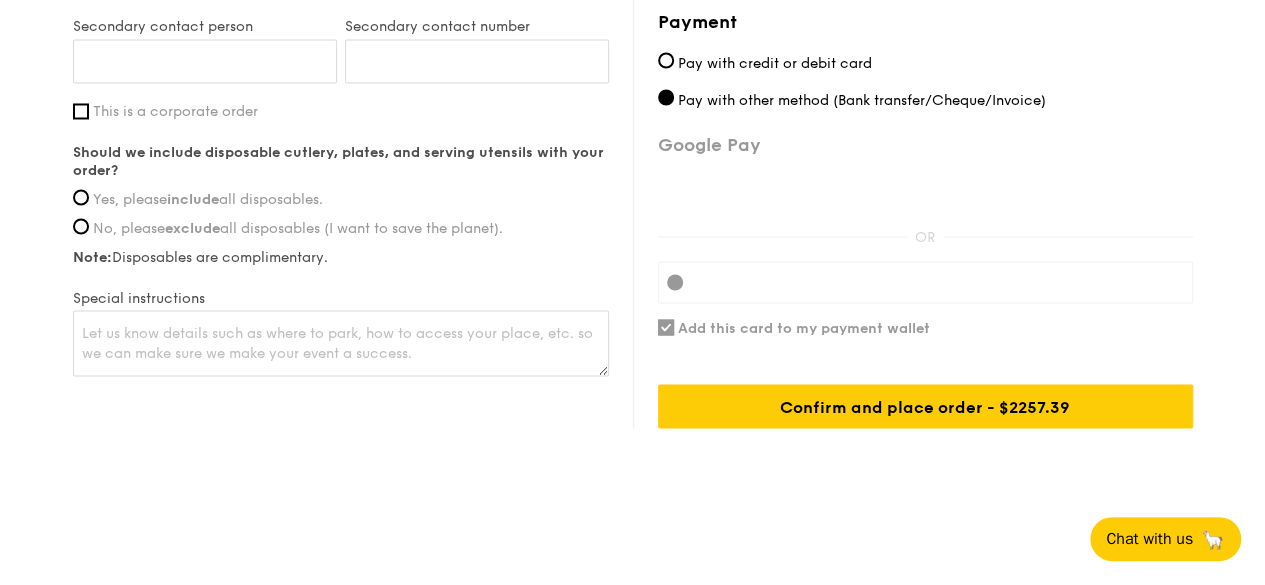 scroll, scrollTop: 1730, scrollLeft: 0, axis: vertical 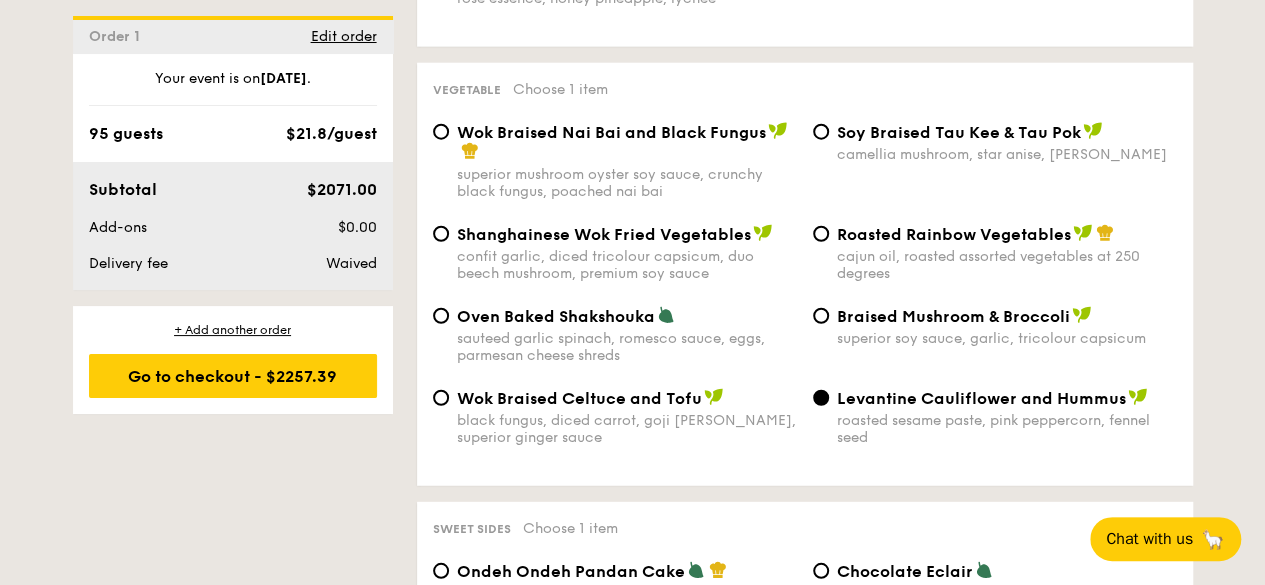 click on "Wok Braised Nai Bai and Black Fungus" at bounding box center (611, 132) 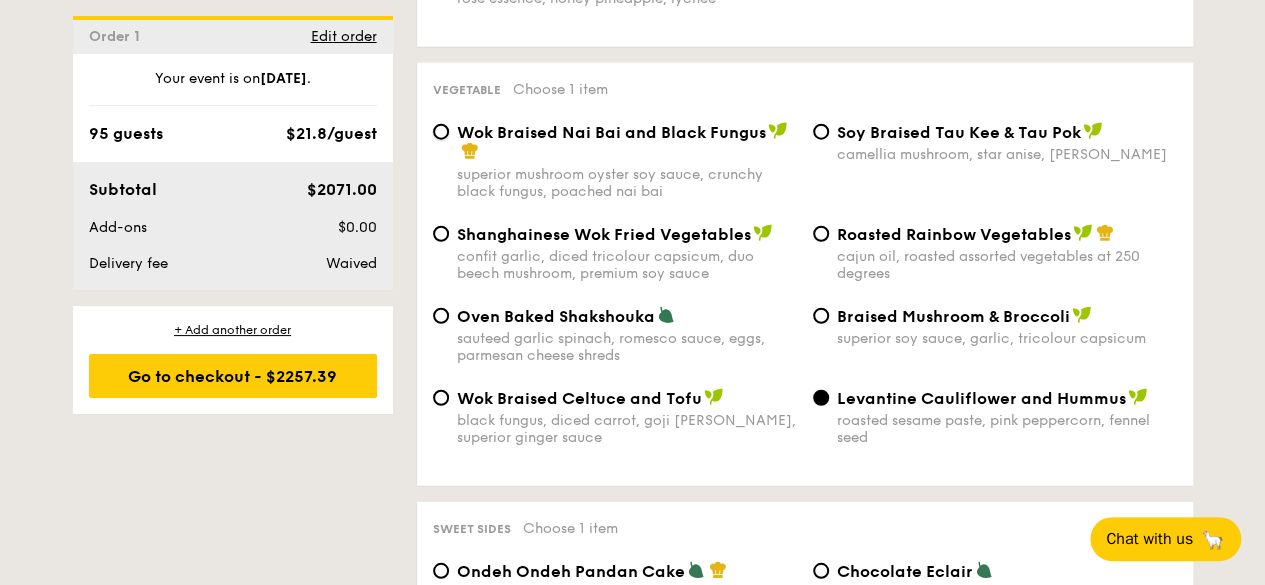 click on "Wok Braised Nai Bai and Black Fungus  superior mushroom oyster soy sauce, crunchy black fungus, poached nai bai" at bounding box center [441, 132] 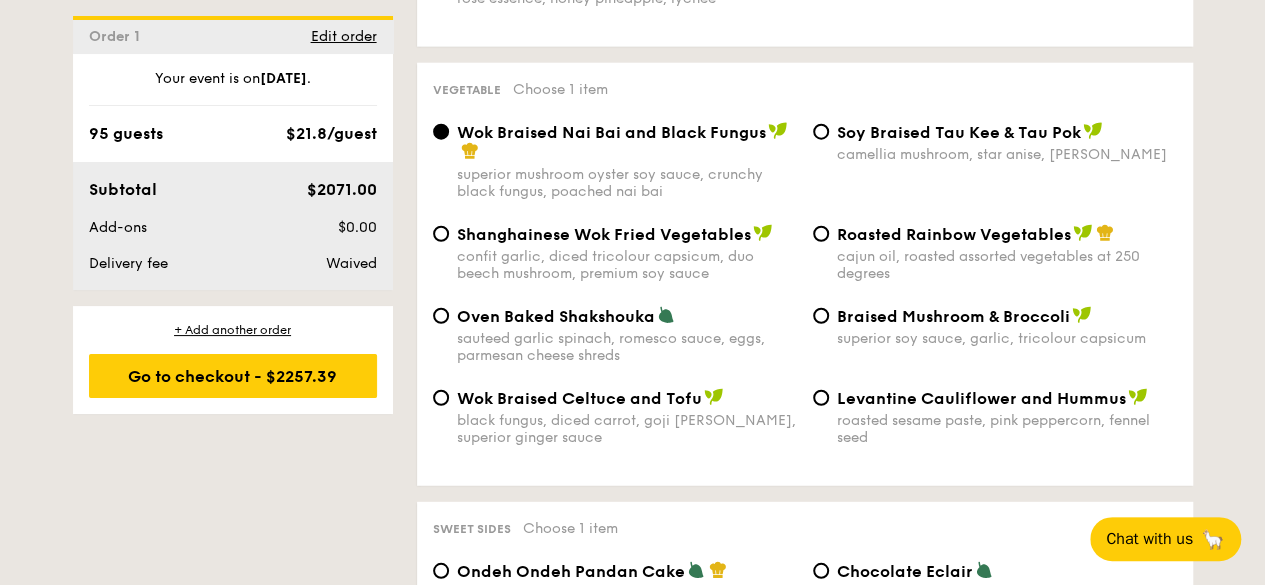 click on "roasted sesame paste, pink peppercorn, fennel seed" at bounding box center (1007, 429) 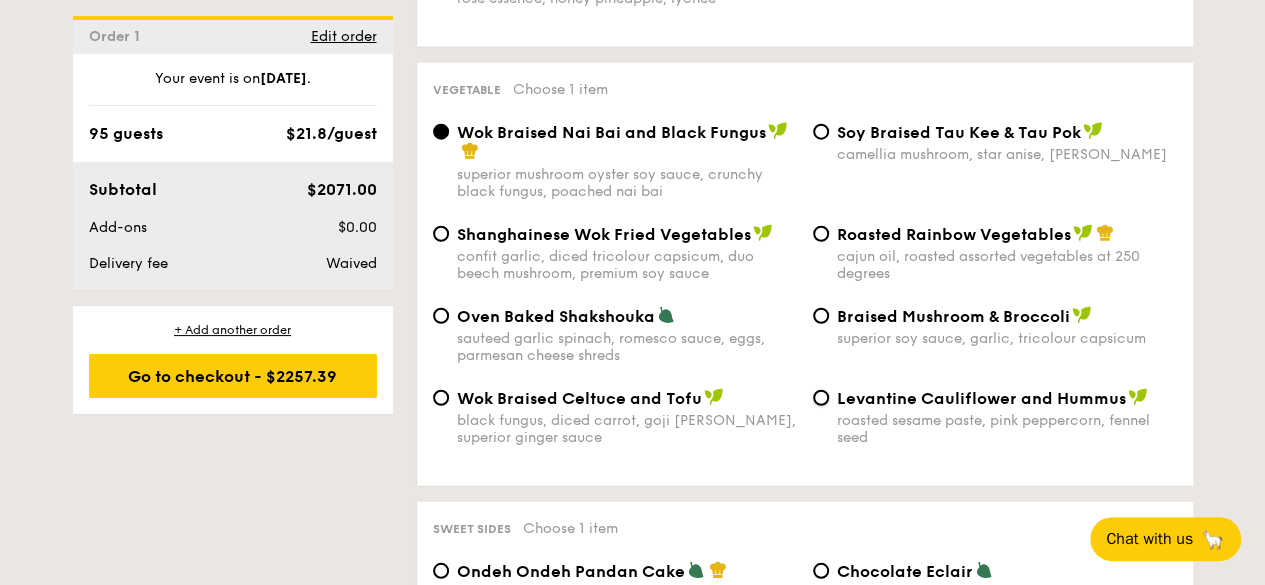 click on "Levantine Cauliflower and Hummus roasted sesame paste, pink peppercorn, fennel seed" at bounding box center [821, 398] 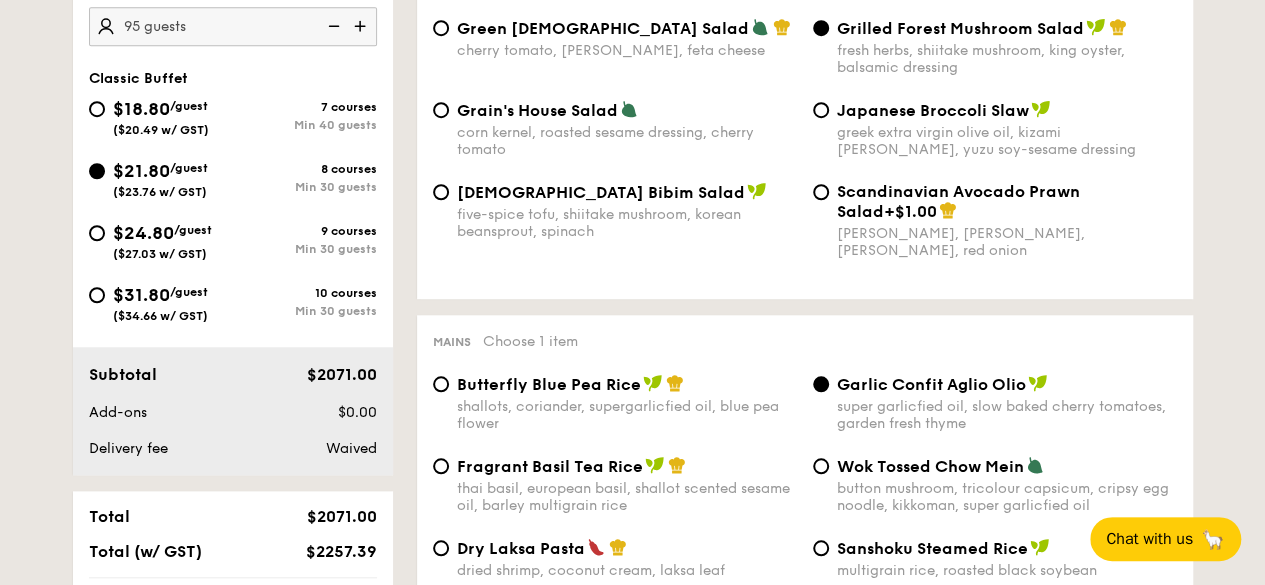 scroll, scrollTop: 555, scrollLeft: 0, axis: vertical 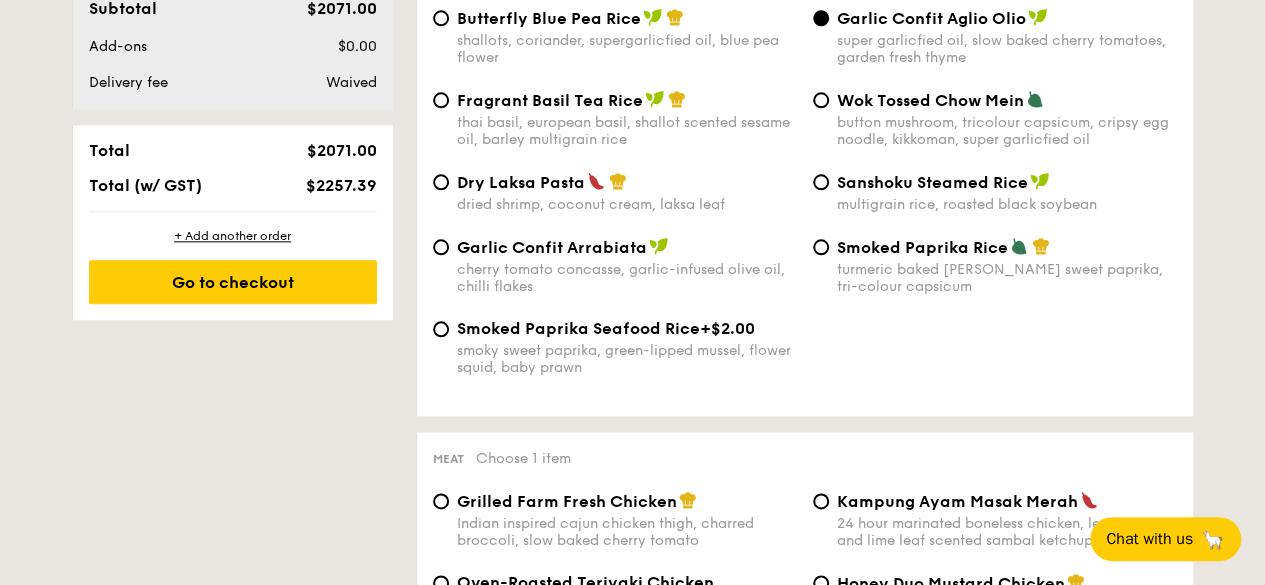 click on "Smoked Paprika Rice turmeric baked [PERSON_NAME] sweet paprika, tri-colour capsicum" at bounding box center [1007, 266] 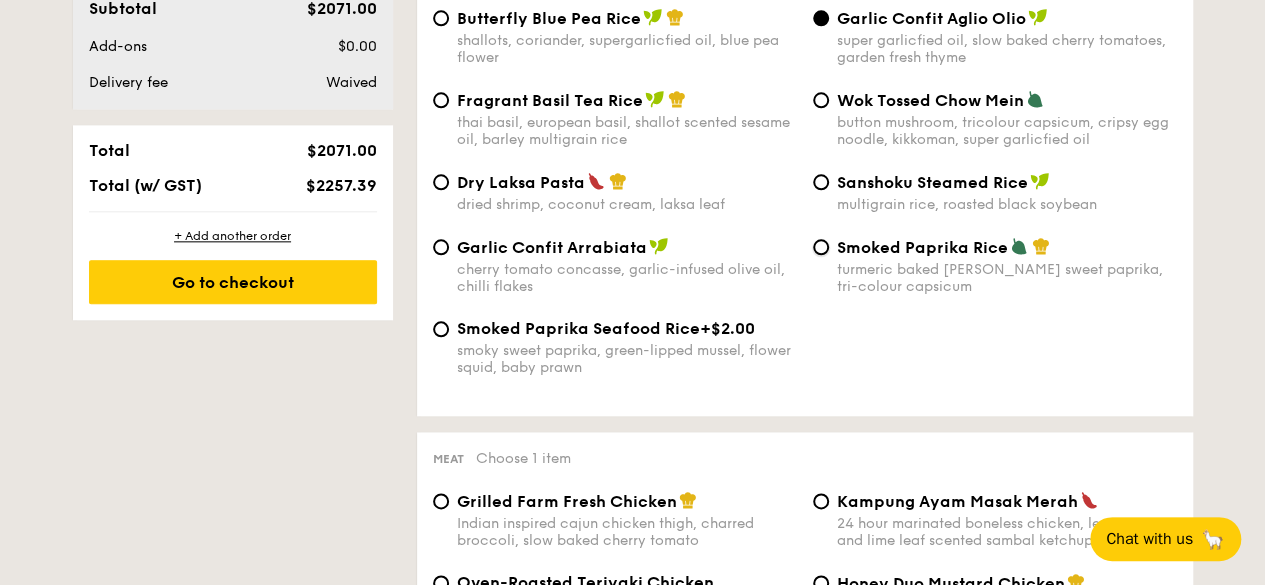 click on "Smoked Paprika Rice turmeric baked [PERSON_NAME] sweet paprika, tri-colour capsicum" at bounding box center (821, 247) 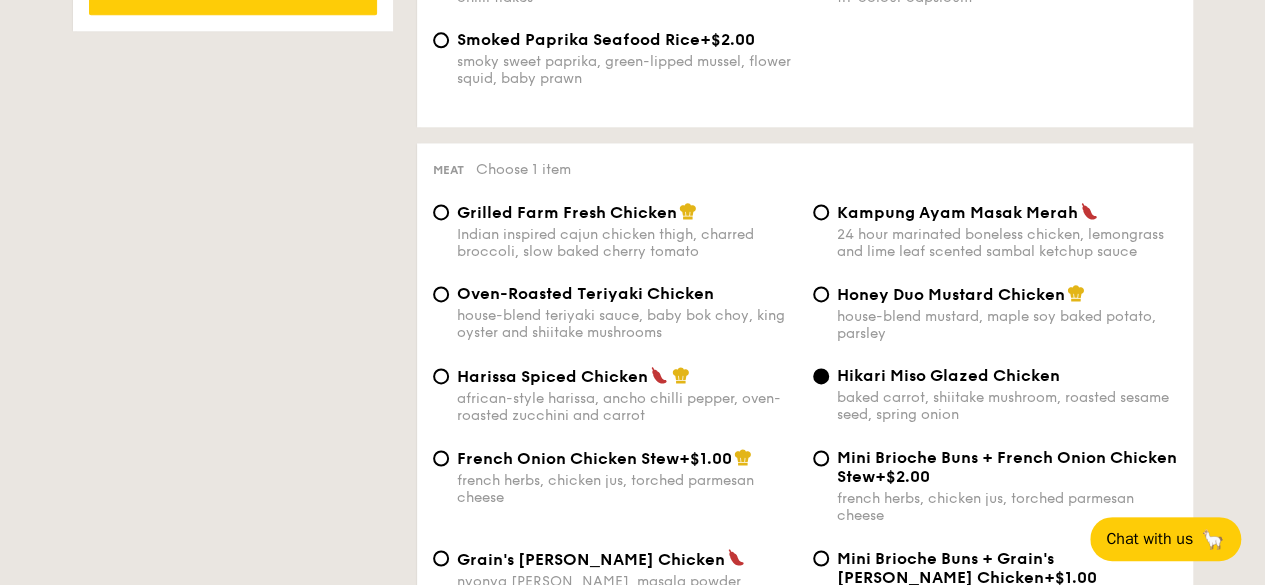 scroll, scrollTop: 1454, scrollLeft: 0, axis: vertical 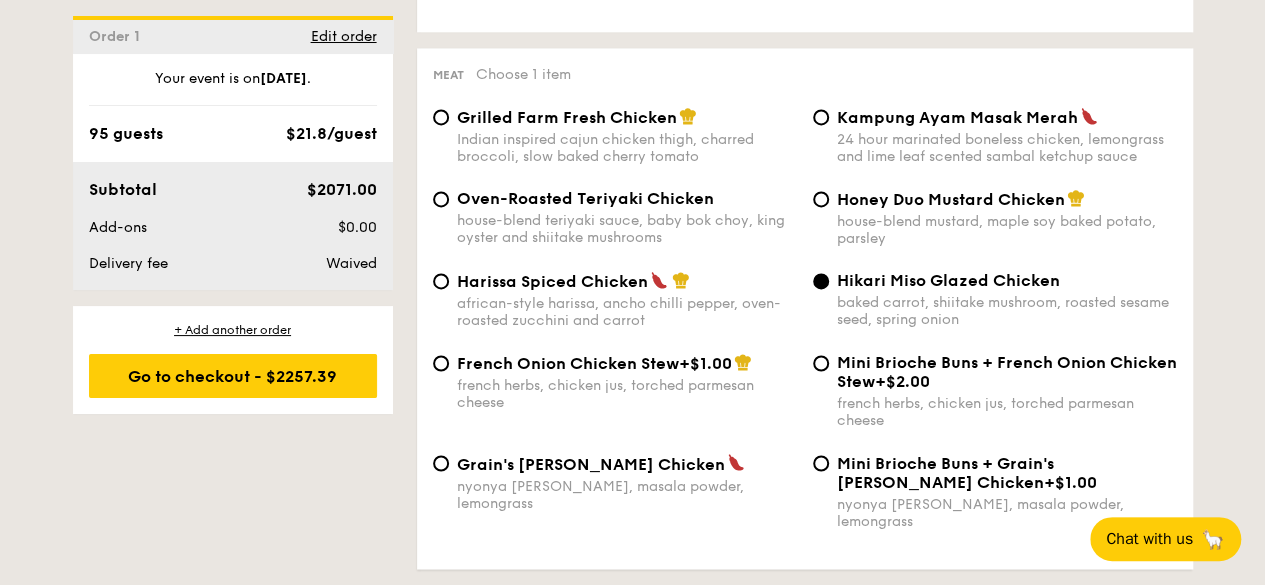 click on "Harissa Spiced Chicken african-style harissa, ancho chilli pepper, oven-roasted zucchini and carrot" at bounding box center (627, 300) 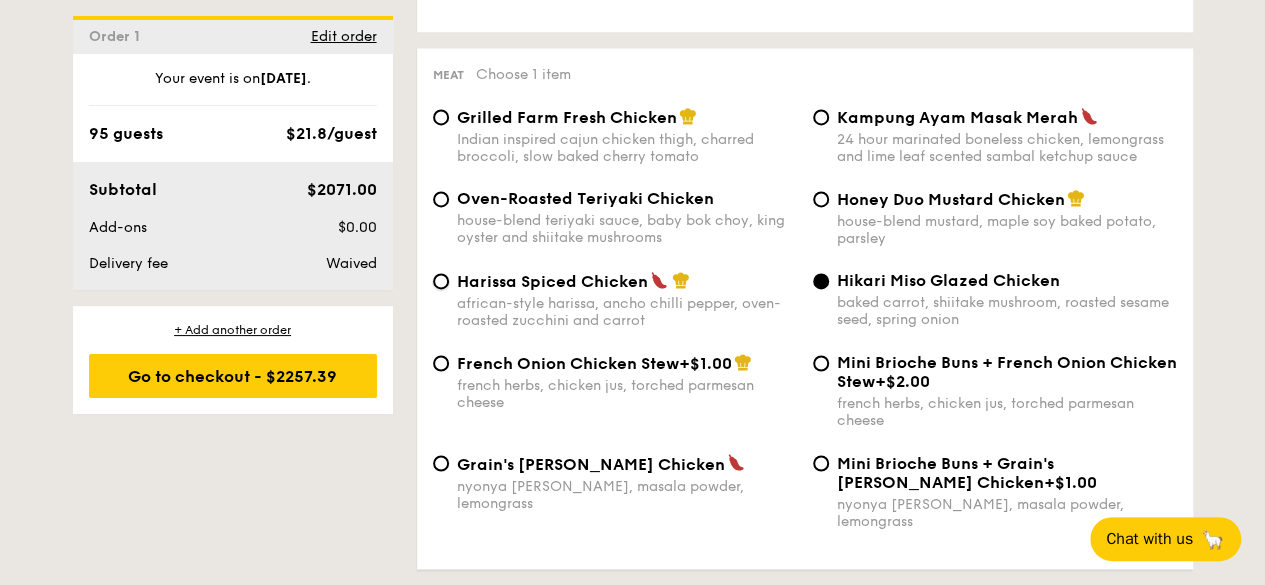click on "Harissa Spiced Chicken african-style harissa, ancho chilli pepper, oven-roasted zucchini and carrot" at bounding box center [441, 281] 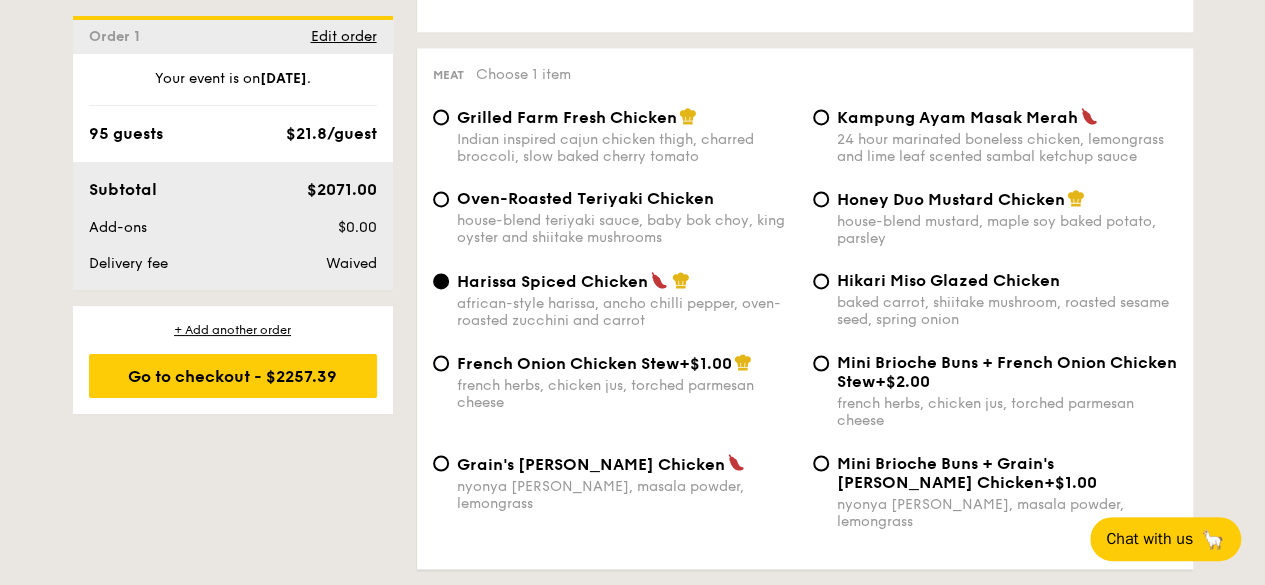 click on "Indian inspired cajun chicken thigh, charred broccoli, slow baked cherry tomato" at bounding box center [627, 148] 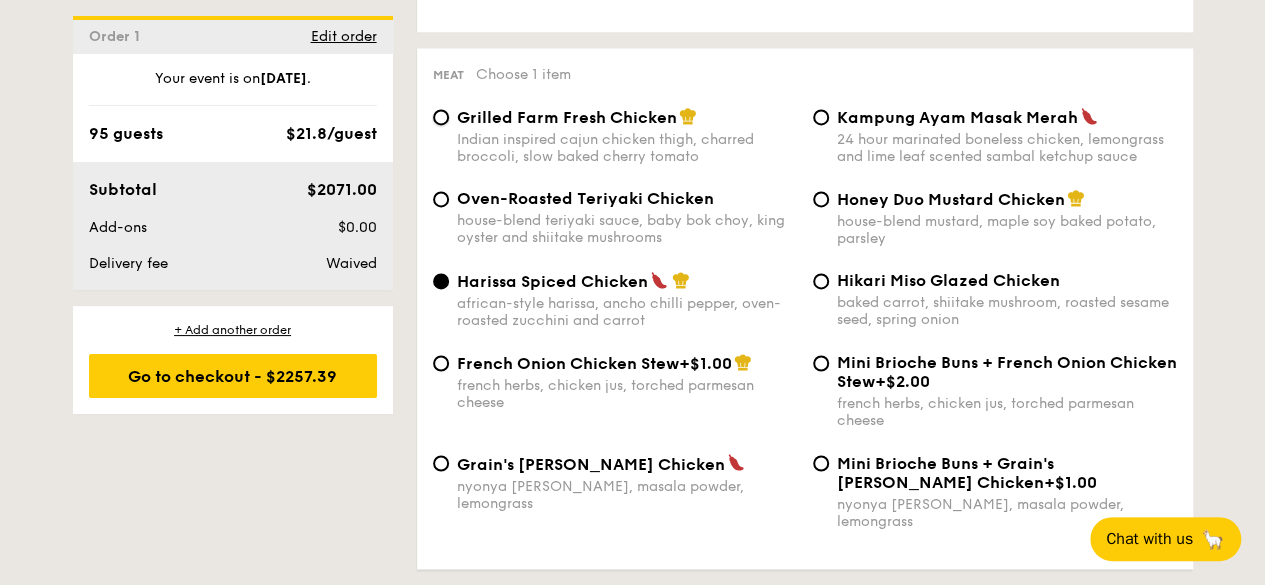 click on "Grilled Farm Fresh Chicken Indian inspired cajun chicken thigh, charred broccoli, slow baked cherry tomato" at bounding box center (441, 117) 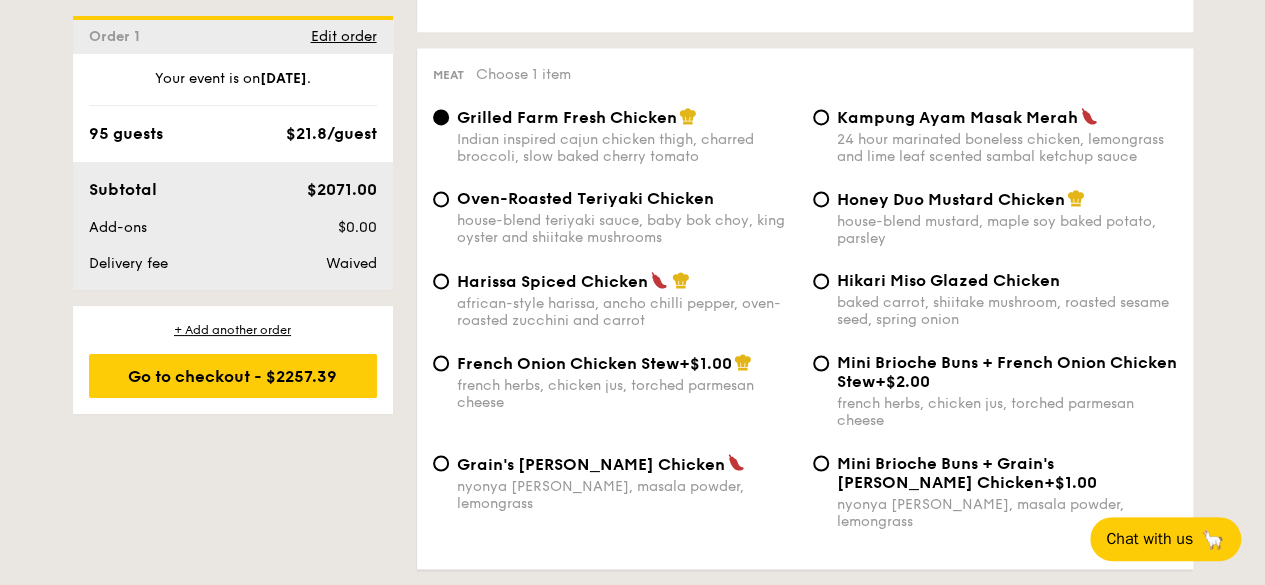 click on "house-blend mustard, maple soy baked potato, parsley" at bounding box center [1007, 230] 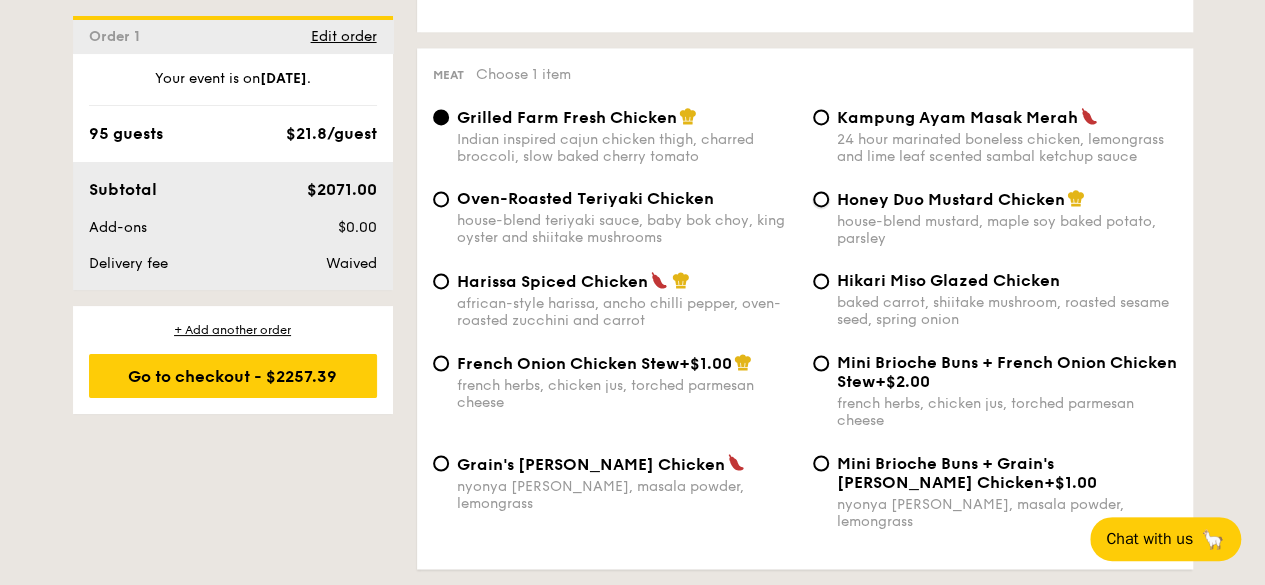 click on "Honey Duo Mustard Chicken house-blend mustard, maple soy baked potato, parsley" at bounding box center [821, 199] 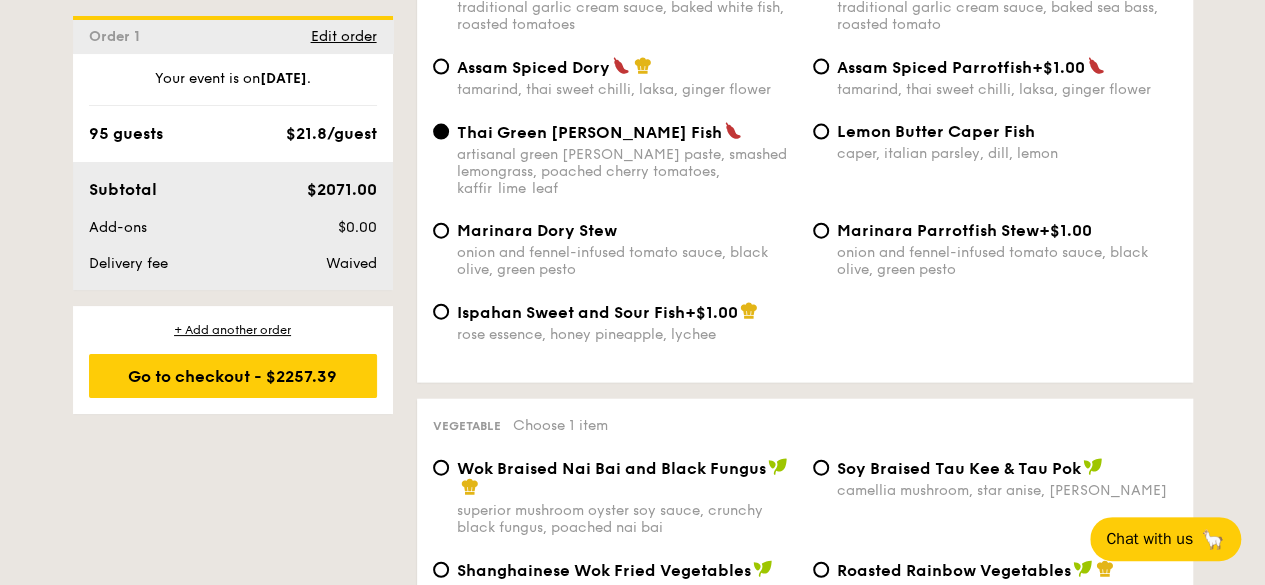 scroll, scrollTop: 2162, scrollLeft: 0, axis: vertical 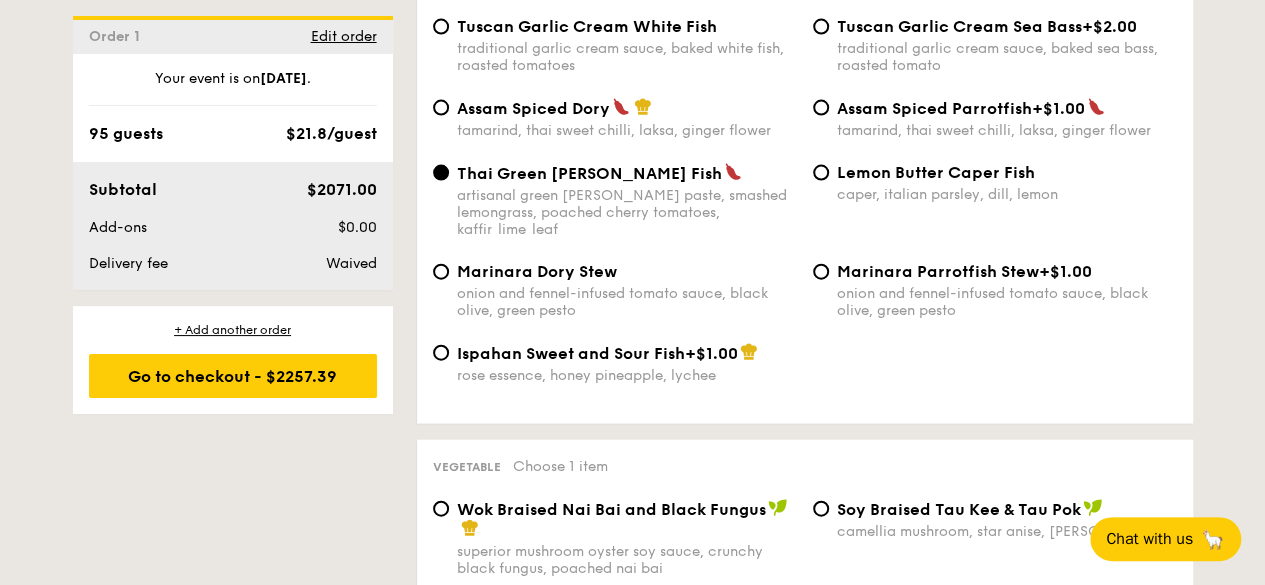 click on "tamarind, thai sweet chilli, laksa, ginger flower" at bounding box center (627, 130) 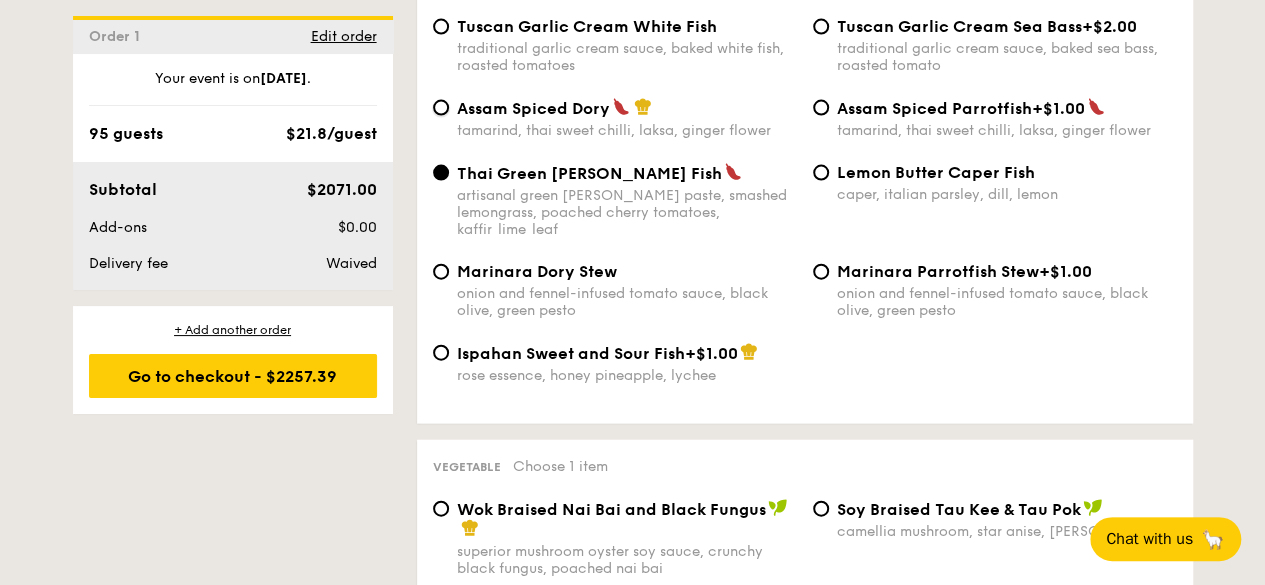 click on "Assam Spiced Dory tamarind, thai sweet chilli, laksa, ginger flower" at bounding box center (441, 108) 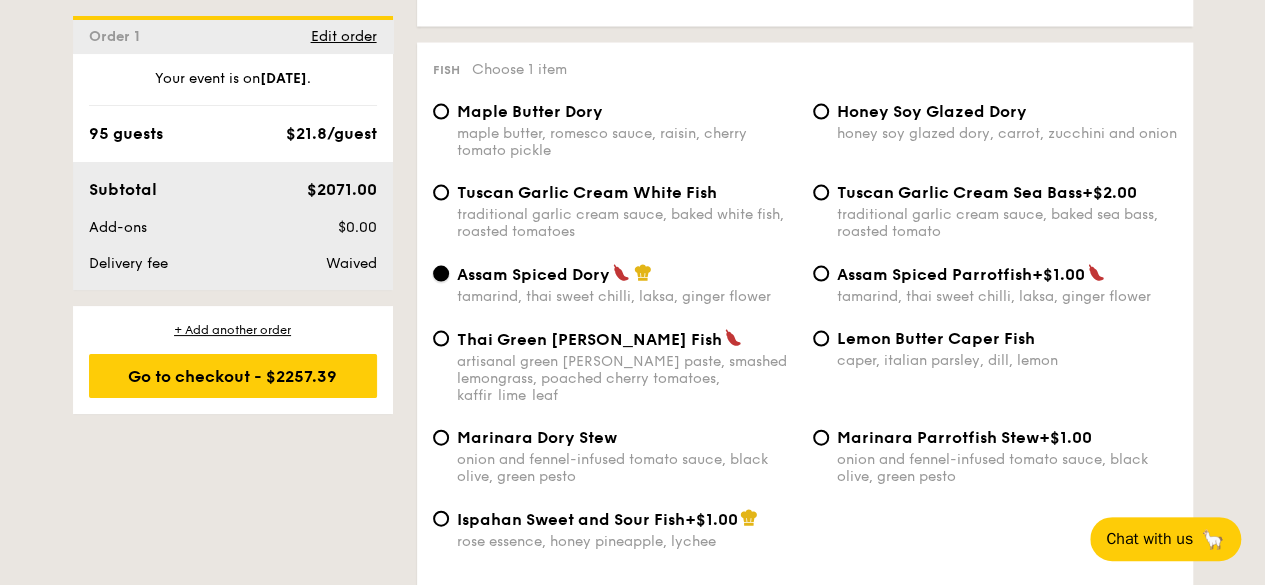 scroll, scrollTop: 2044, scrollLeft: 0, axis: vertical 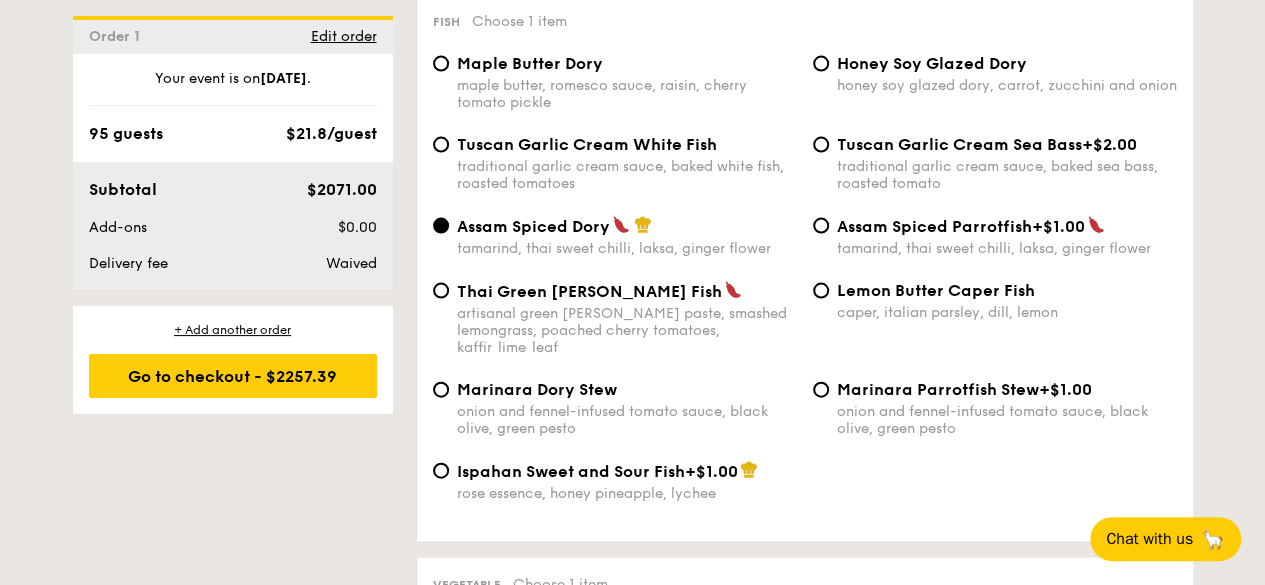 click on "artisanal green [PERSON_NAME] paste, smashed lemongrass, poached cherry tomatoes, kaffir lime leaf" at bounding box center [627, 330] 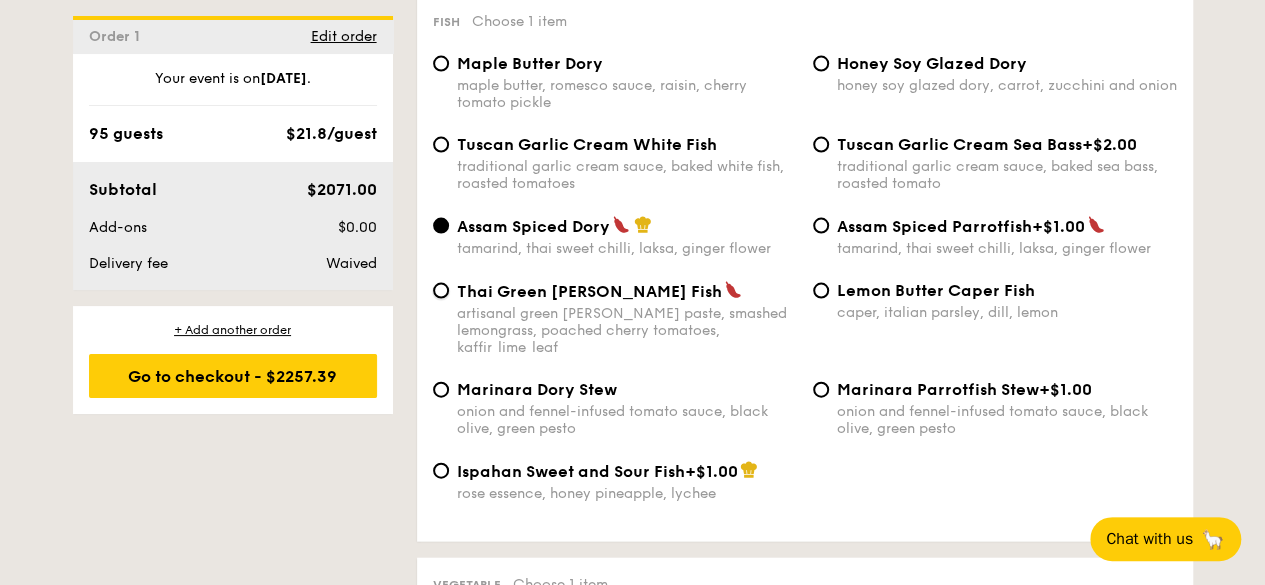click on "Thai Green [PERSON_NAME] Fish artisanal green [PERSON_NAME] paste, smashed lemongrass, poached cherry tomatoes, kaffir lime leaf" at bounding box center [441, 291] 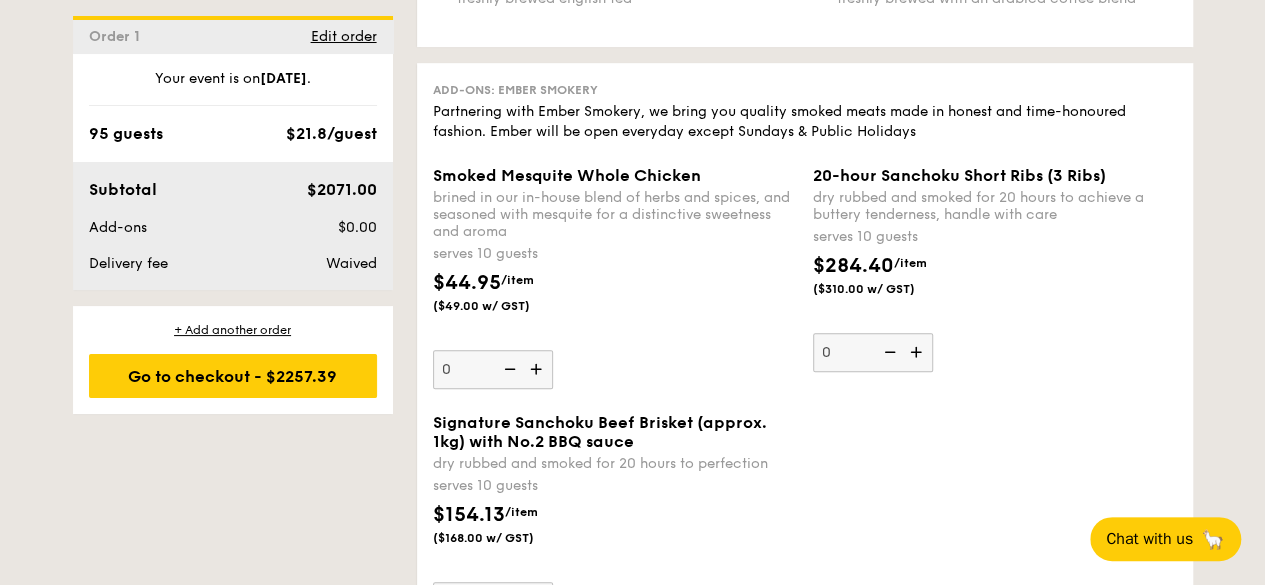 scroll, scrollTop: 4347, scrollLeft: 0, axis: vertical 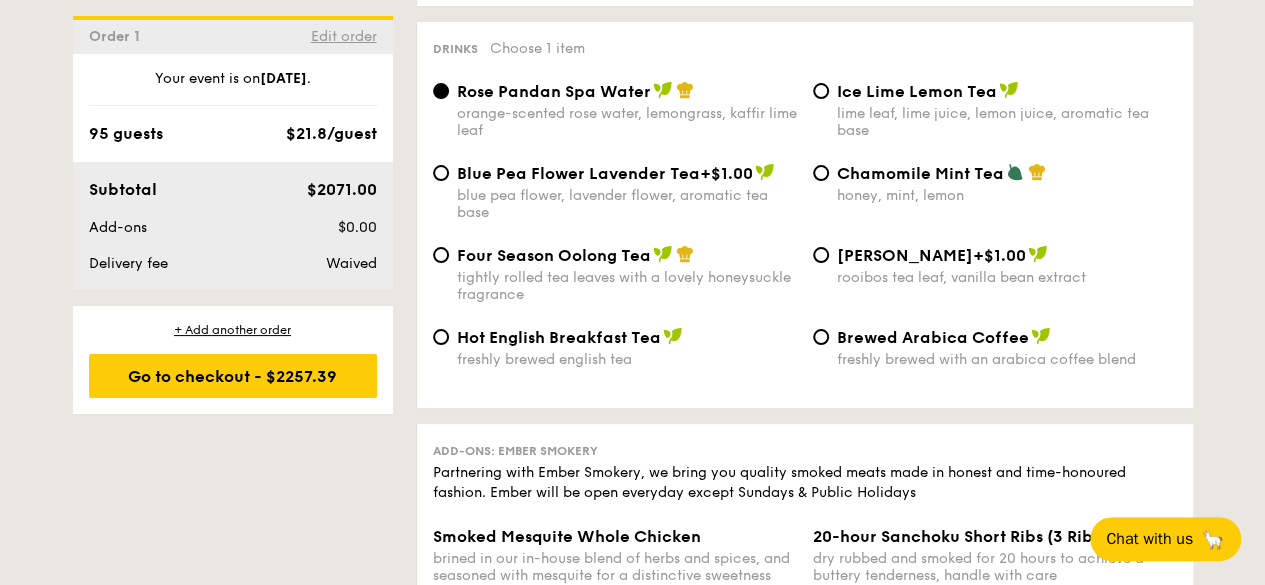 click on "Edit order" at bounding box center (344, 36) 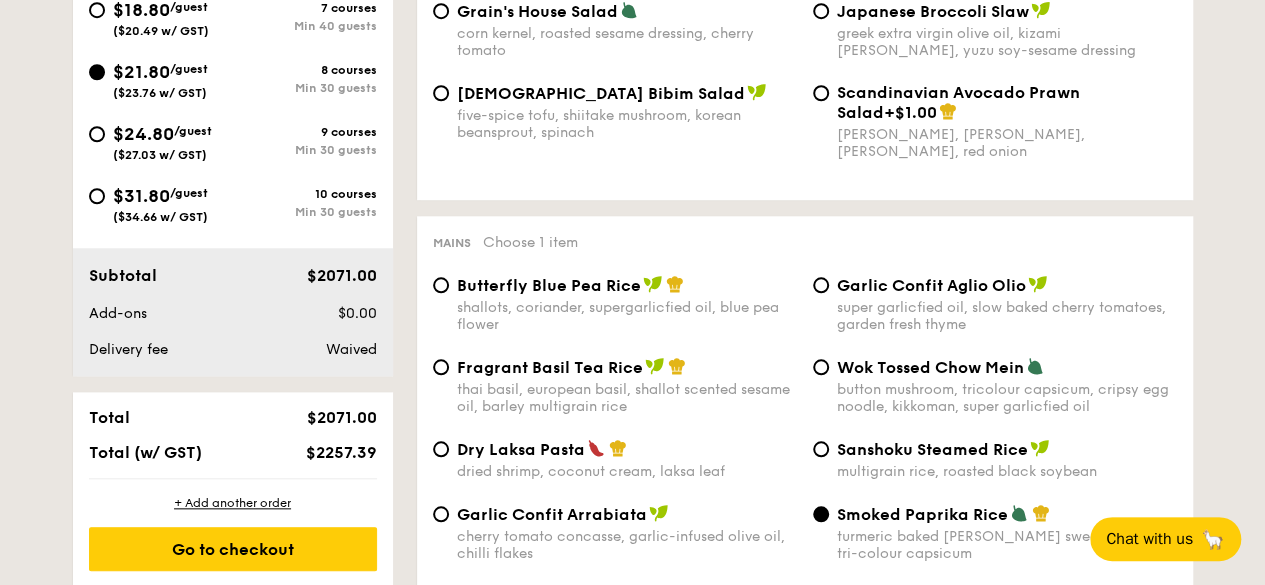scroll, scrollTop: 534, scrollLeft: 0, axis: vertical 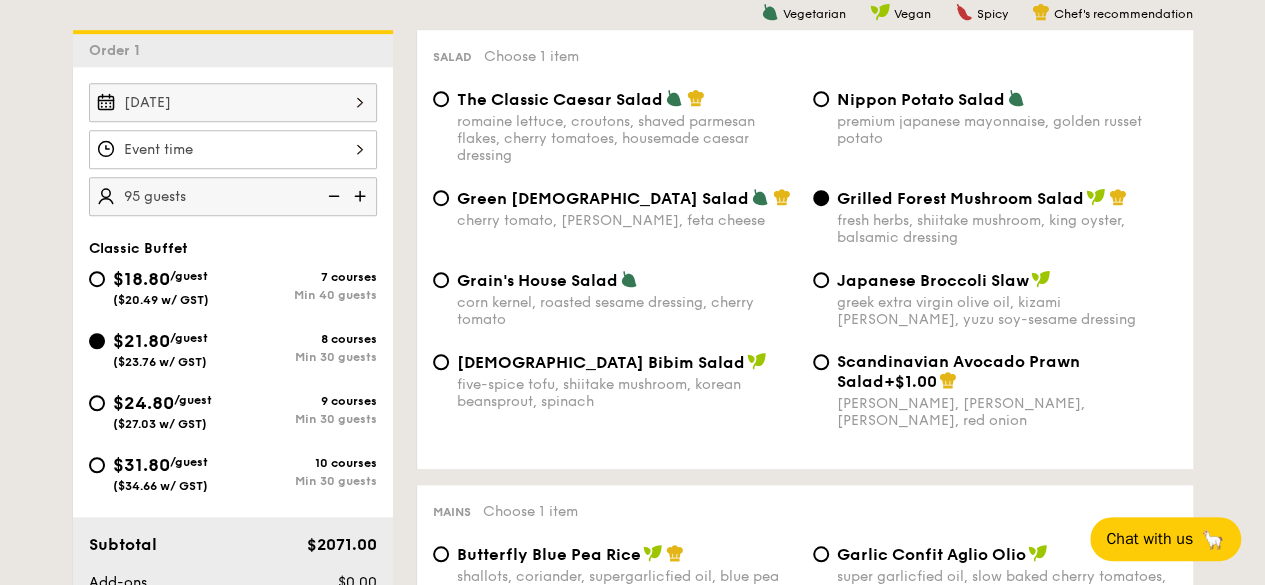 click at bounding box center (362, 196) 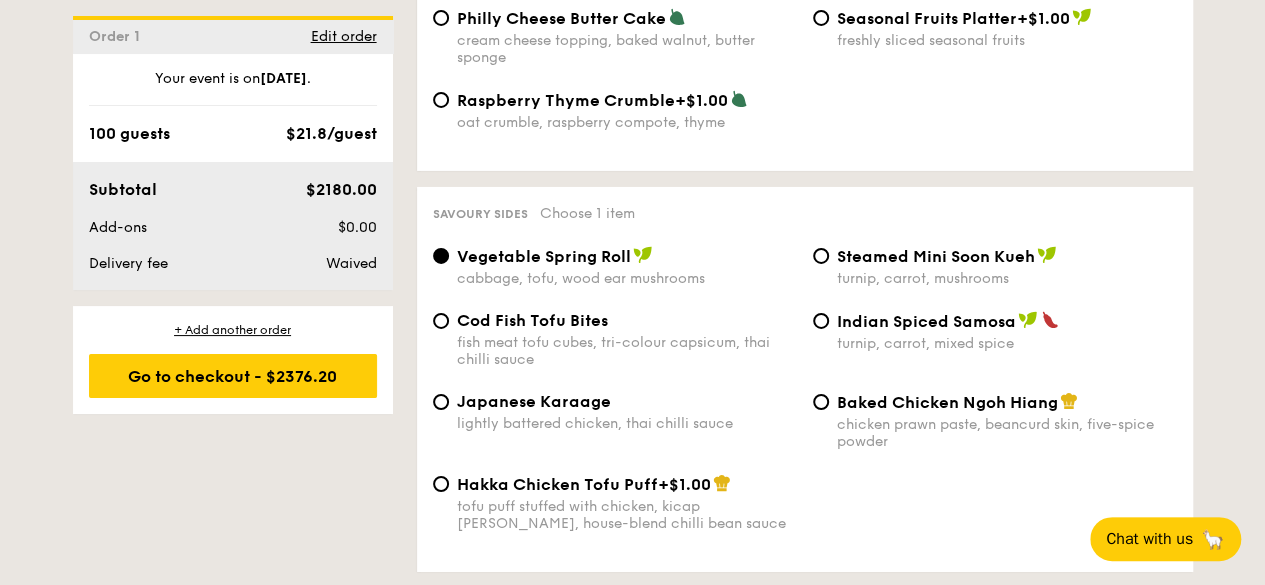scroll, scrollTop: 4512, scrollLeft: 0, axis: vertical 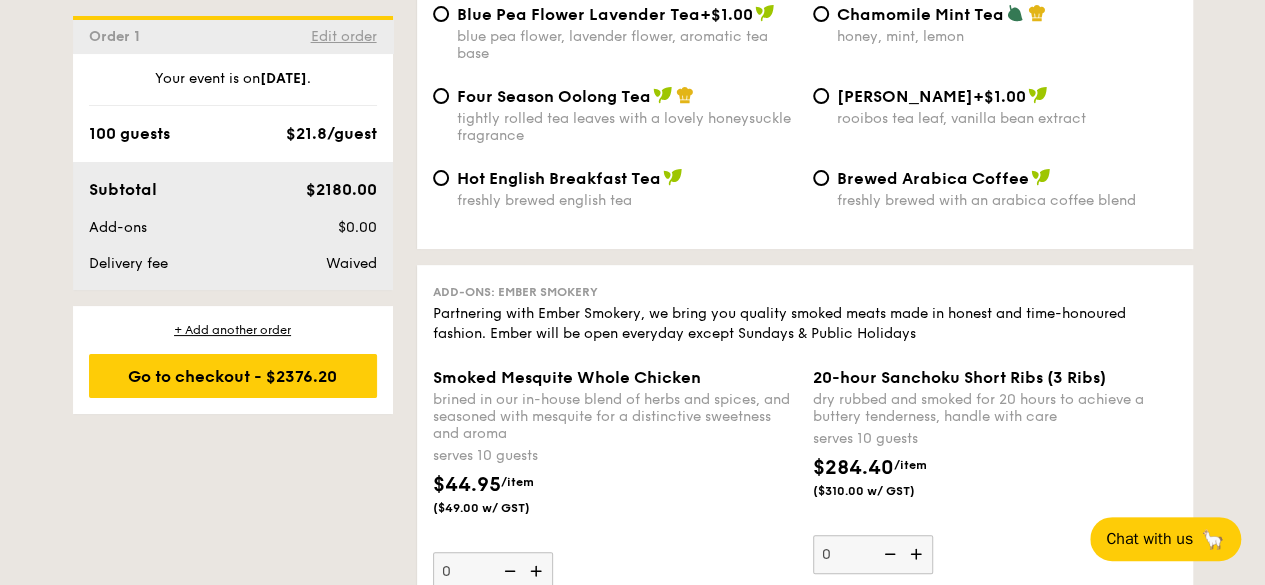 click on "Edit order" at bounding box center [344, 36] 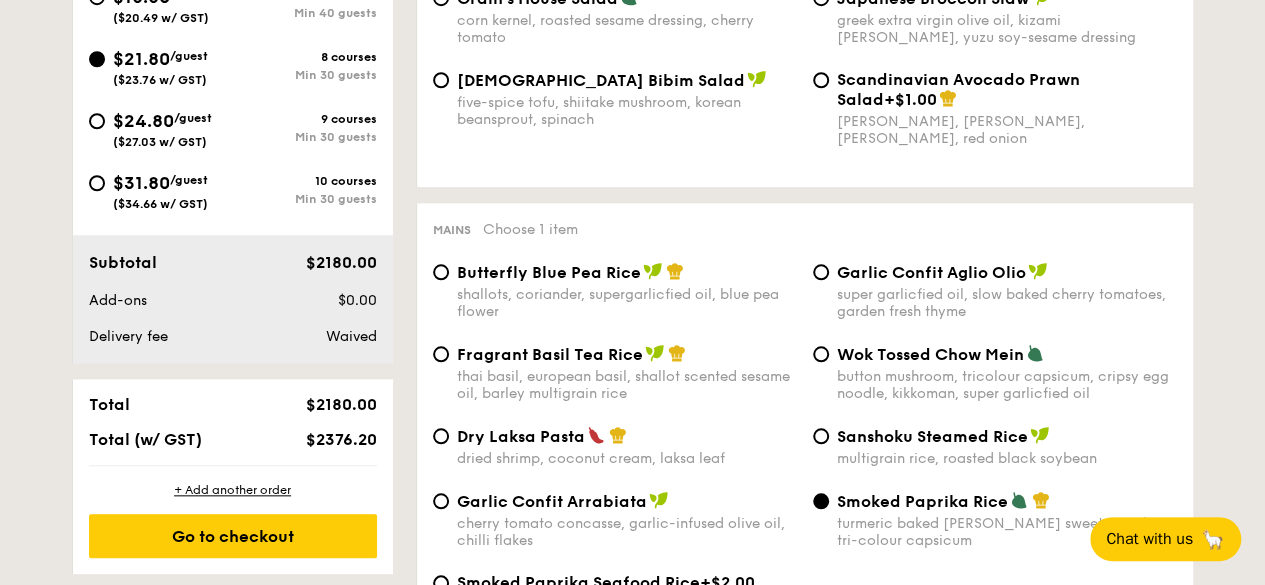 scroll, scrollTop: 534, scrollLeft: 0, axis: vertical 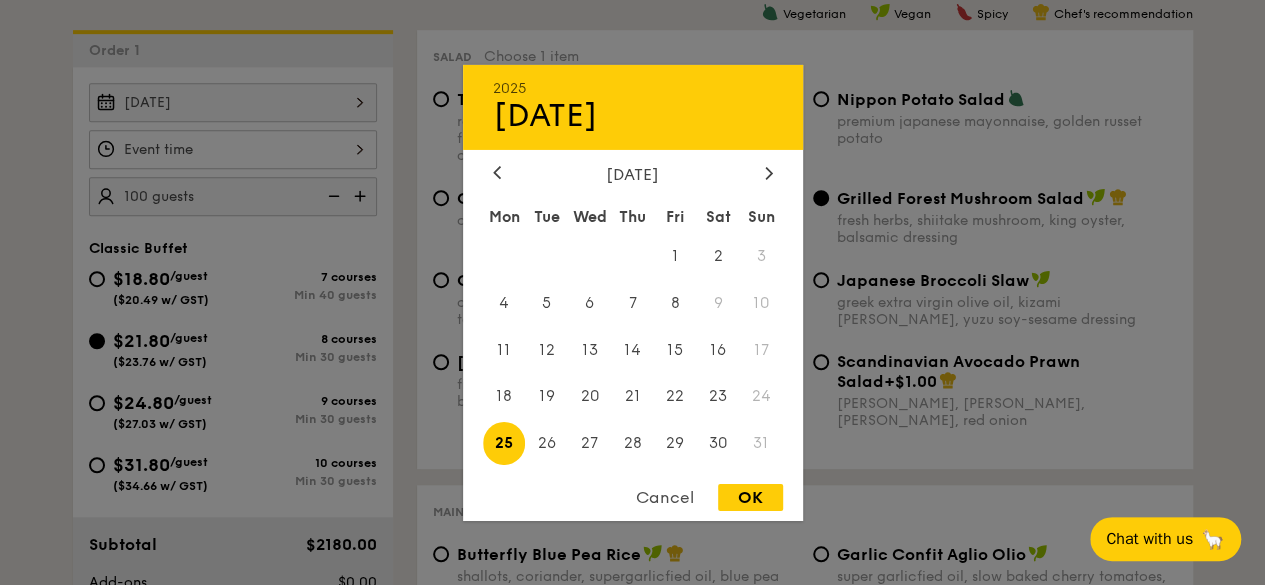 click on "[DATE]      2025   Aug [DATE] Tue Wed Thu Fri Sat Sun   1 2 3 4 5 6 7 8 9 10 11 12 13 14 15 16 17 18 19 20 21 22 23 24 25 26 27 28 29 30 31     Cancel   OK" at bounding box center [233, 102] 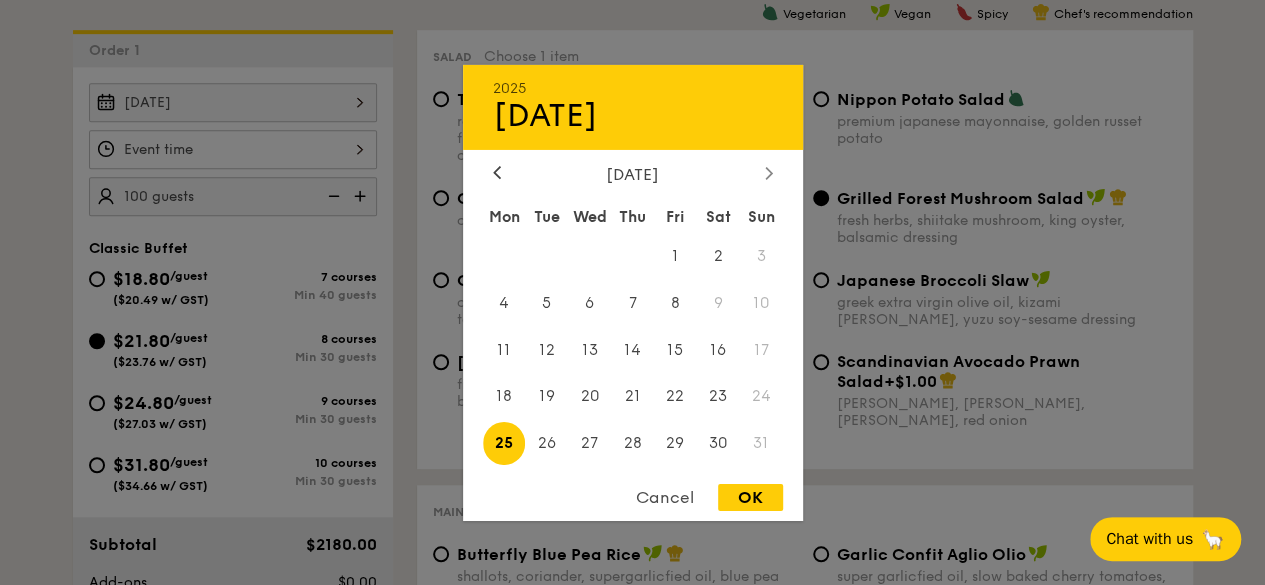 click 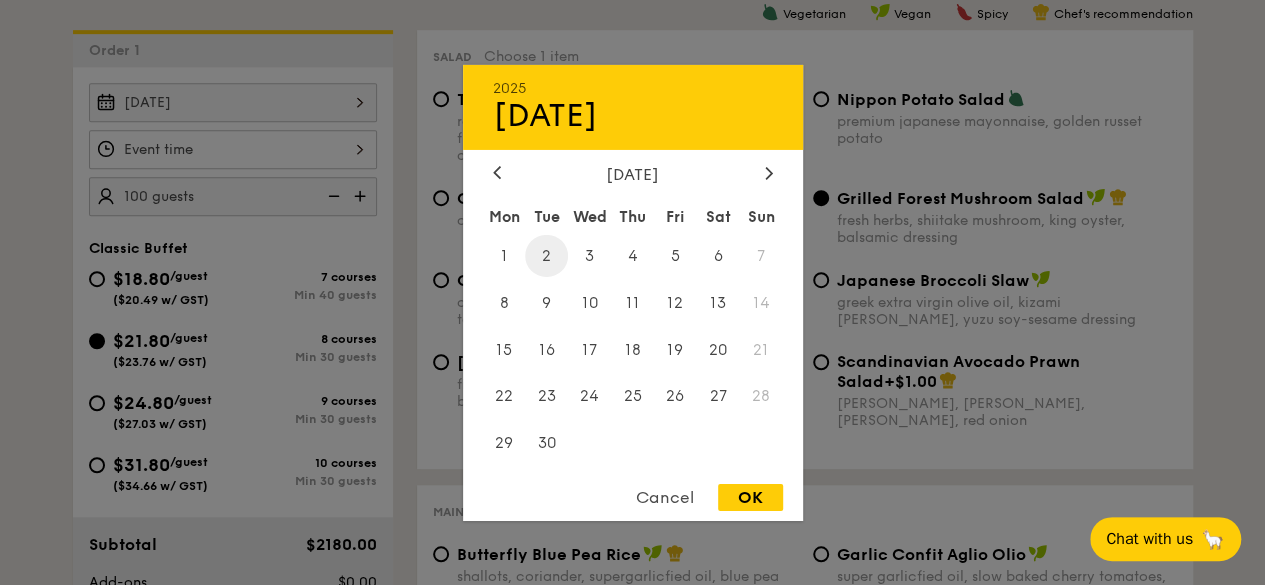 click on "2" at bounding box center (546, 255) 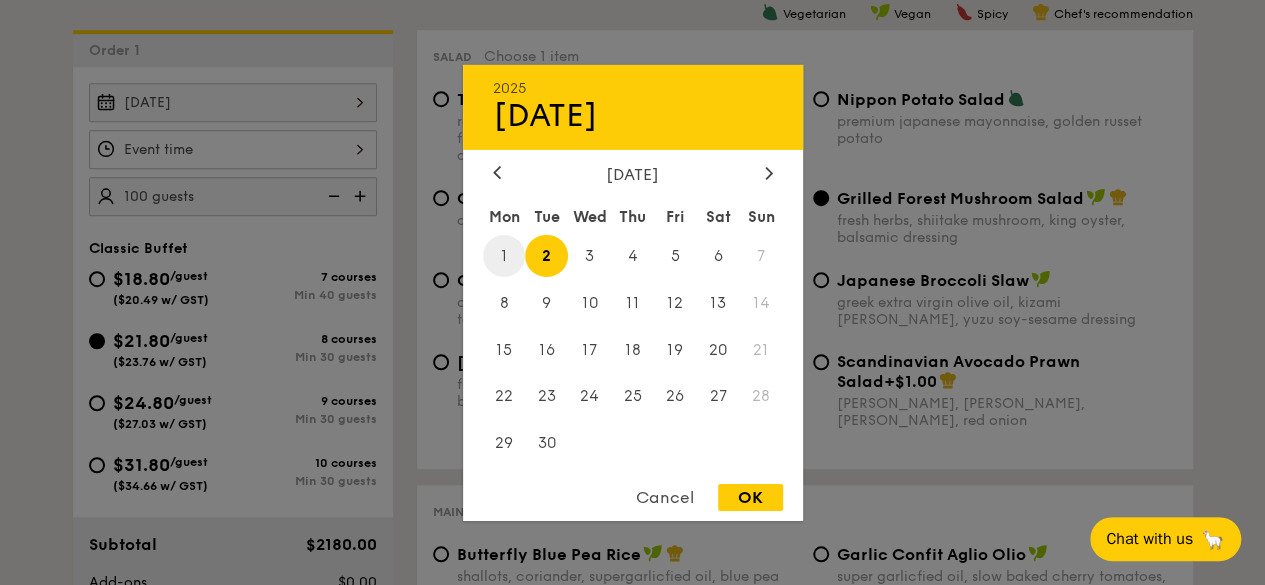 click on "1" at bounding box center [504, 255] 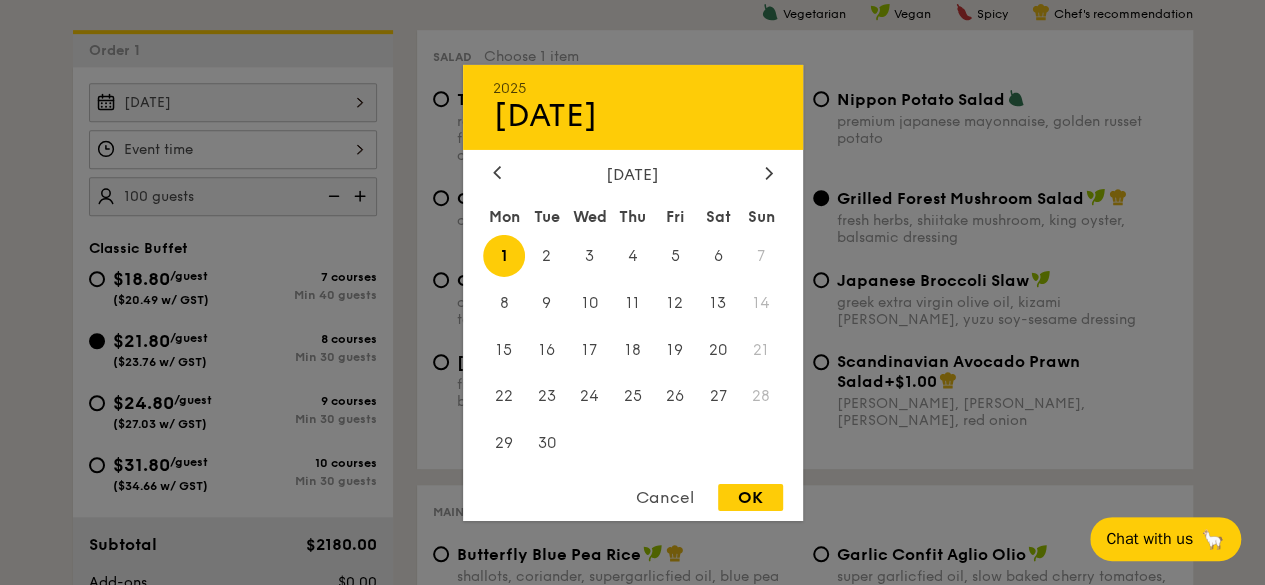 click on "OK" at bounding box center [750, 497] 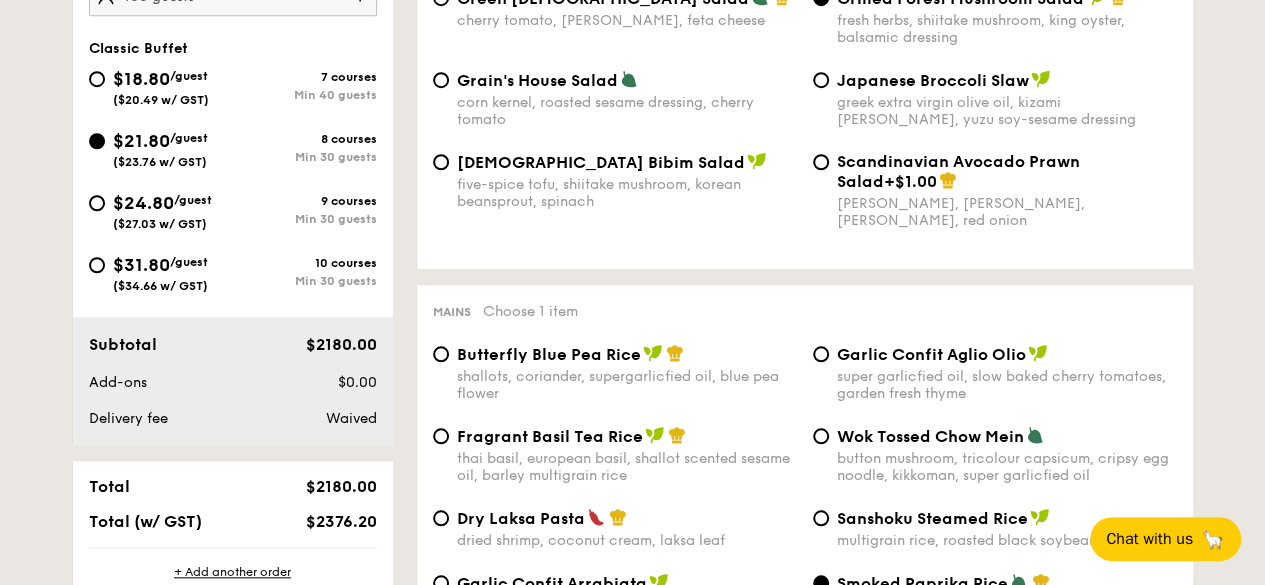 scroll, scrollTop: 1000, scrollLeft: 0, axis: vertical 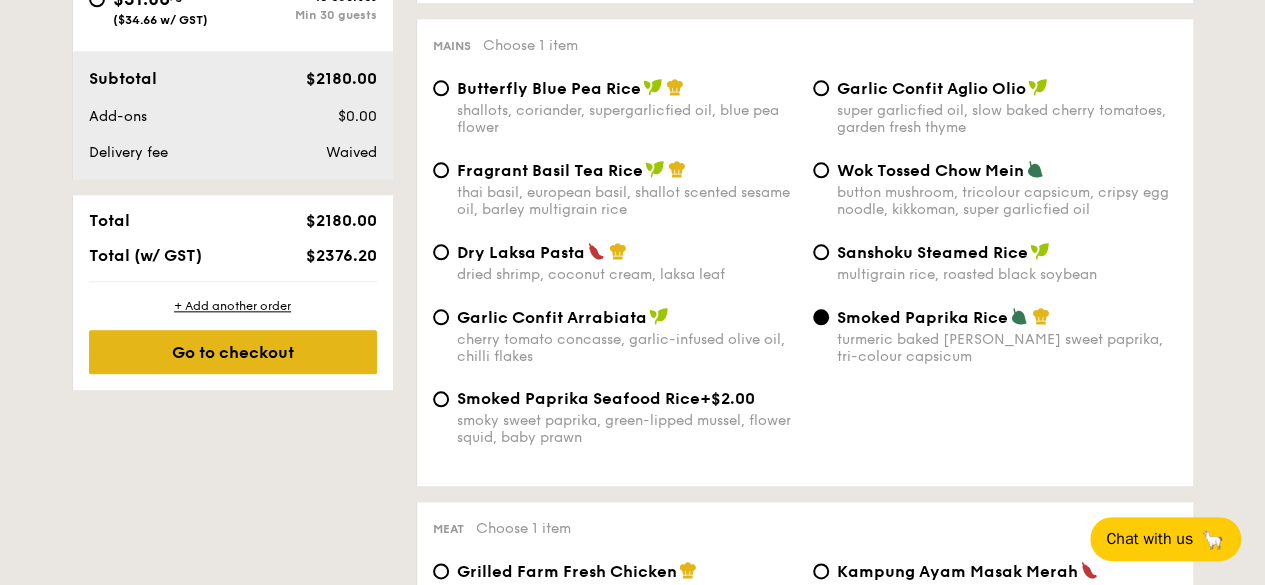 click on "Go to checkout" at bounding box center [233, 352] 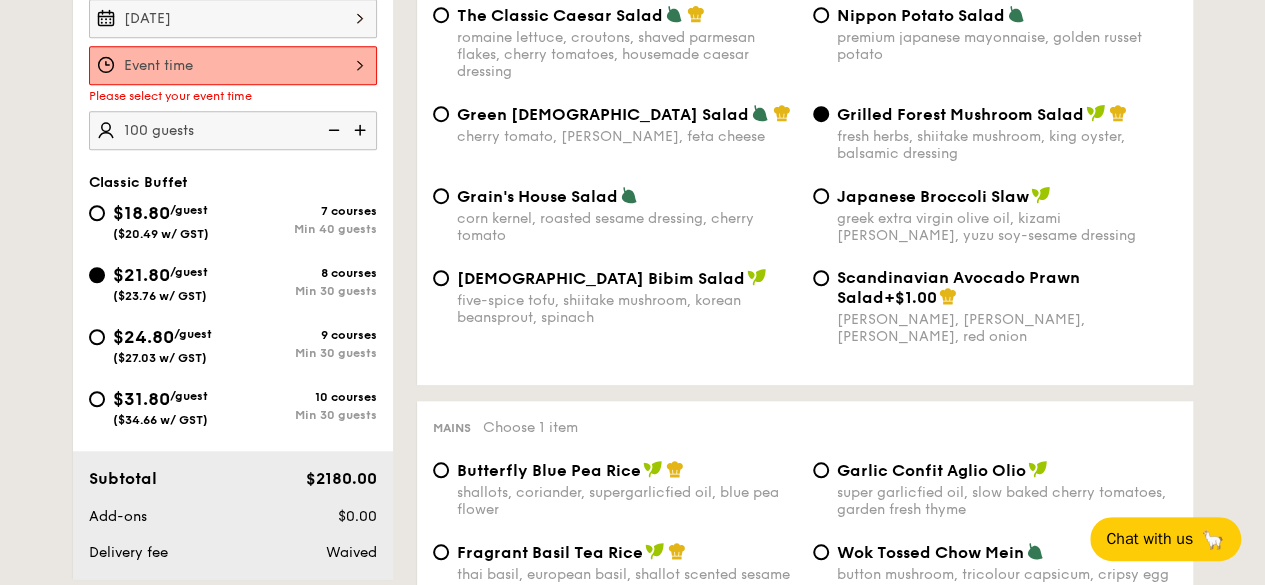 scroll, scrollTop: 534, scrollLeft: 0, axis: vertical 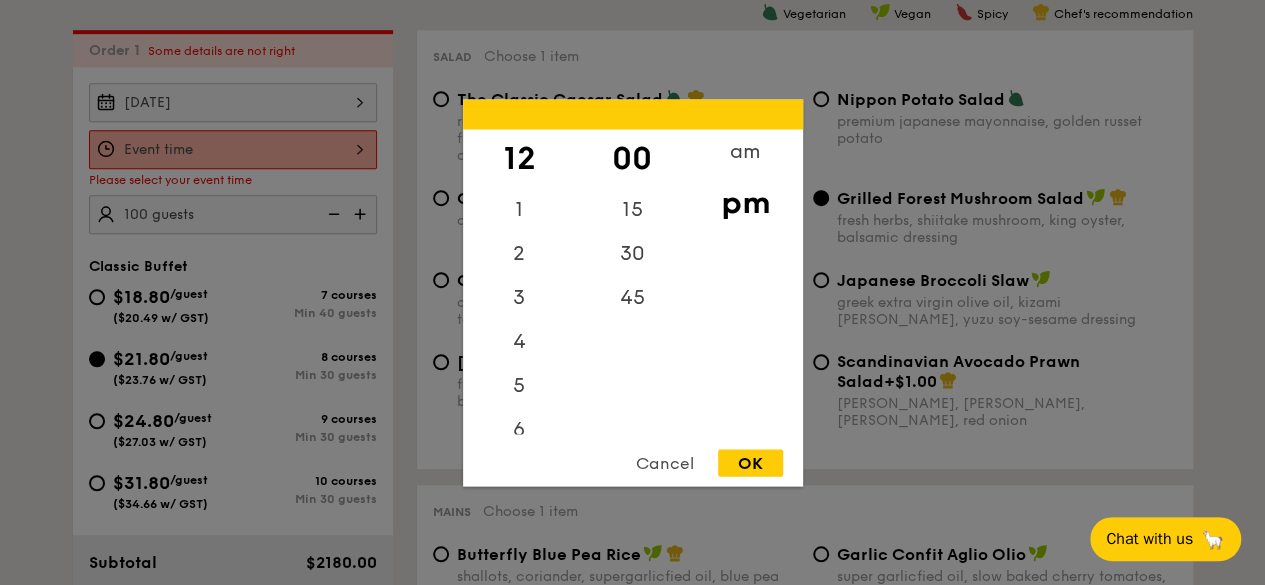 click on "12 1 2 3 4 5 6 7 8 9 10 11   00 15 30 45   am   pm   Cancel   OK" at bounding box center (233, 149) 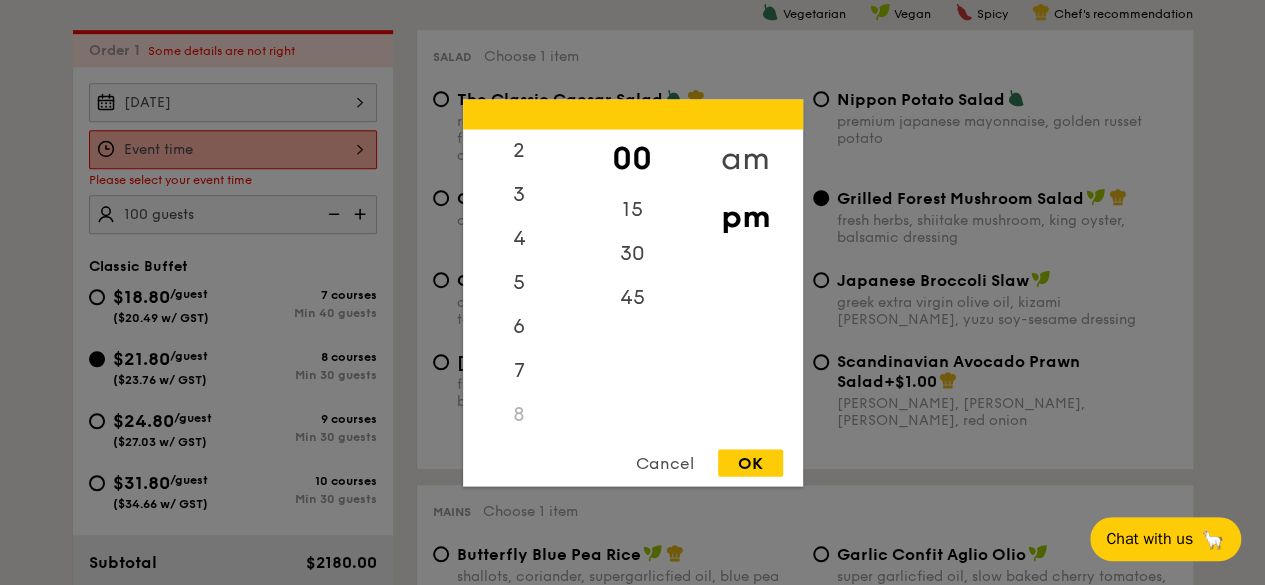 click on "am" at bounding box center (745, 158) 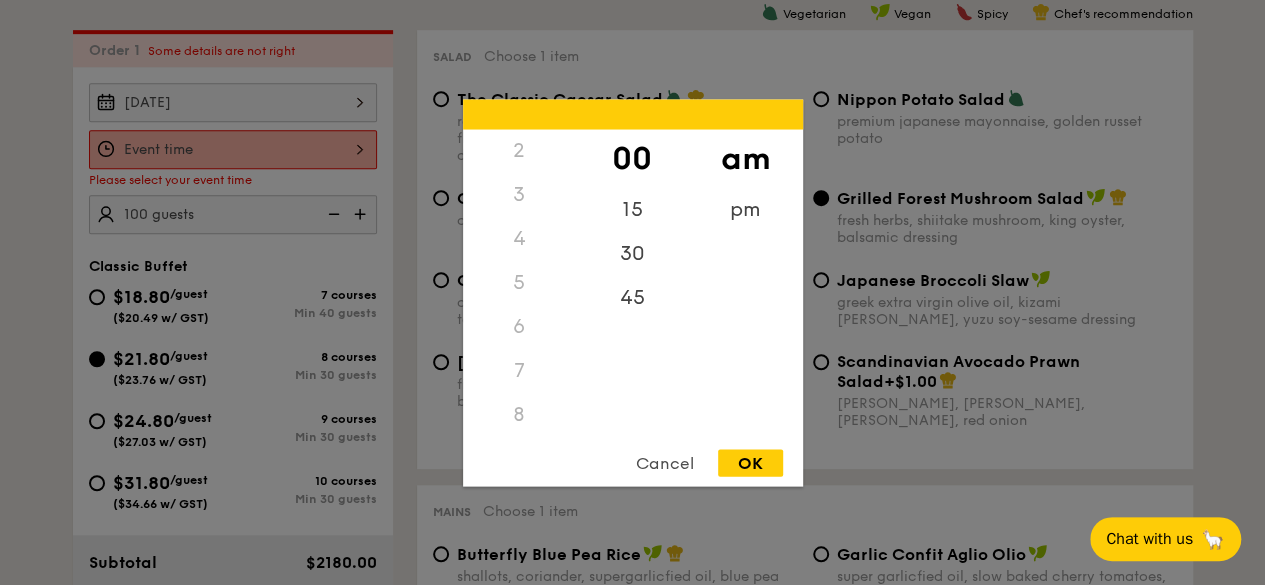 scroll, scrollTop: 222, scrollLeft: 0, axis: vertical 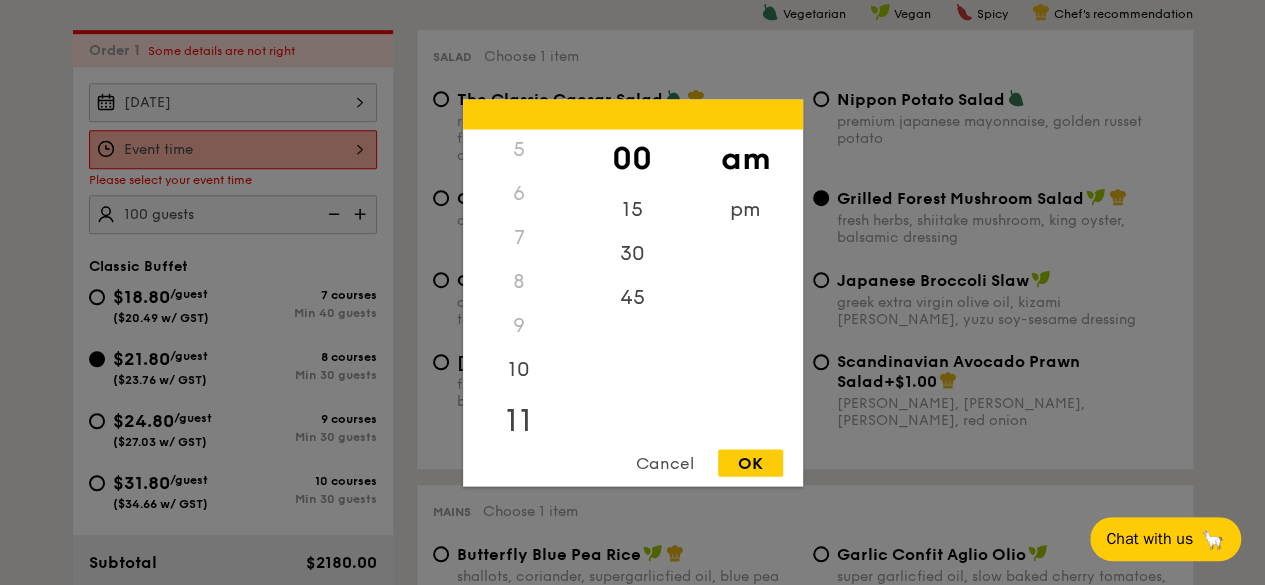 click on "11" at bounding box center [519, 420] 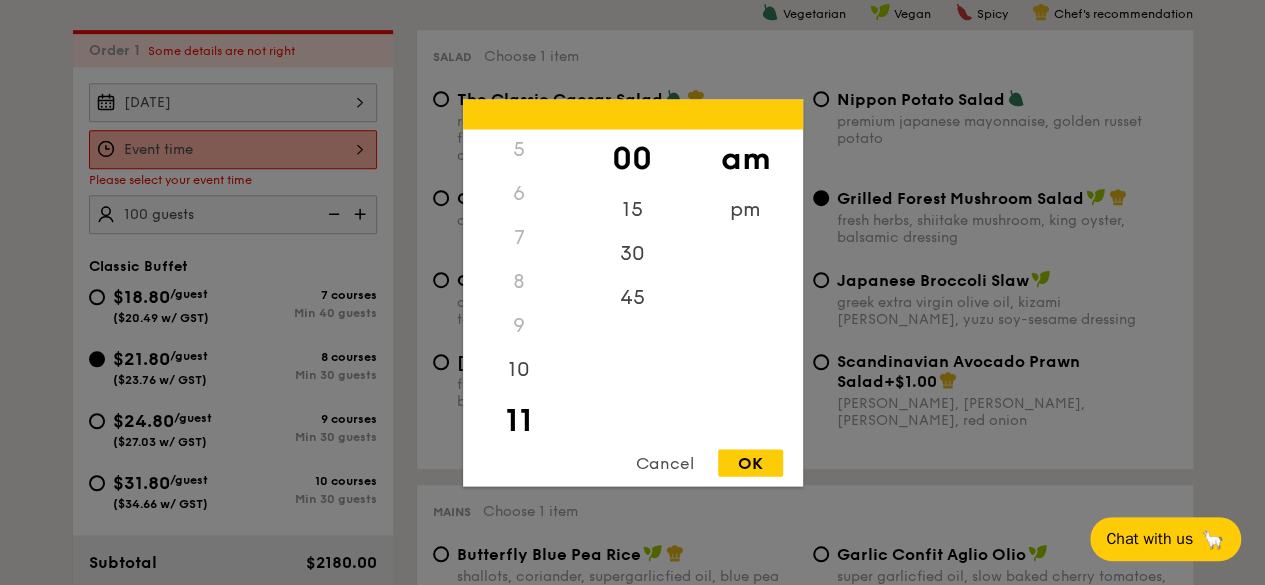 click on "OK" at bounding box center (750, 462) 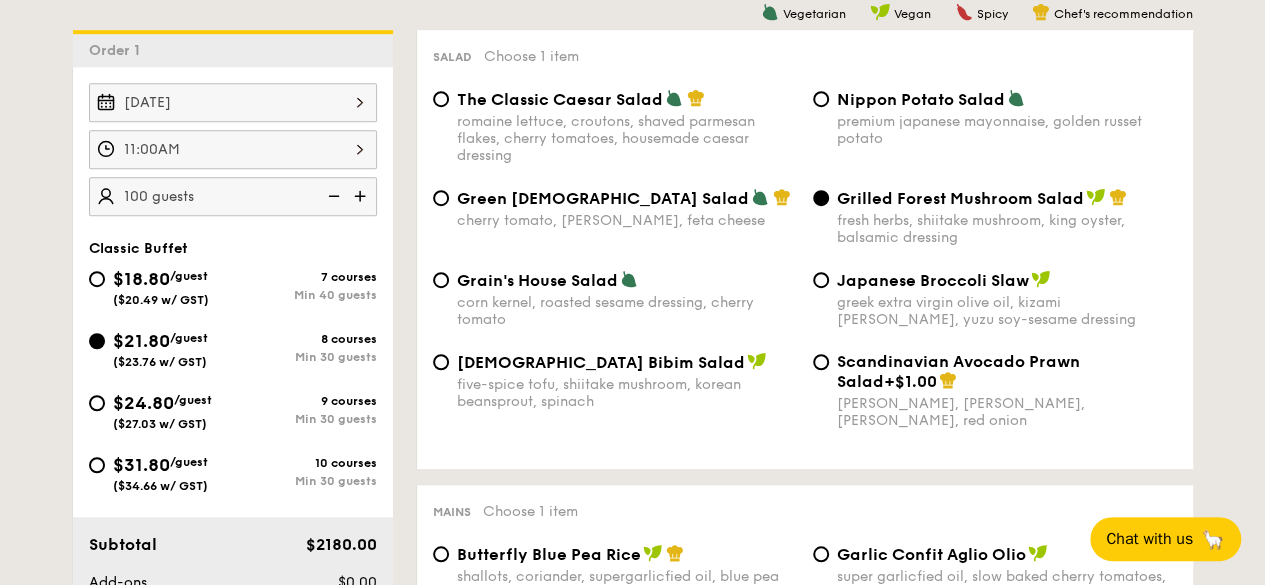 click on "11:00AM" at bounding box center (233, 149) 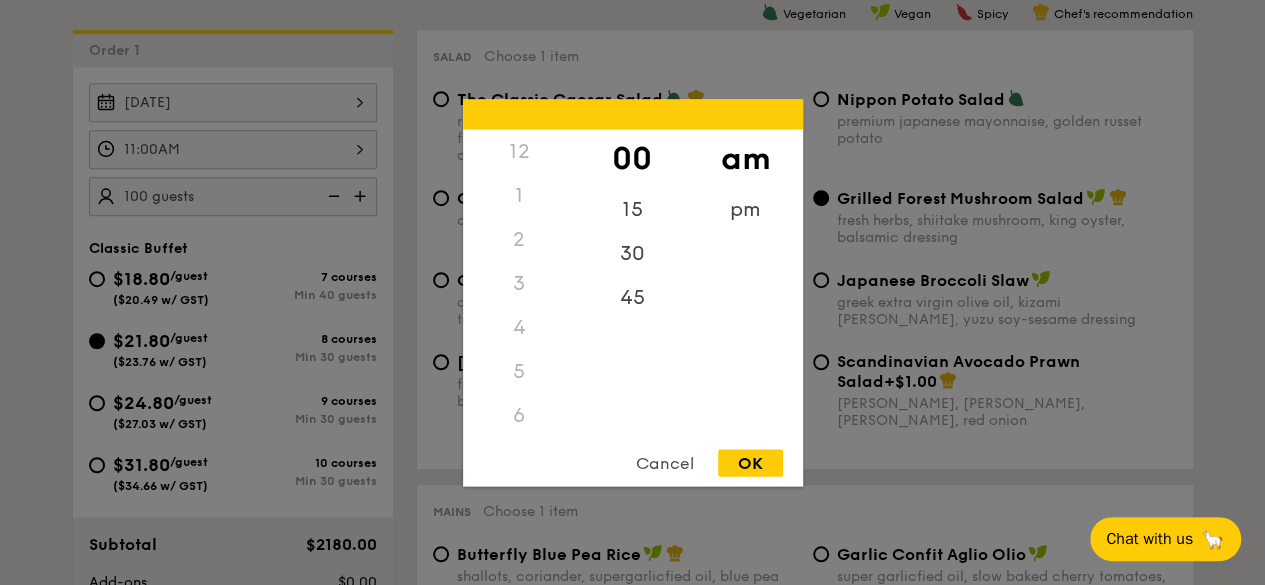 scroll, scrollTop: 236, scrollLeft: 0, axis: vertical 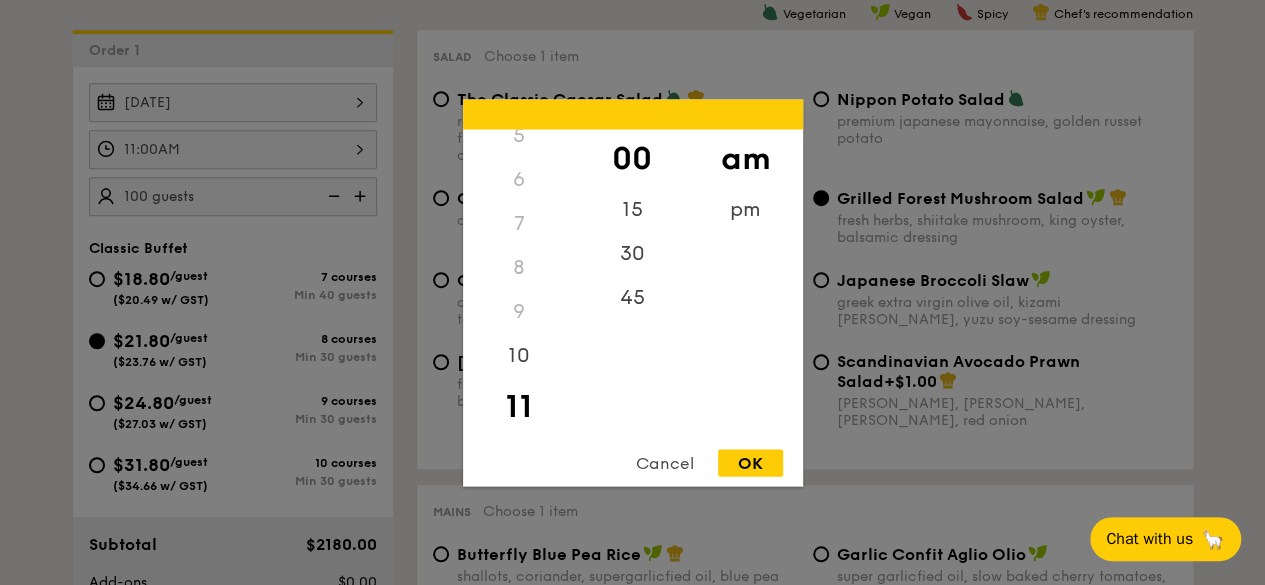 click at bounding box center [632, 292] 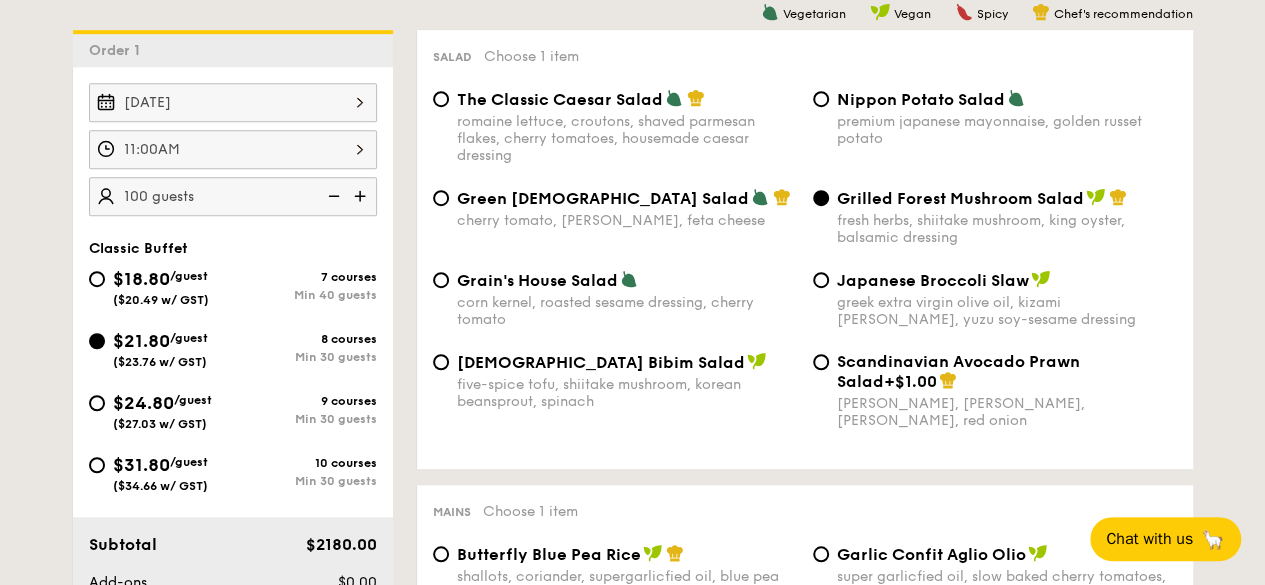click on "11:00AM" at bounding box center (233, 149) 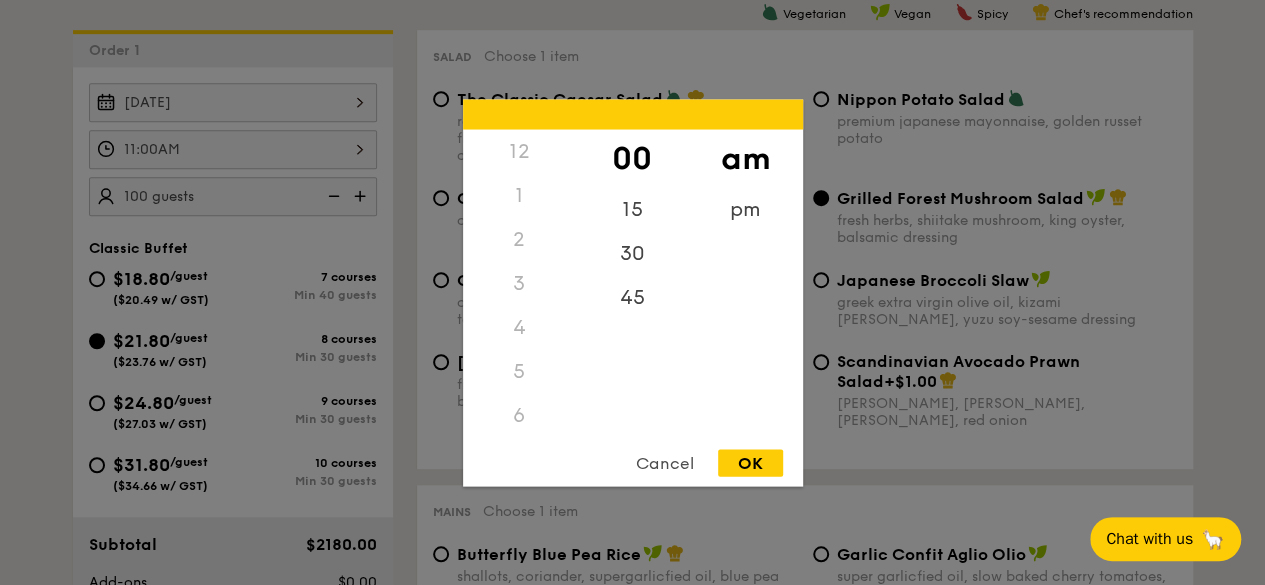 scroll, scrollTop: 236, scrollLeft: 0, axis: vertical 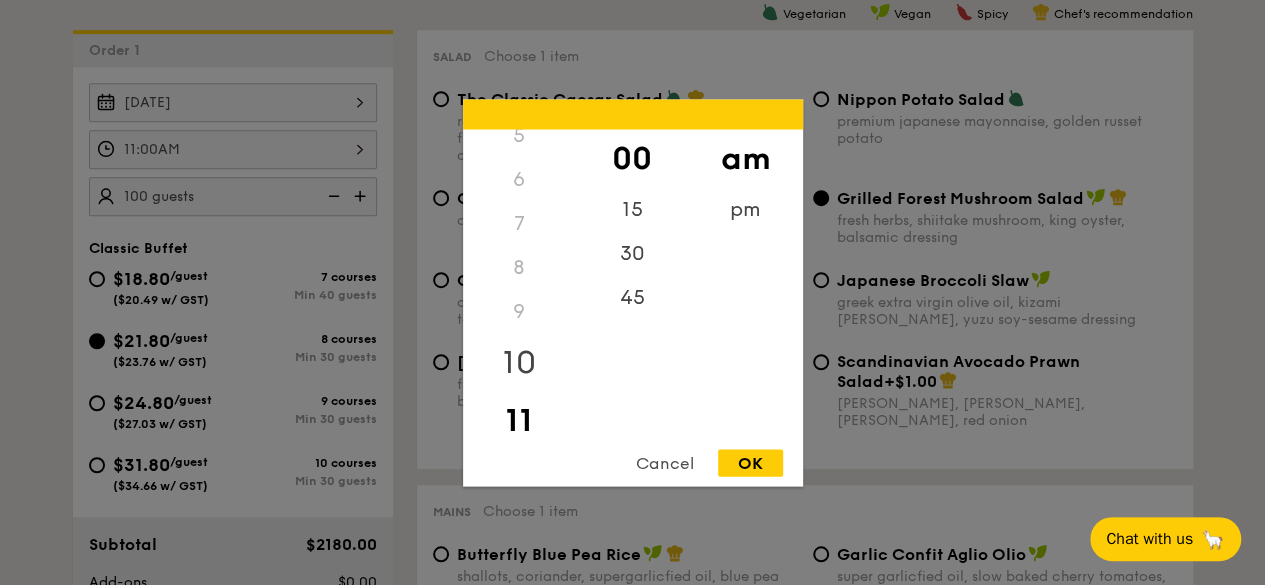 click on "10" at bounding box center (519, 362) 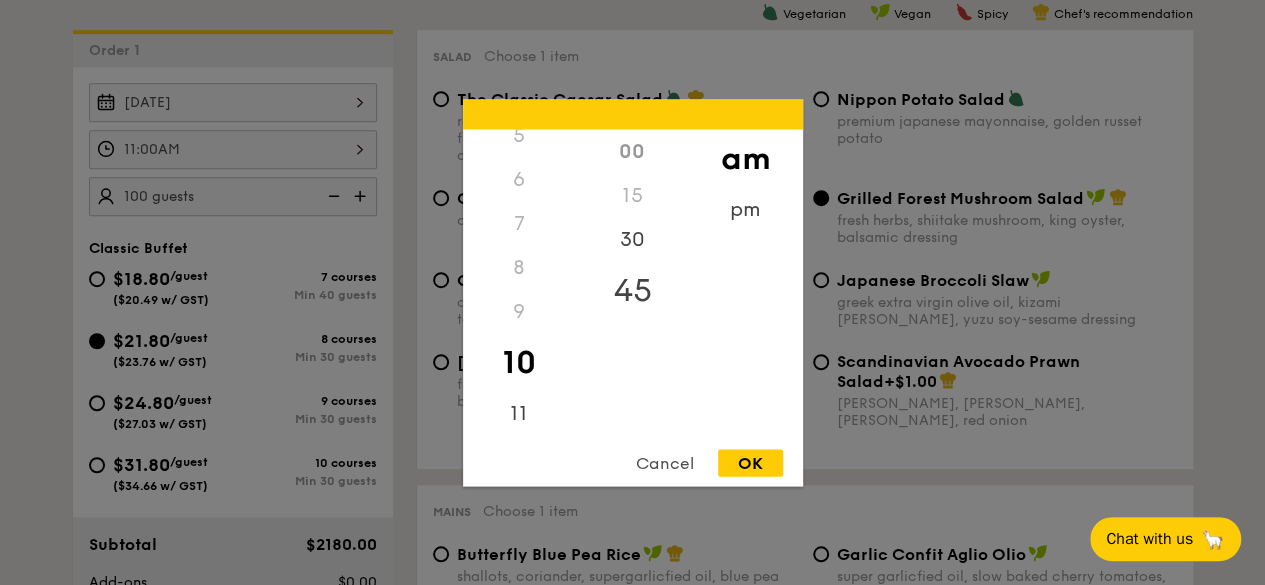 click on "45" at bounding box center [632, 290] 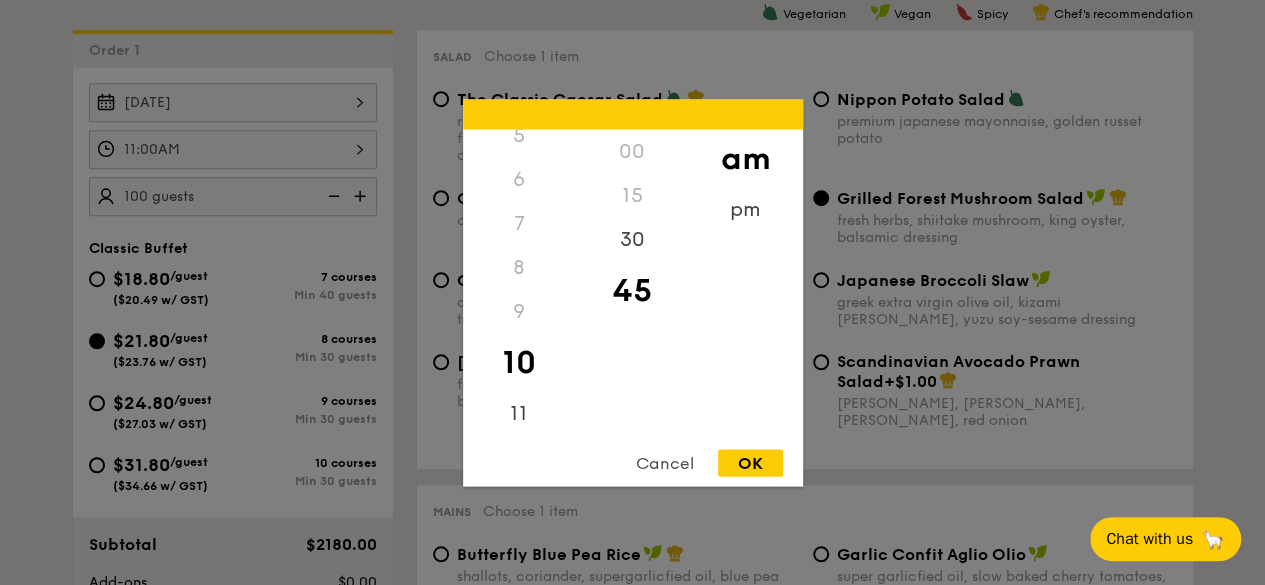 click on "OK" at bounding box center [750, 462] 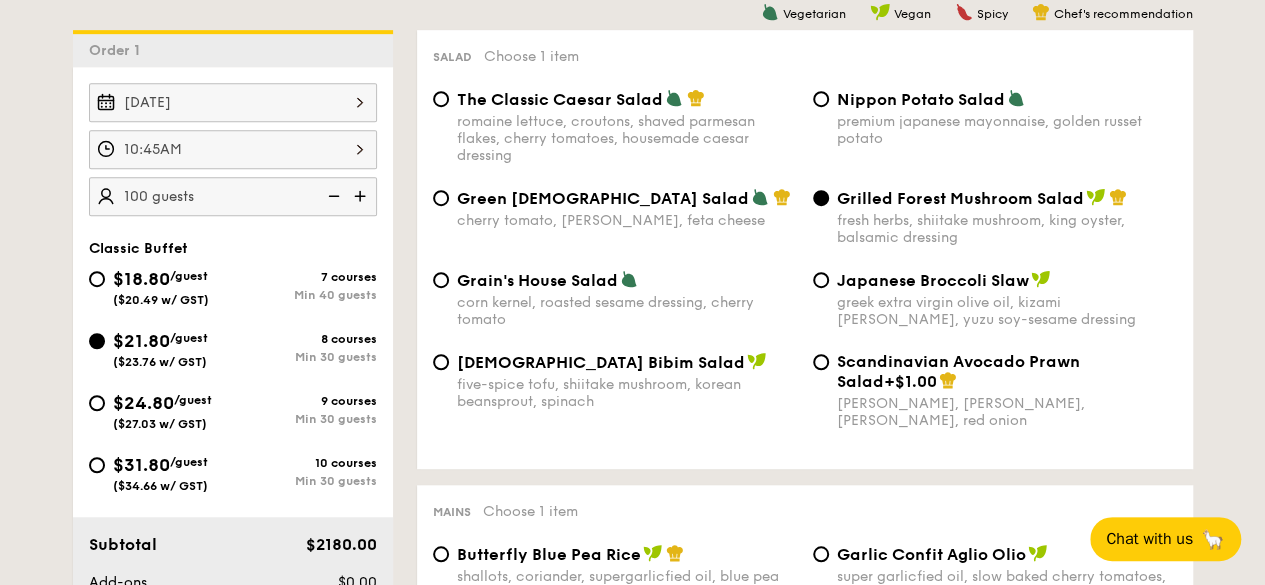 click on "10:45AM" at bounding box center (233, 149) 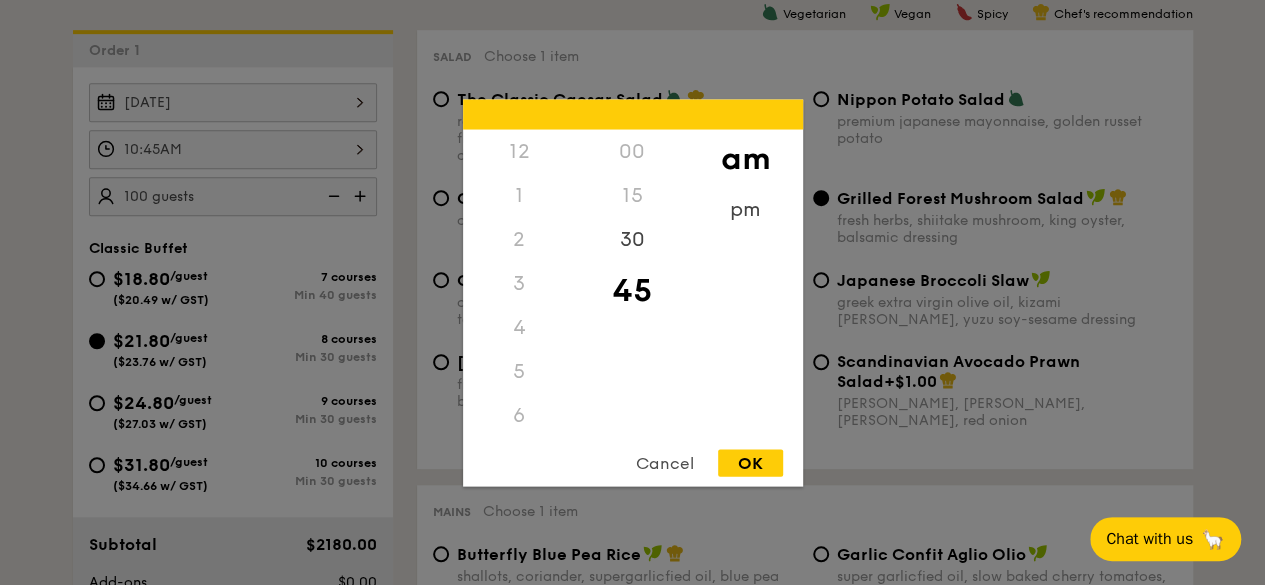 scroll, scrollTop: 220, scrollLeft: 0, axis: vertical 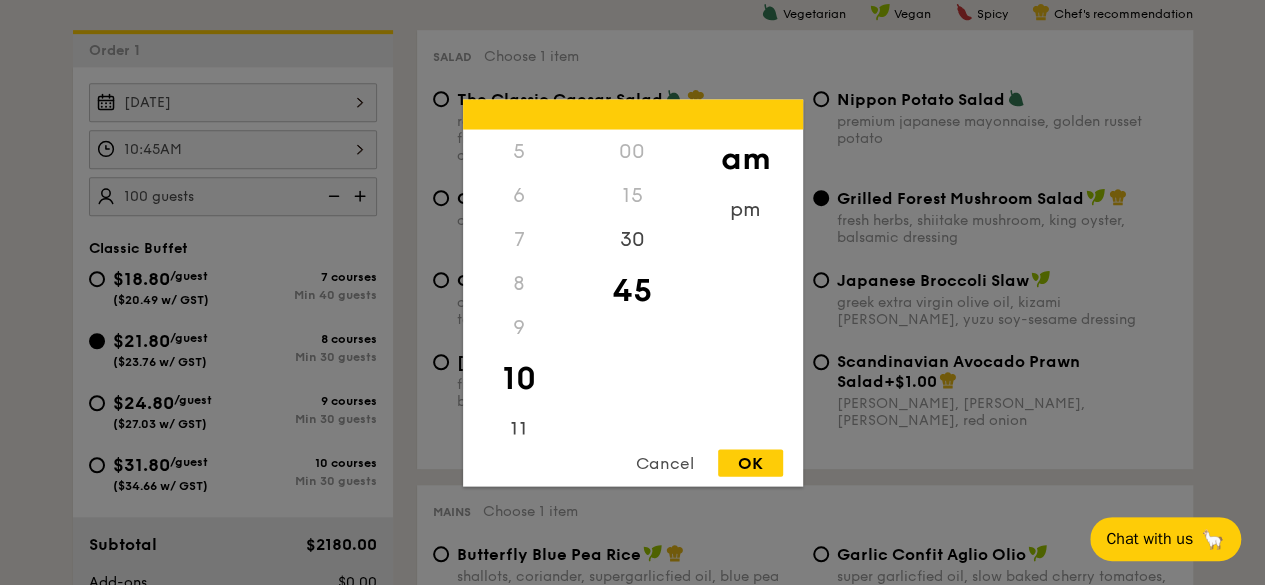 click on "12 1 2 3 4 5 6 7 8 9 10 11   00 15 30 45   am   pm   Cancel   OK" at bounding box center (633, 292) 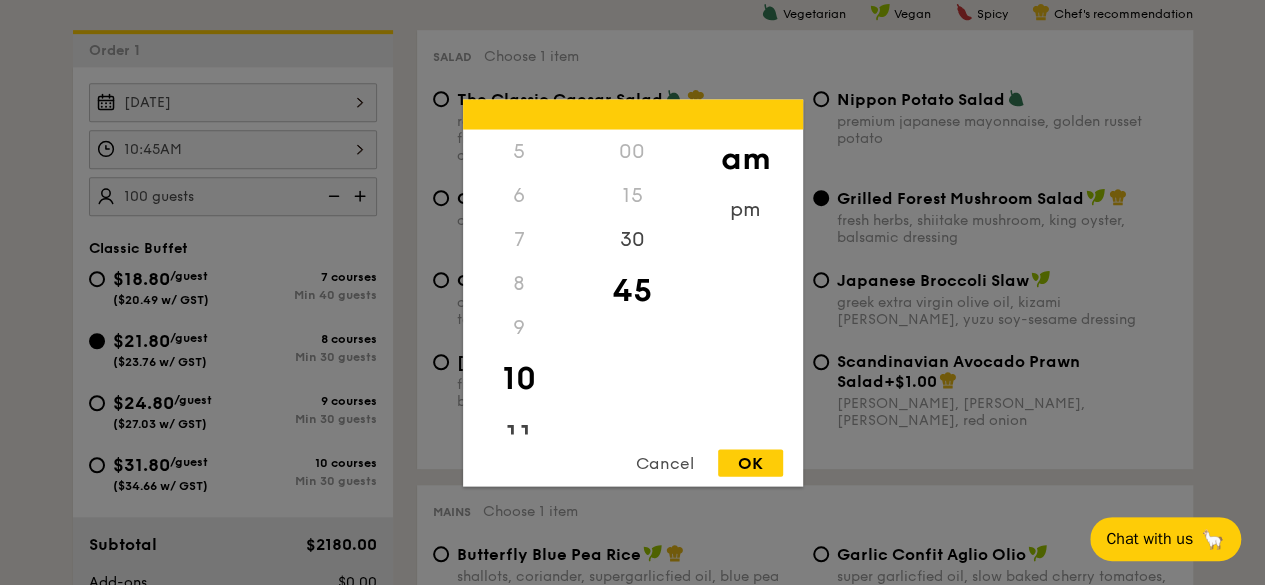 click on "11" at bounding box center (519, 436) 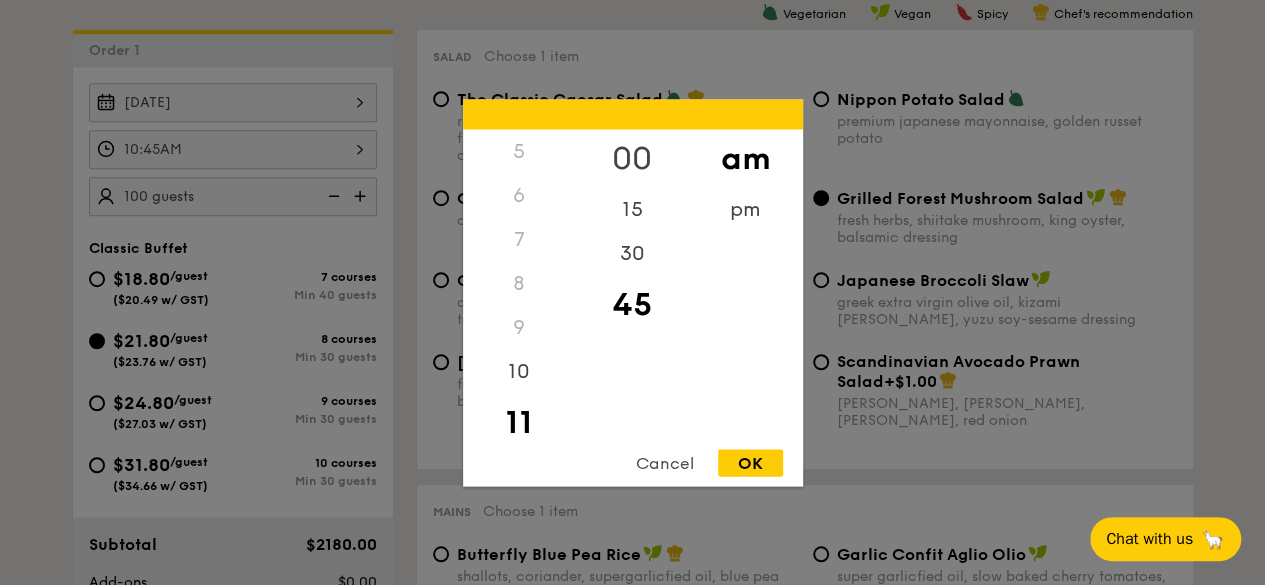 click on "00" at bounding box center (632, 158) 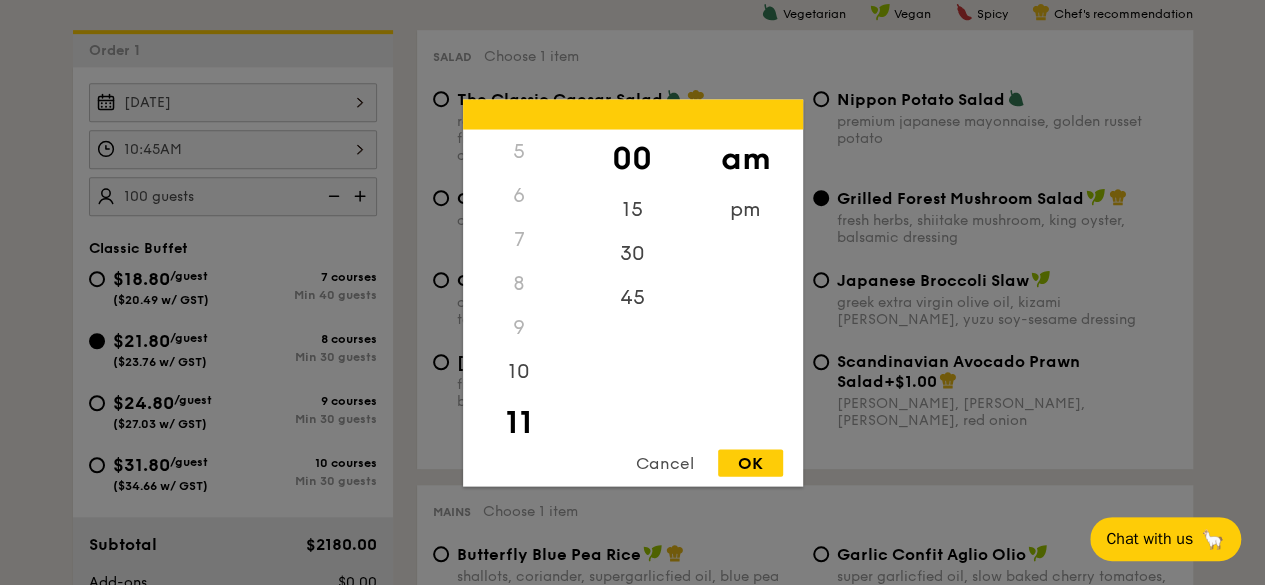 click on "OK" at bounding box center (750, 462) 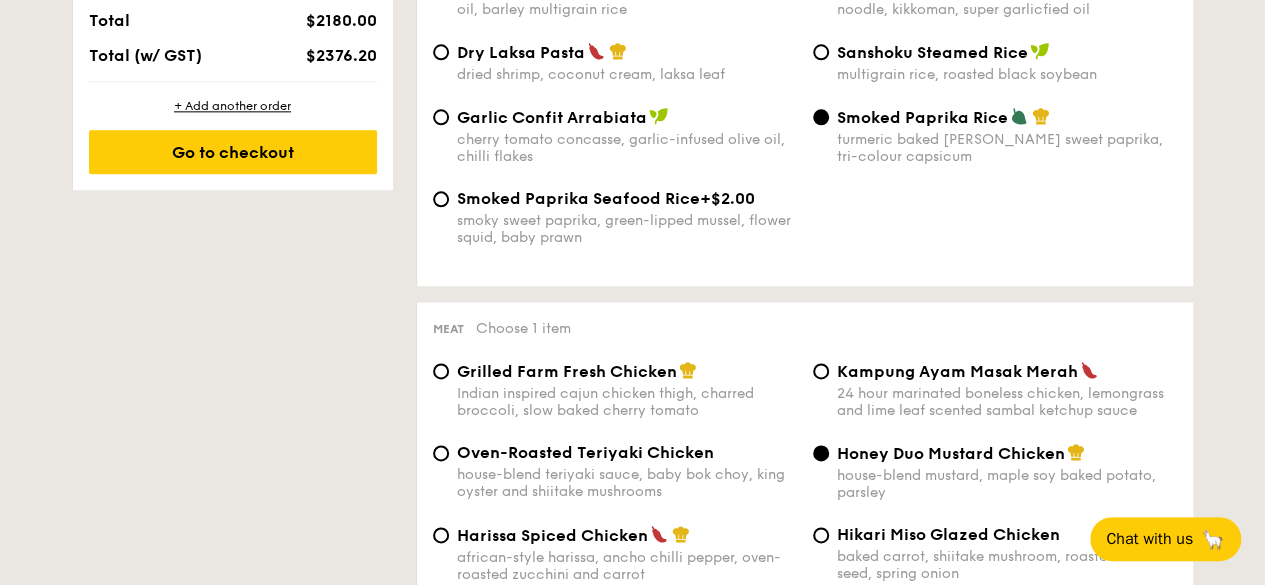 scroll, scrollTop: 1000, scrollLeft: 0, axis: vertical 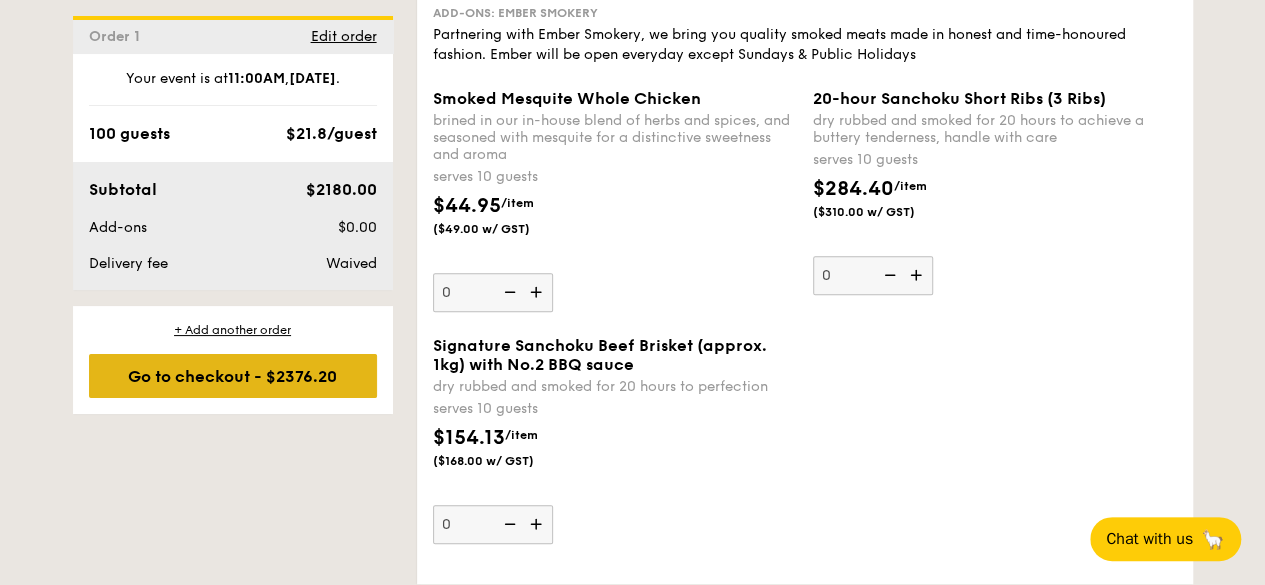 click on "Go to checkout
- $2376.20" at bounding box center (233, 376) 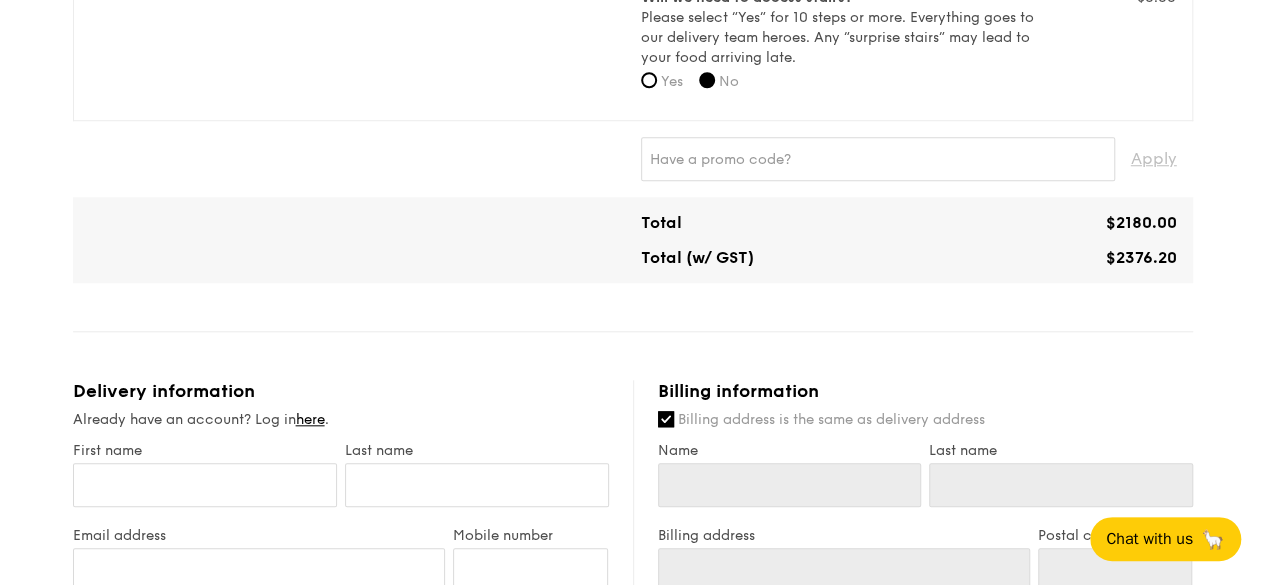 scroll, scrollTop: 1200, scrollLeft: 0, axis: vertical 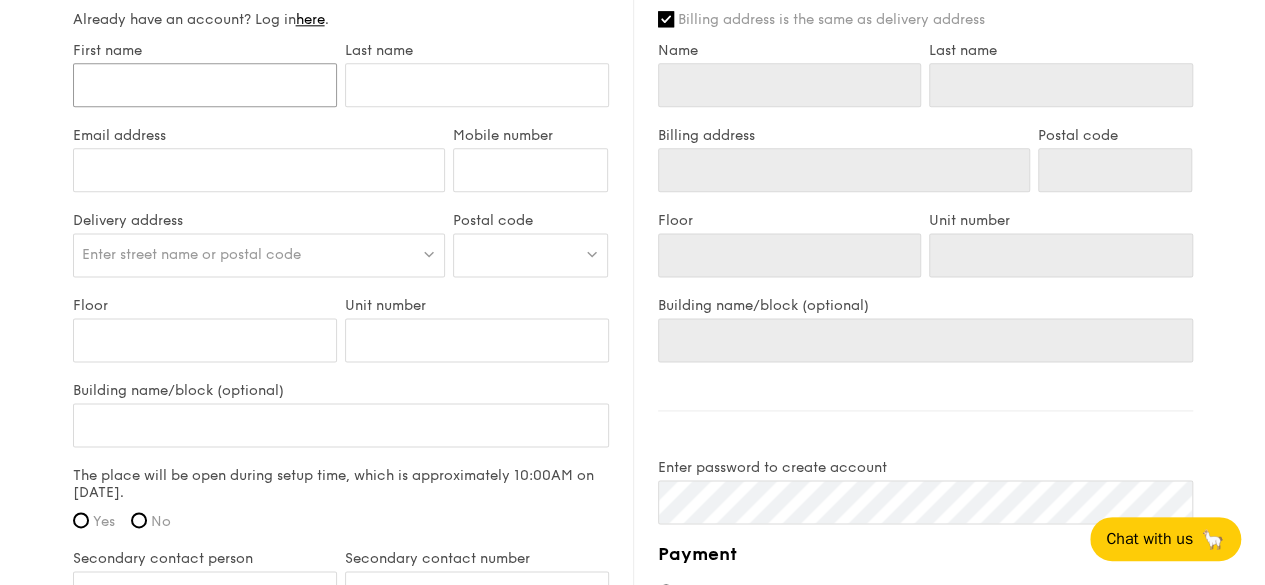 click on "First name" at bounding box center (205, 85) 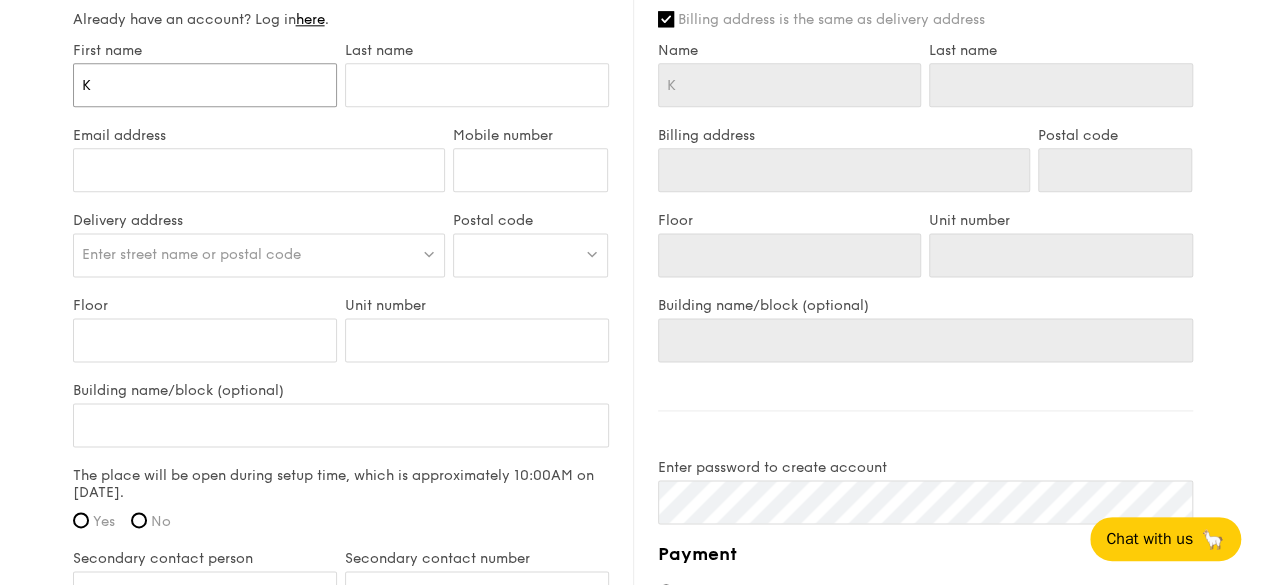 type on "Ka" 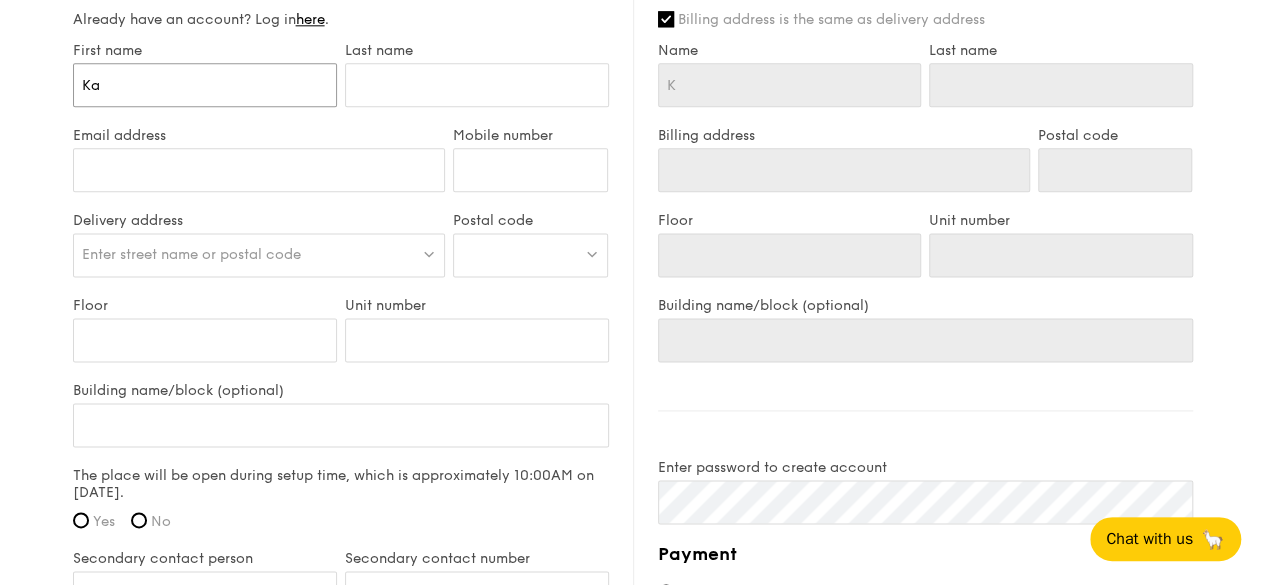 type on "Ka" 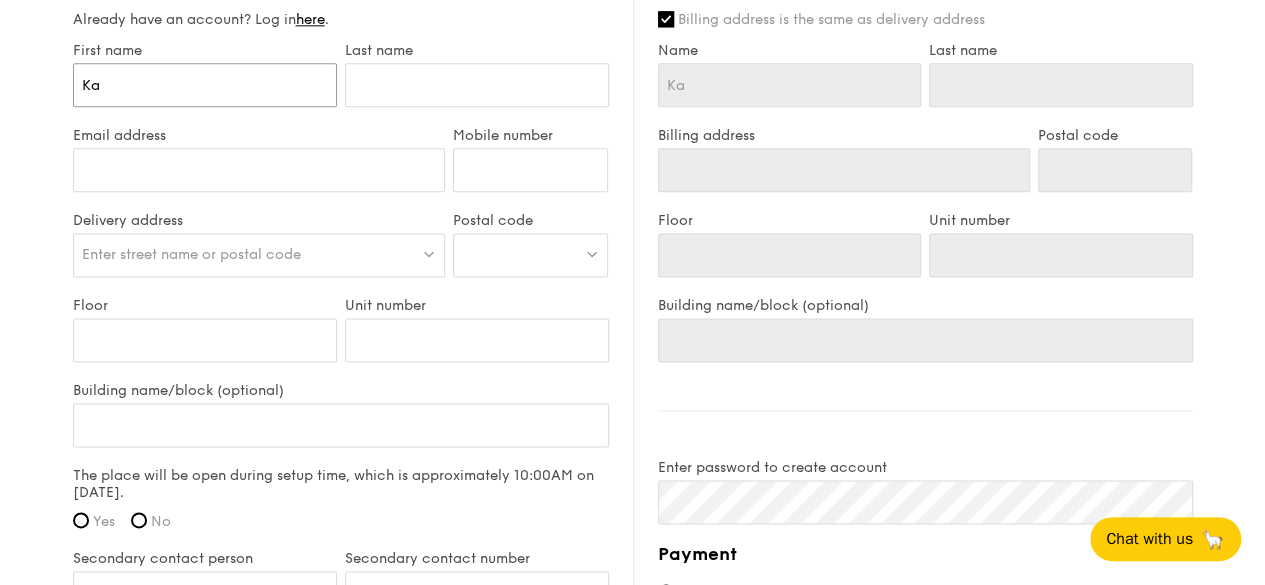 type on "Kar" 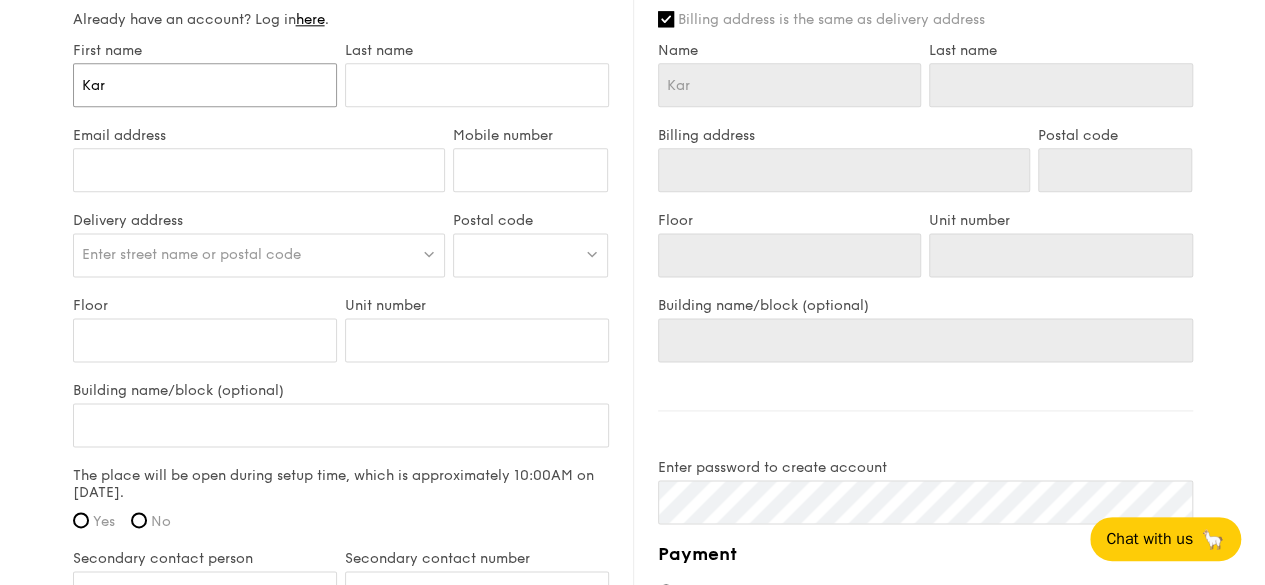 type on "Kare" 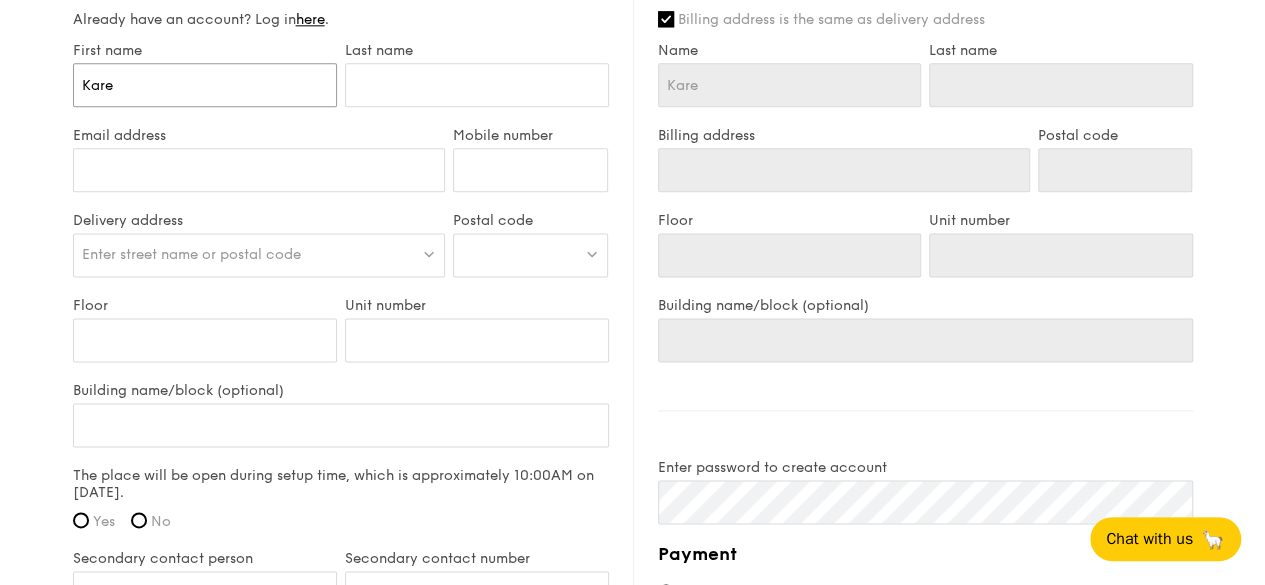 type on "[PERSON_NAME]" 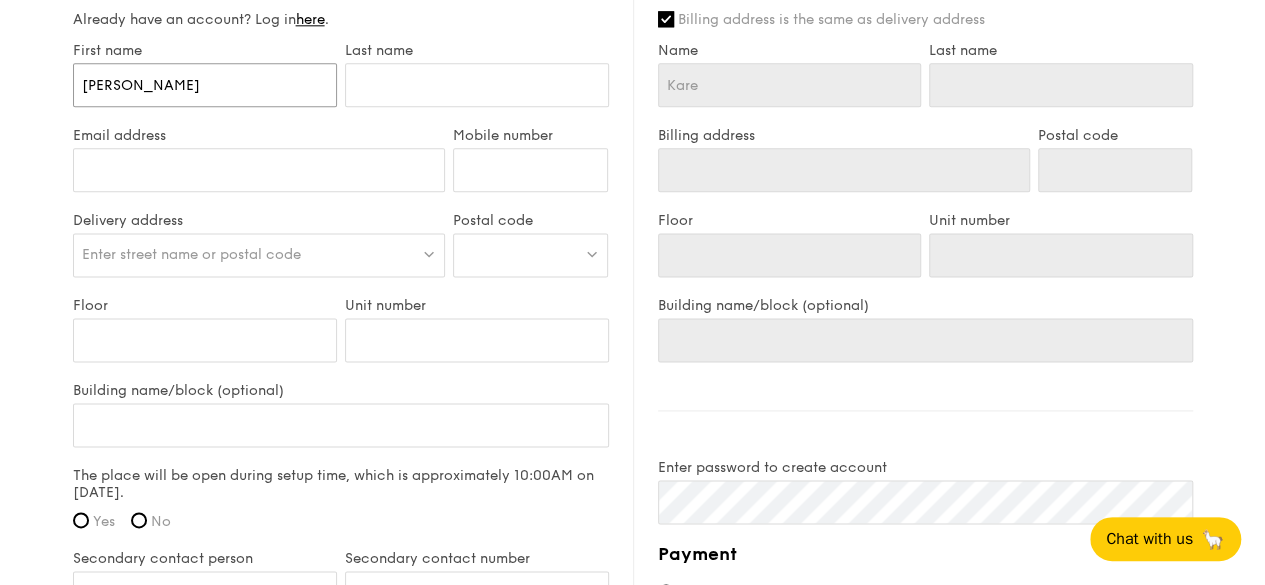 type on "[PERSON_NAME]" 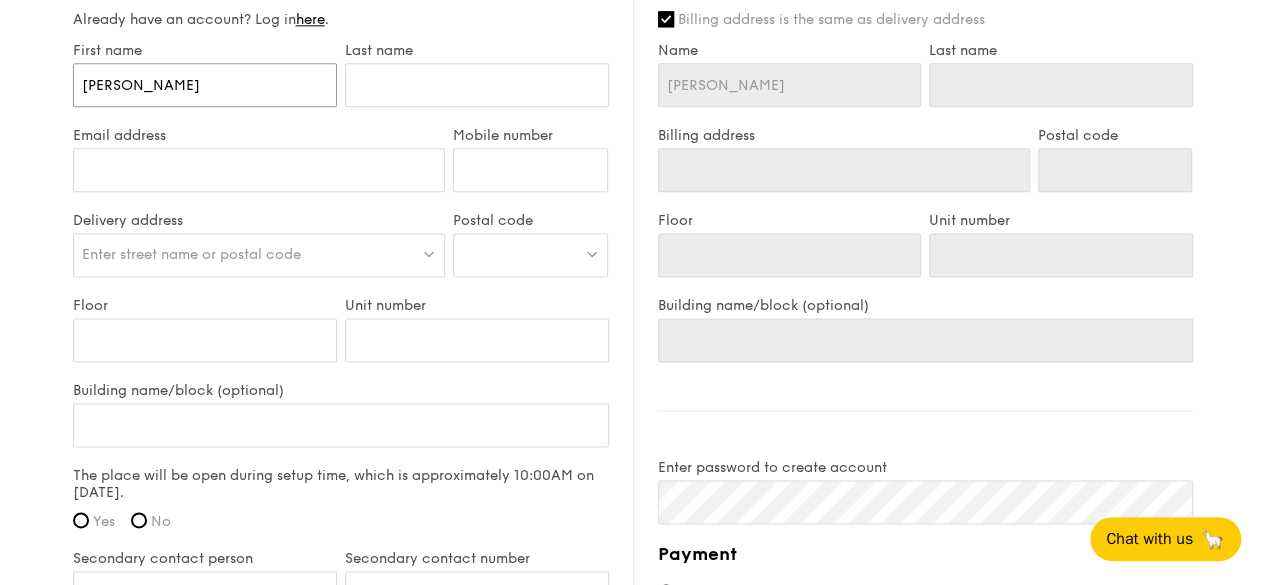 type on "[PERSON_NAME]" 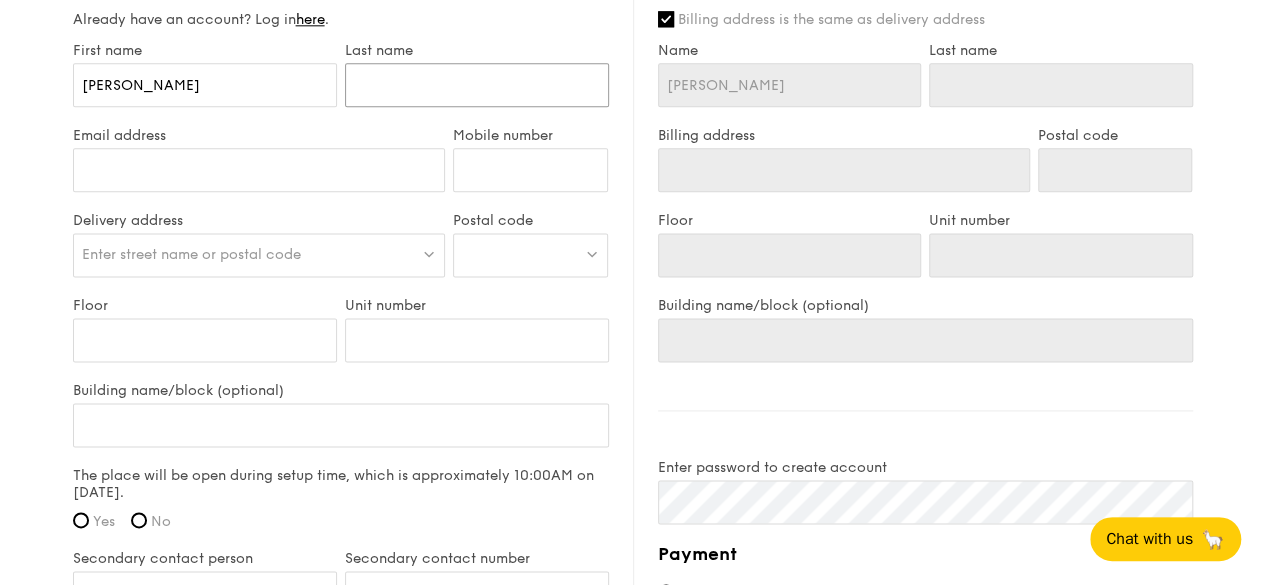 type on "T" 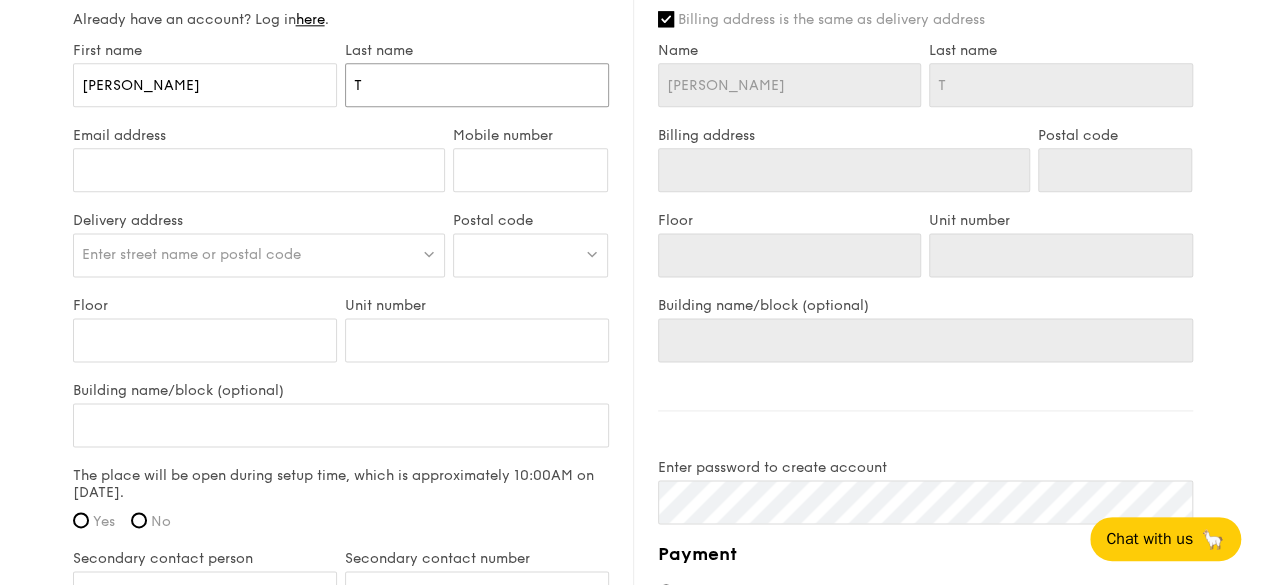 type on "Ta" 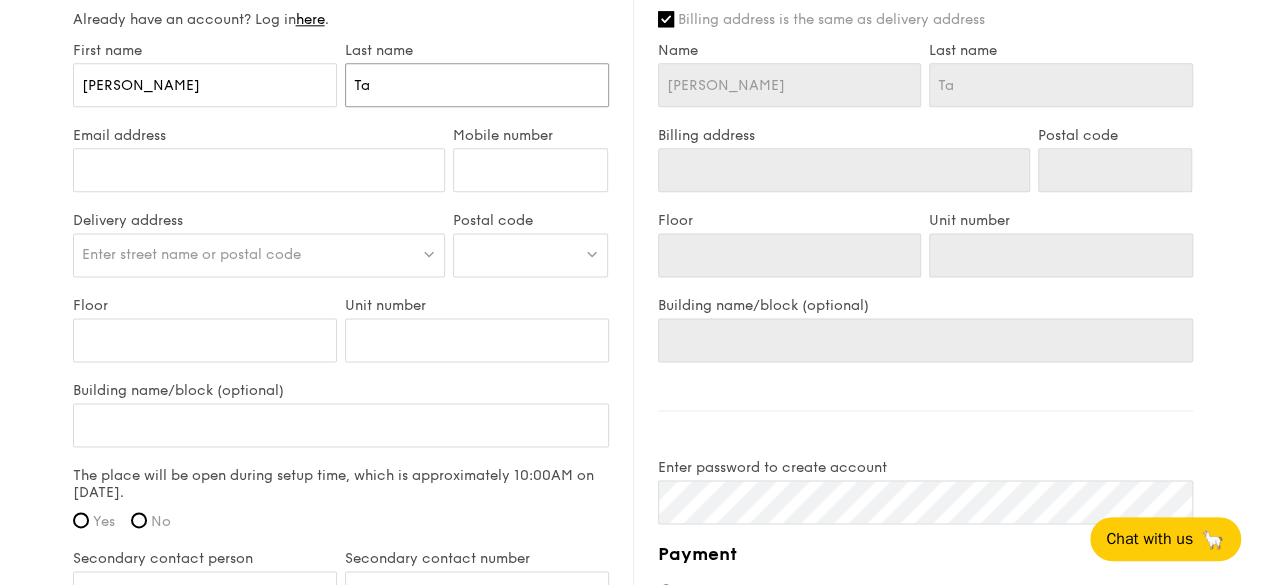 type on "Tay" 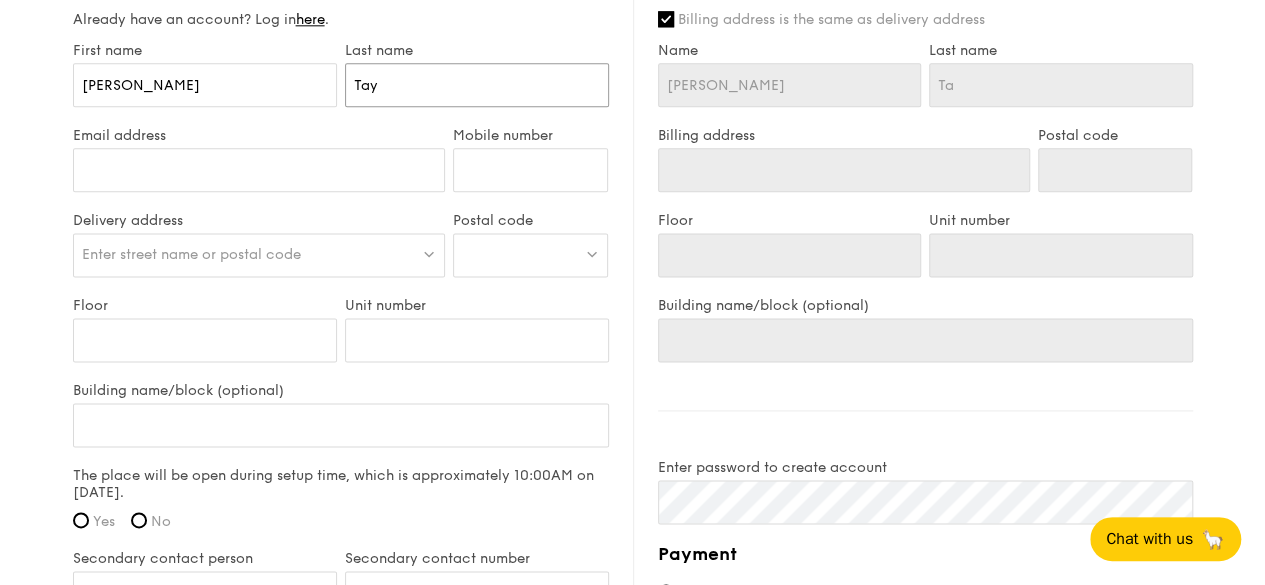 type on "Tay" 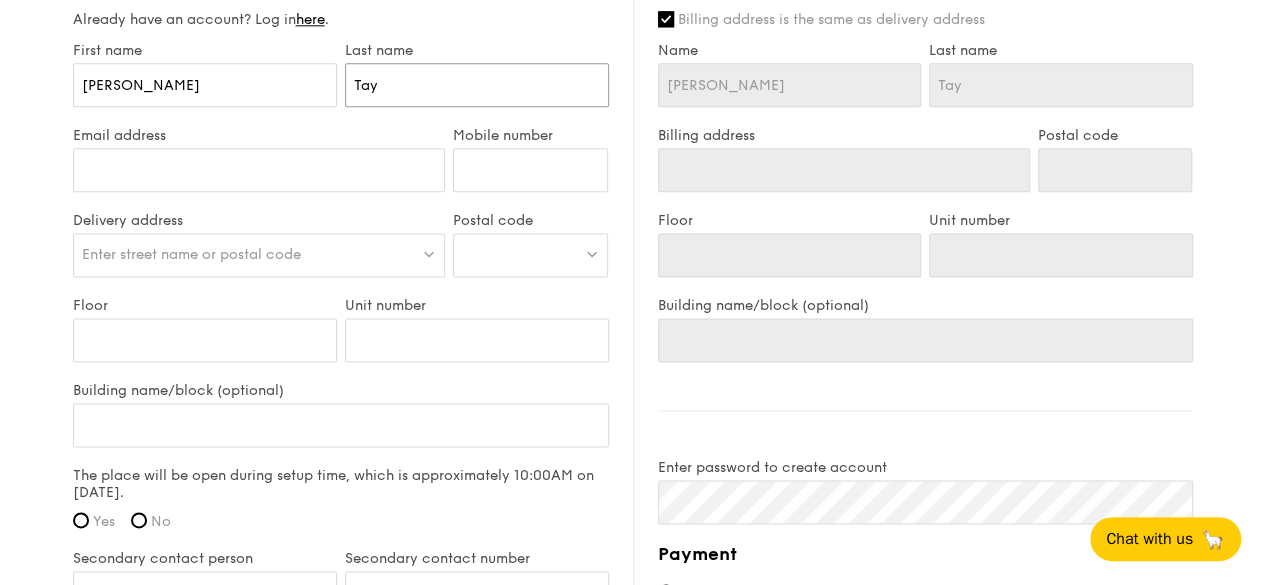 type on "Tay" 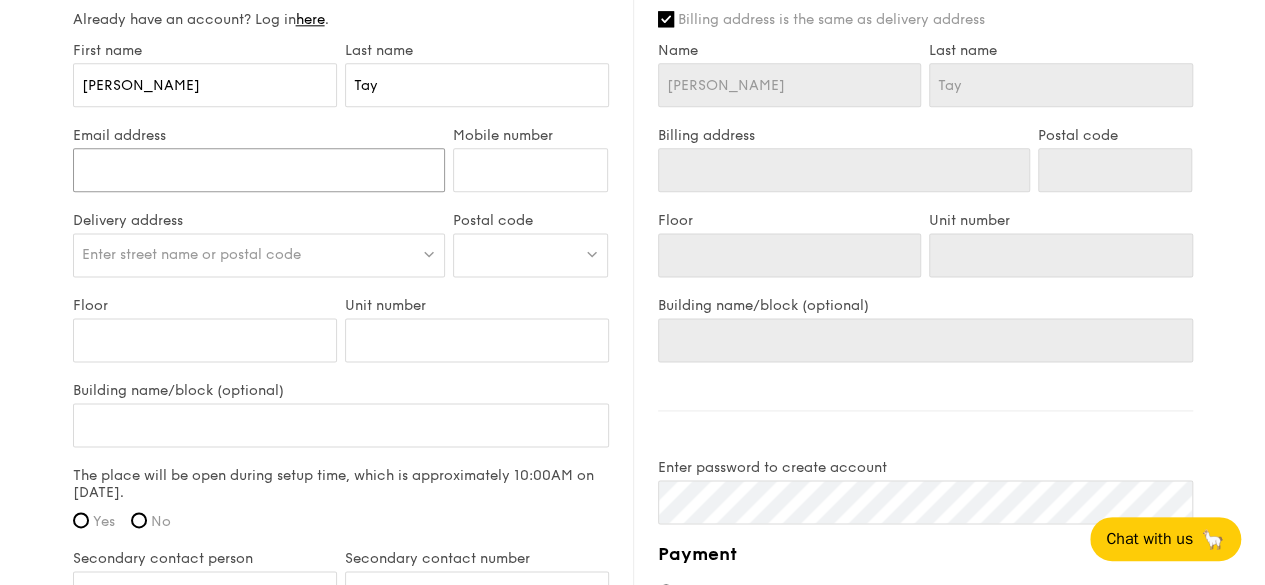 click on "Email address" at bounding box center (259, 170) 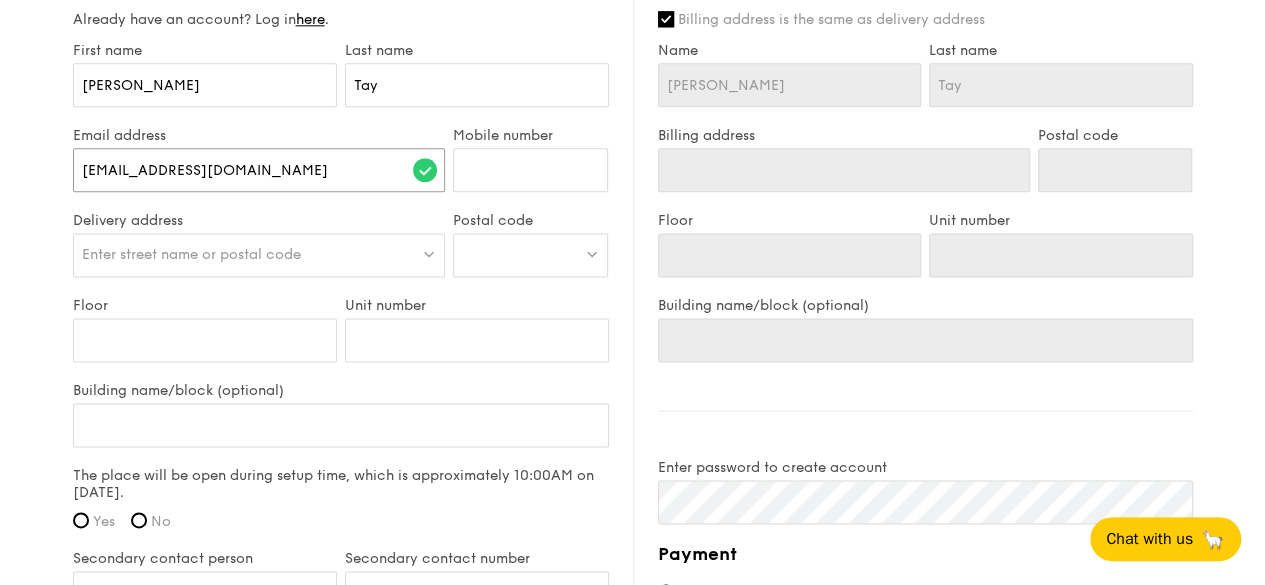 type on "[EMAIL_ADDRESS][DOMAIN_NAME]" 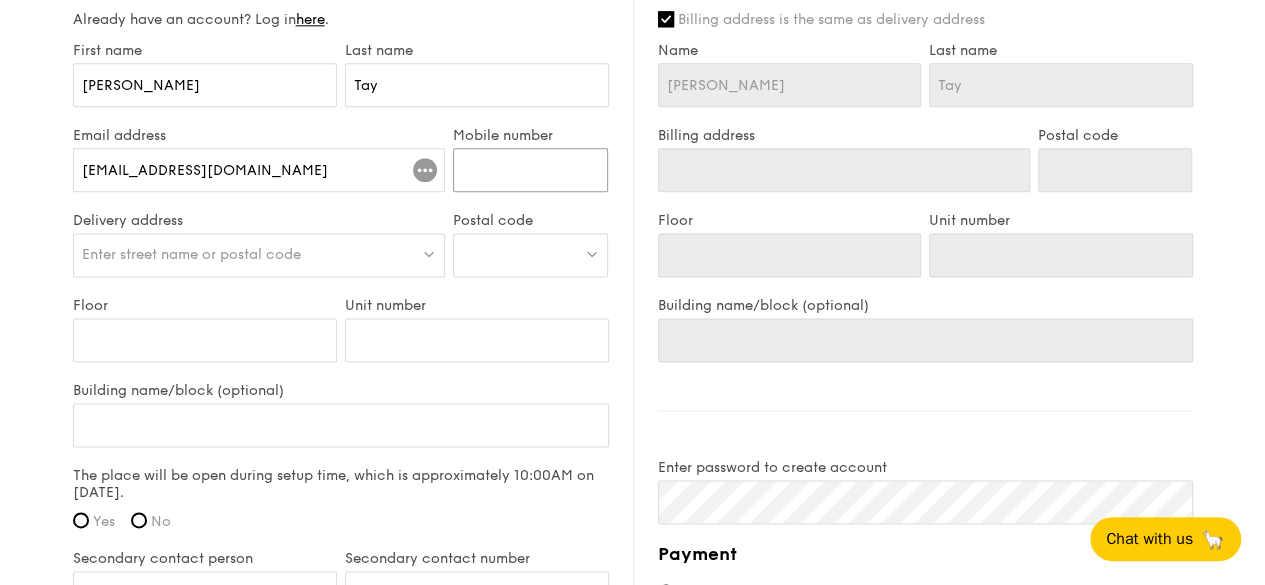 click on "Mobile number" at bounding box center (530, 170) 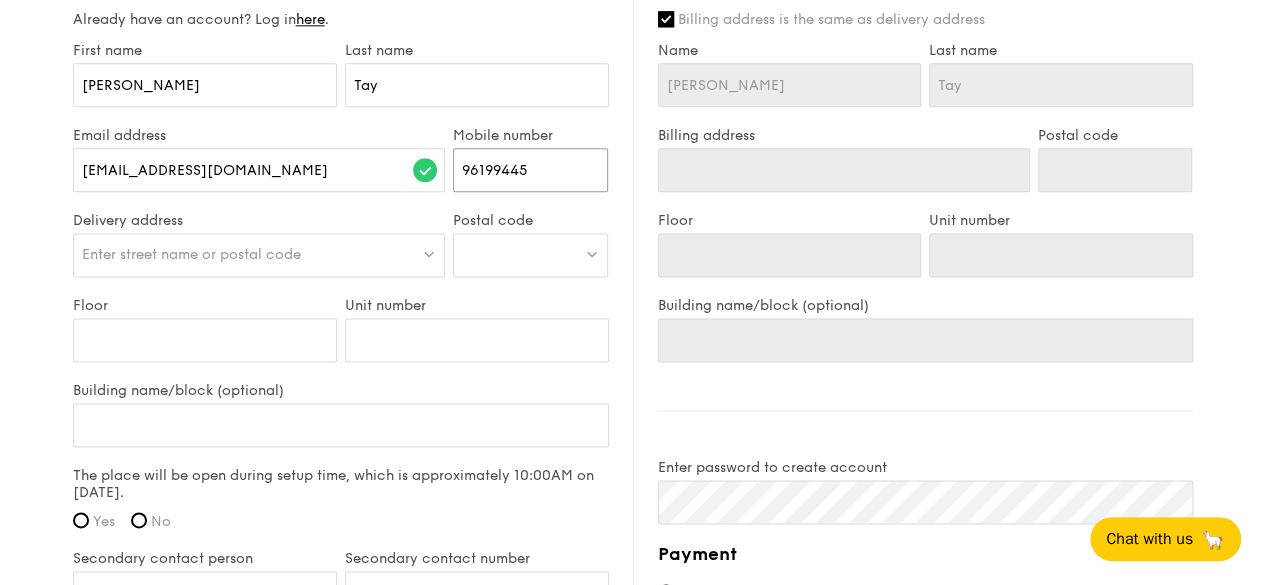 type on "96199445" 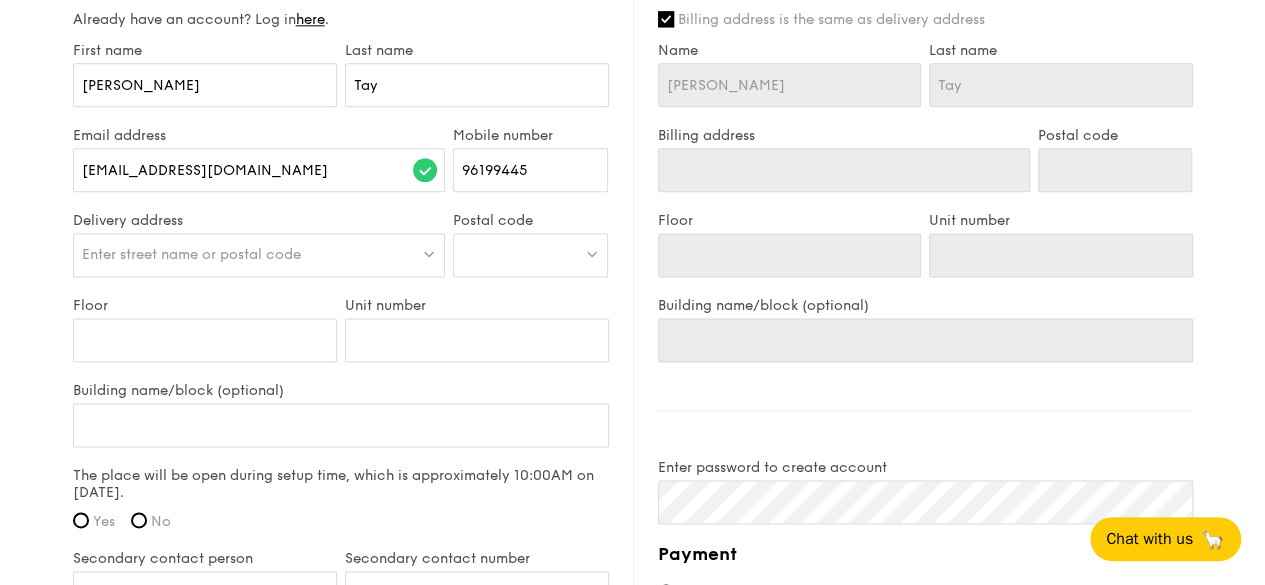 click on "Enter street name or postal code" at bounding box center [259, 255] 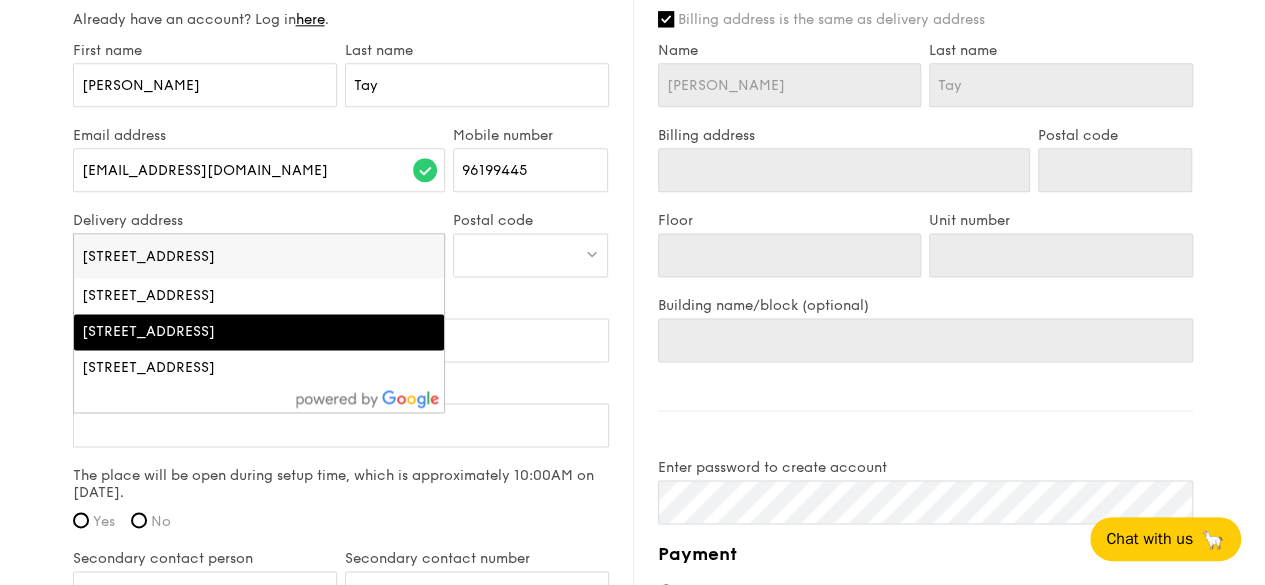 type on "[STREET_ADDRESS]" 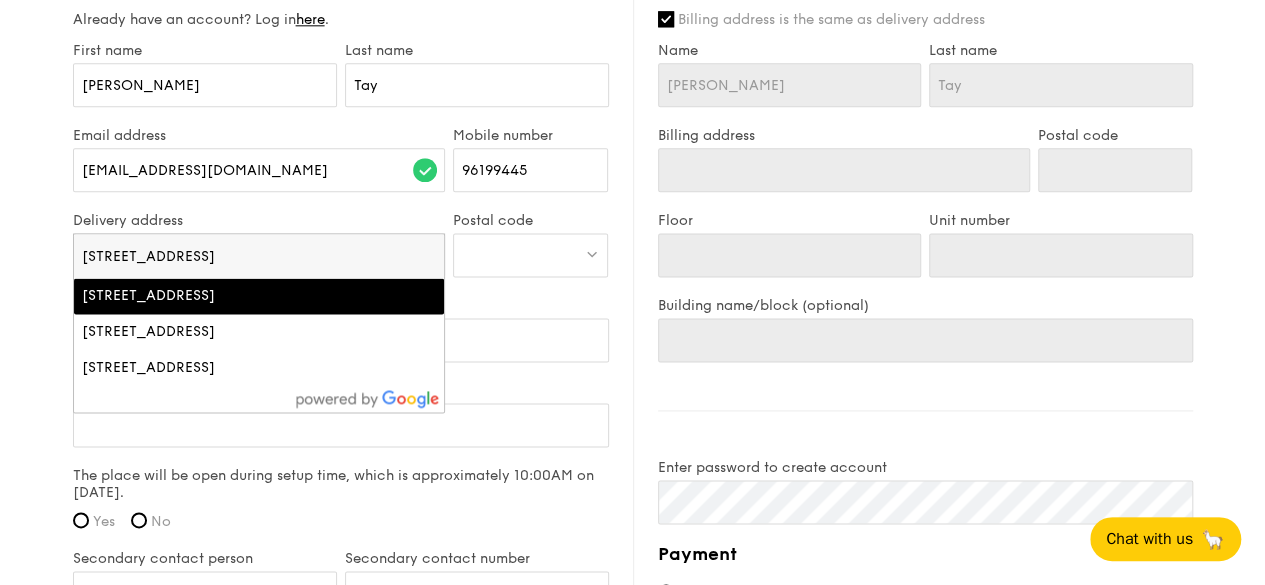 click on "1 - Select menu
2 - Select items
3 - Check out
Classic Buffet
$21.80
/guest
($23.76 w/ GST)
100 guests
Serving time:
[DATE]
11:00AM
Teardown time:
[DATE]
1:15PM
Salad
Grilled Forest Mushroom Salad - fresh herbs, shiitake mushroom, king oyster, balsamic dressing
Mains
Smoked Paprika Rice - turmeric baked [PERSON_NAME] sweet paprika, tri-colour capsicum
Meat
Honey Duo Mustard Chicken - house-blend mustard, maple soy baked potato, parsley
Fish
Thai Green [PERSON_NAME] Fish - artisanal green [PERSON_NAME] paste, smashed lemongrass, poached cherry tomatoes, kaffir lime leaf
Vegetable
Levantine Cauliflower and Hummus - roasted sesame paste, pink peppercorn, fennel seed
Total" at bounding box center (632, -80) 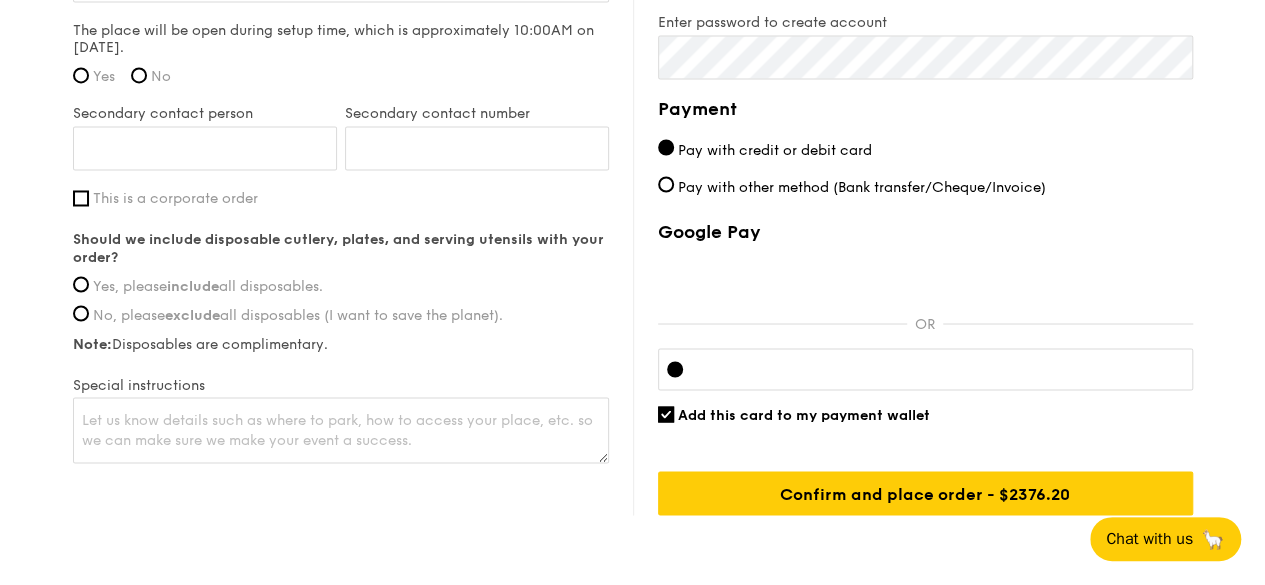 scroll, scrollTop: 1512, scrollLeft: 0, axis: vertical 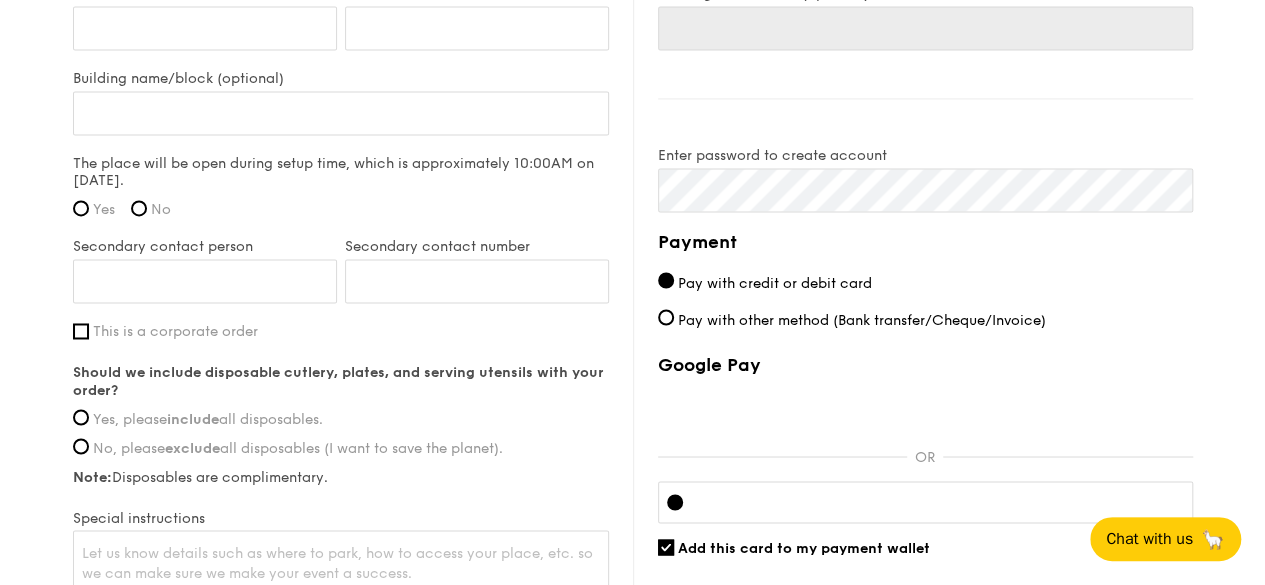 click on "Pay with other method (Bank transfer/Cheque/Invoice)" at bounding box center [925, 319] 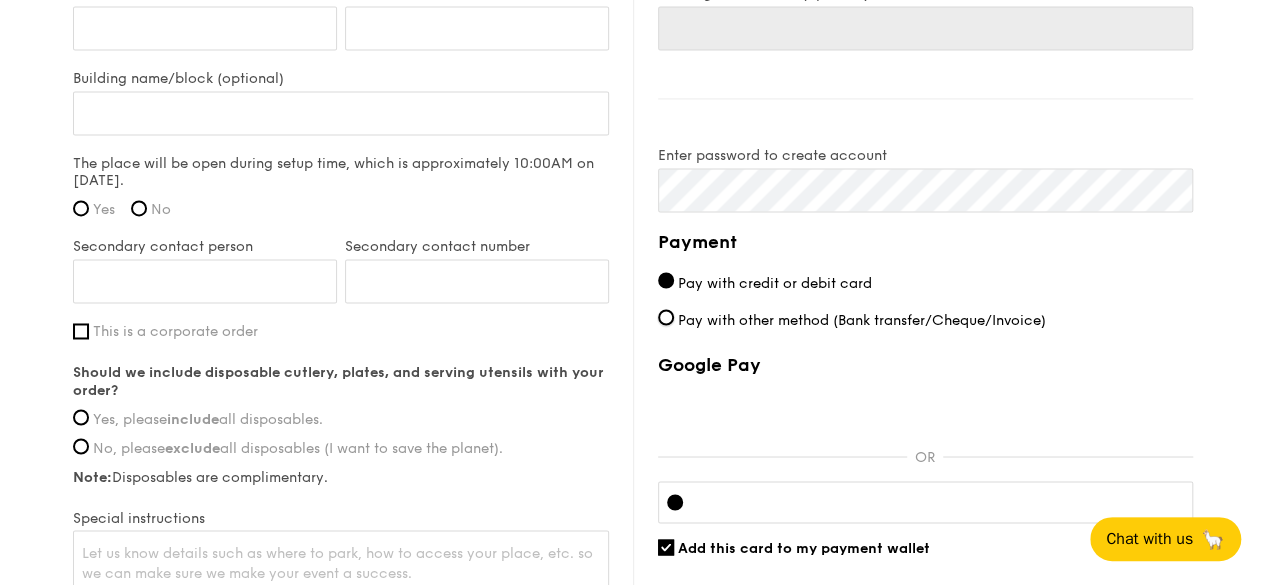 click on "Pay with other method (Bank transfer/Cheque/Invoice)" at bounding box center (666, 317) 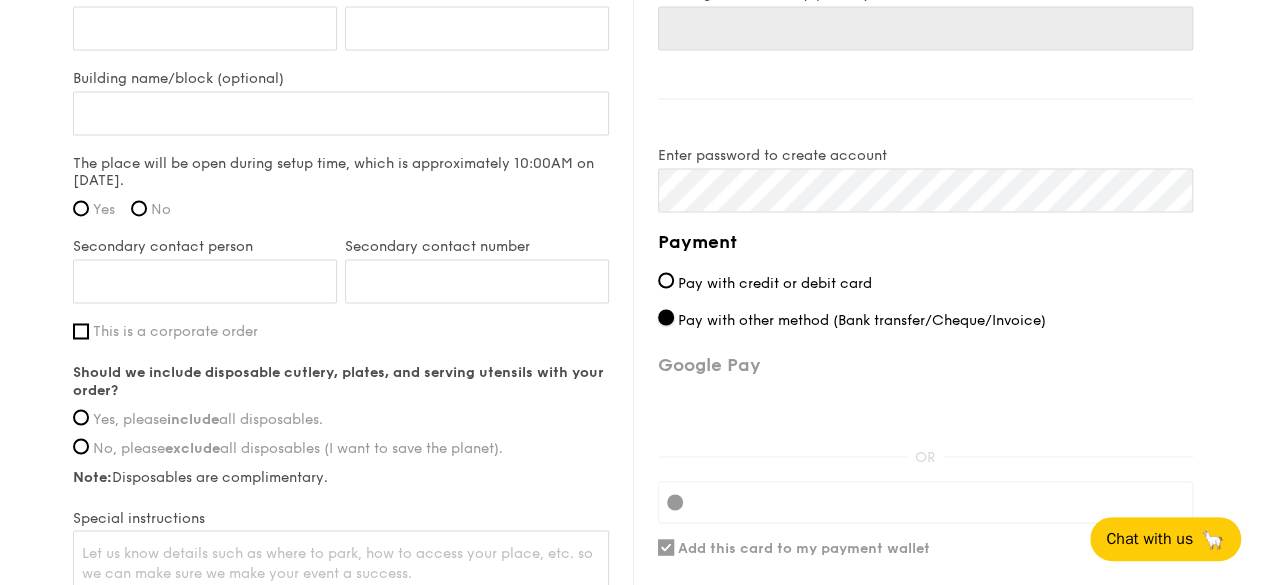 scroll, scrollTop: 1245, scrollLeft: 0, axis: vertical 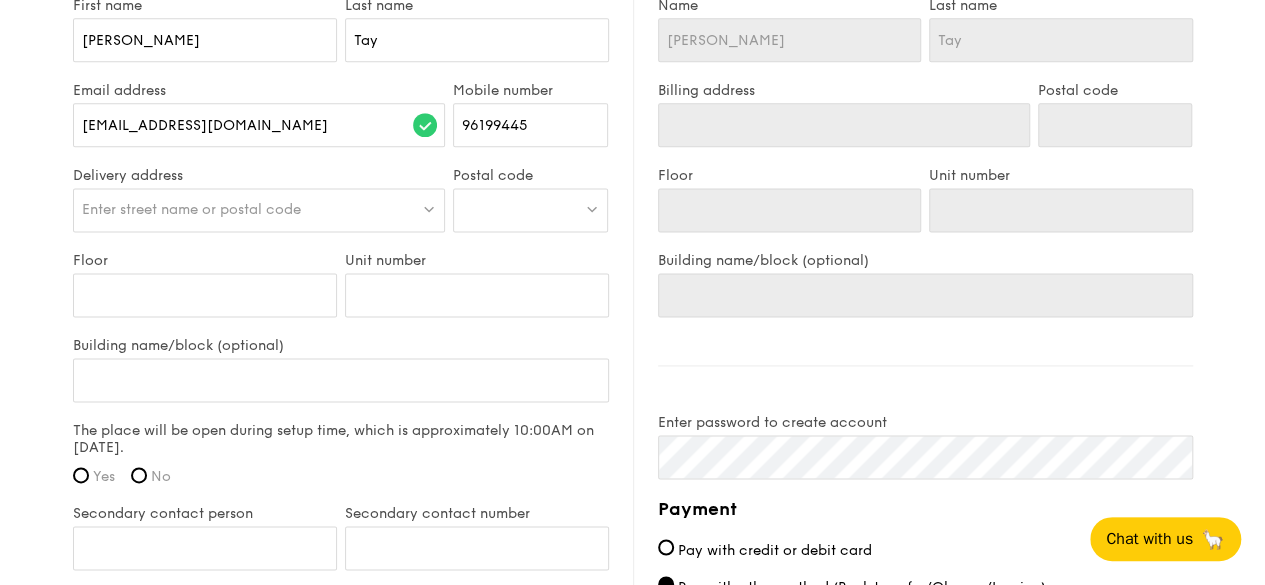 click on "Enter street name or postal code" at bounding box center [191, 209] 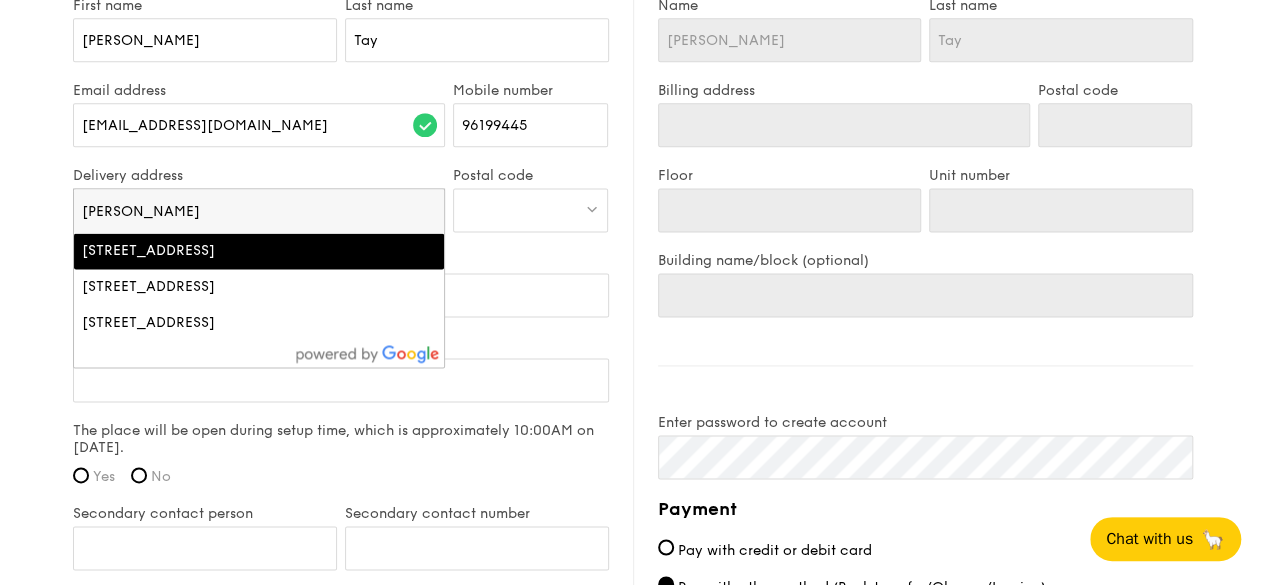 type on "Y" 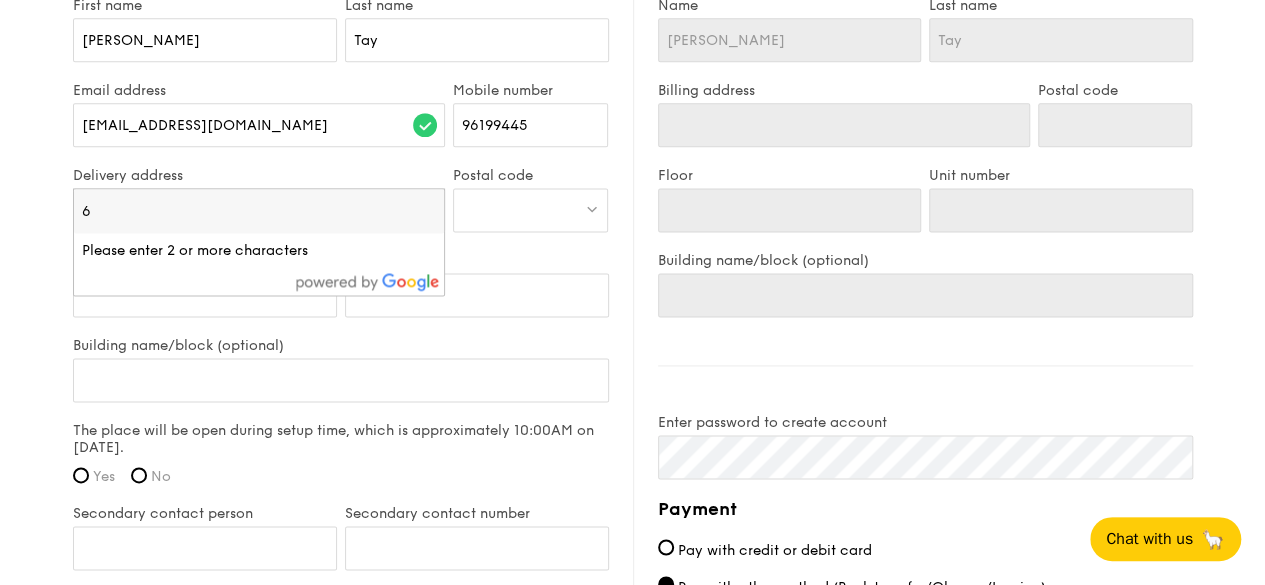 type on "6" 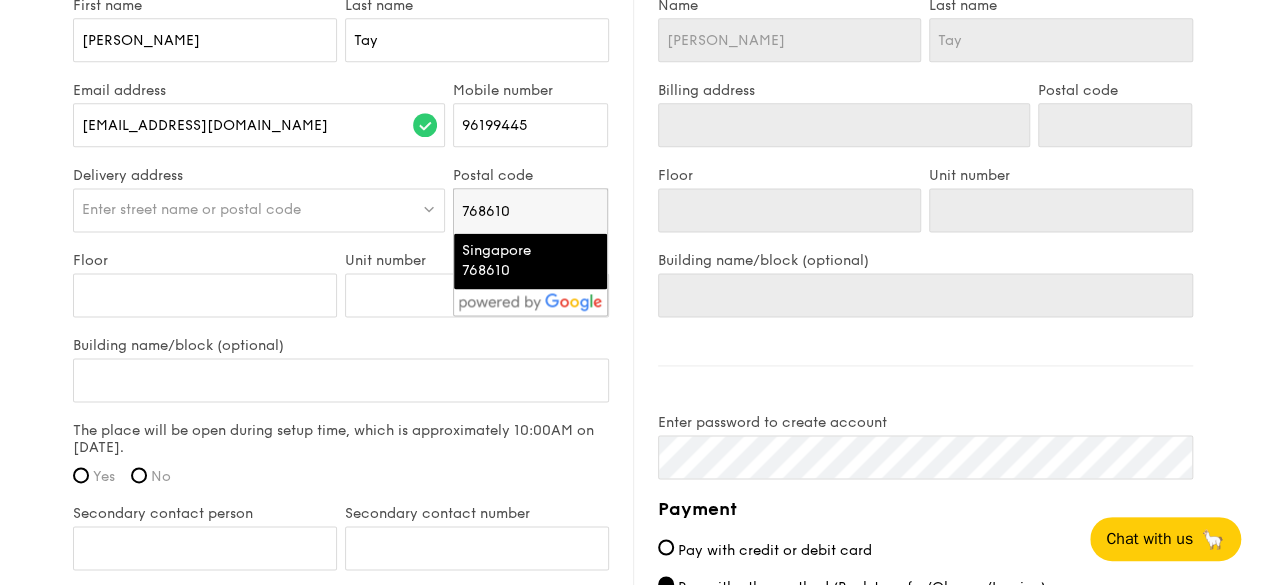 type on "768610" 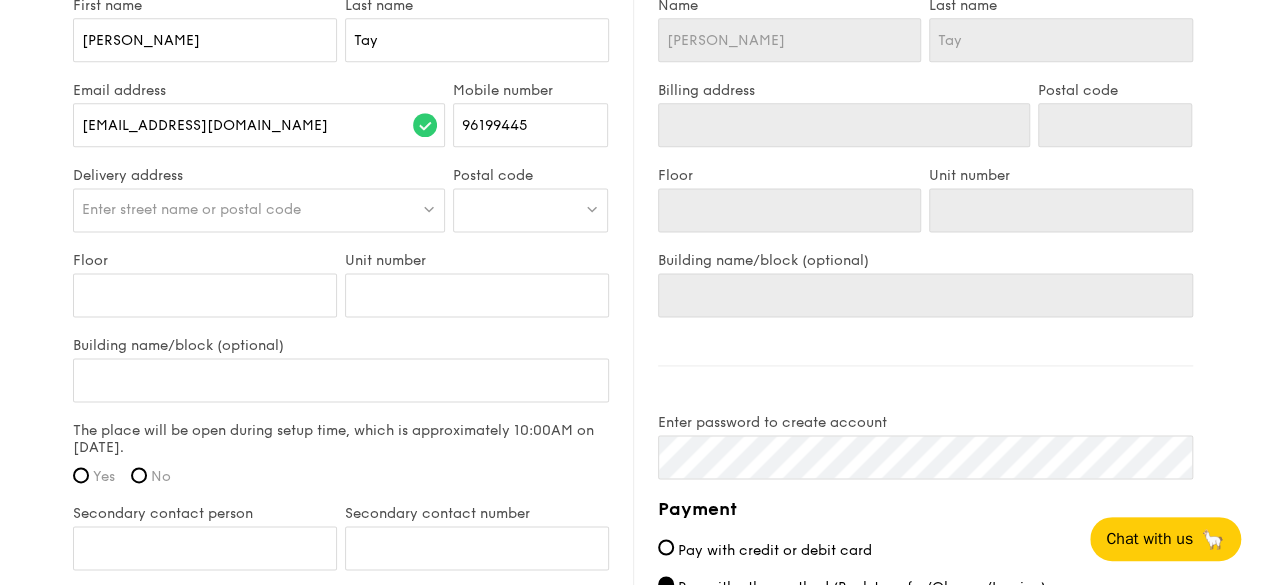 type on "Singapore 768610" 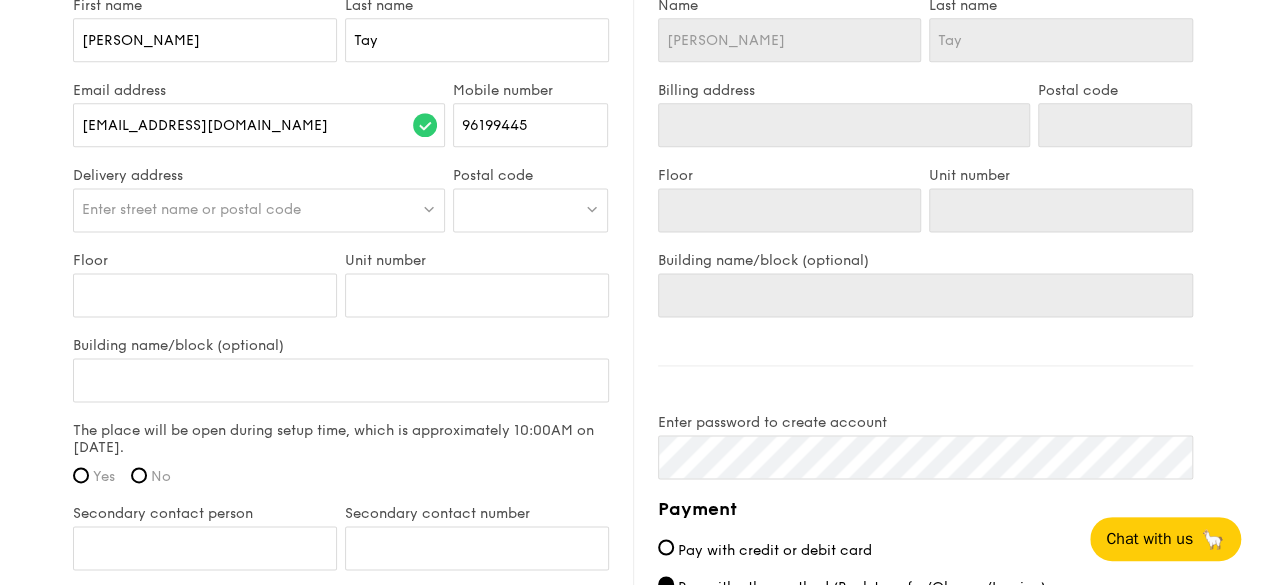 type on "768610" 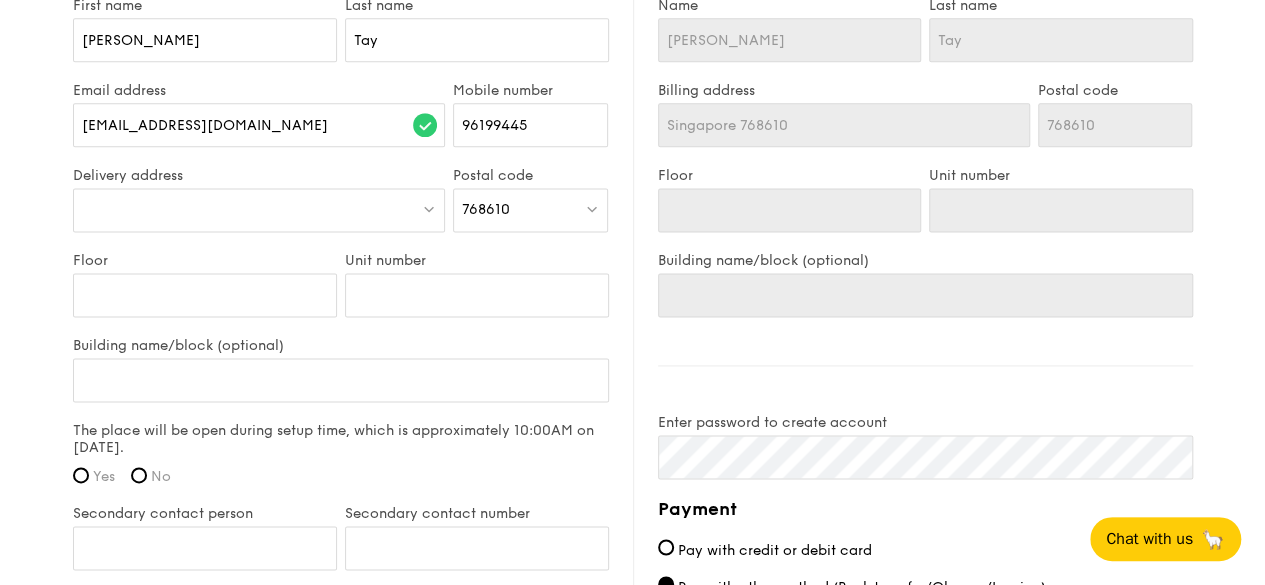 click at bounding box center [259, 210] 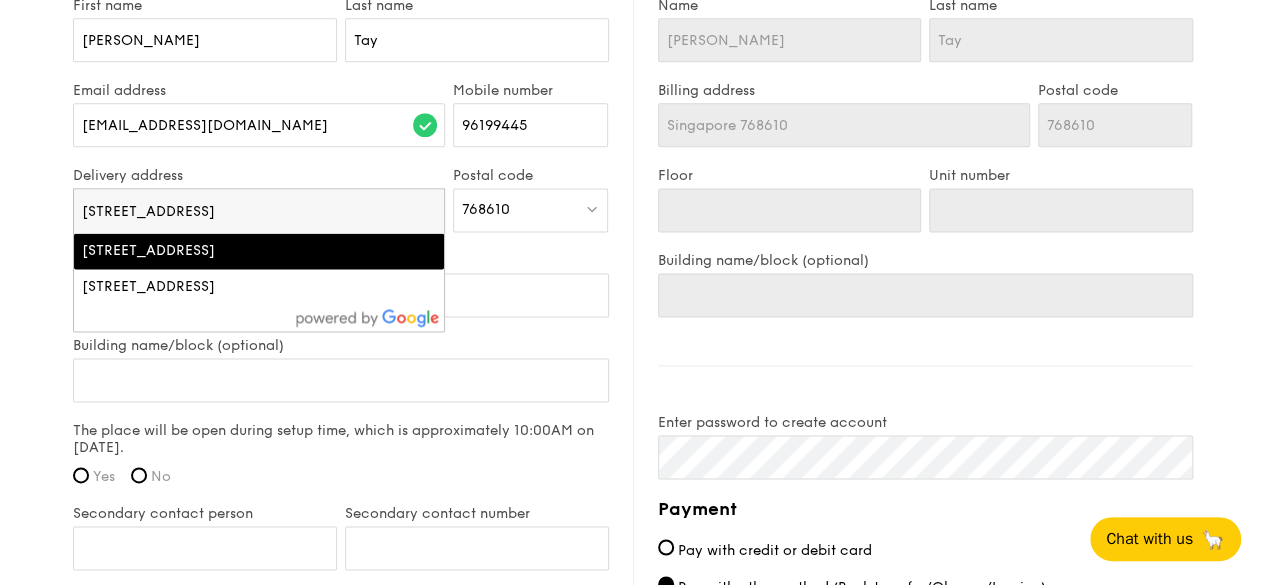 type on "[STREET_ADDRESS]" 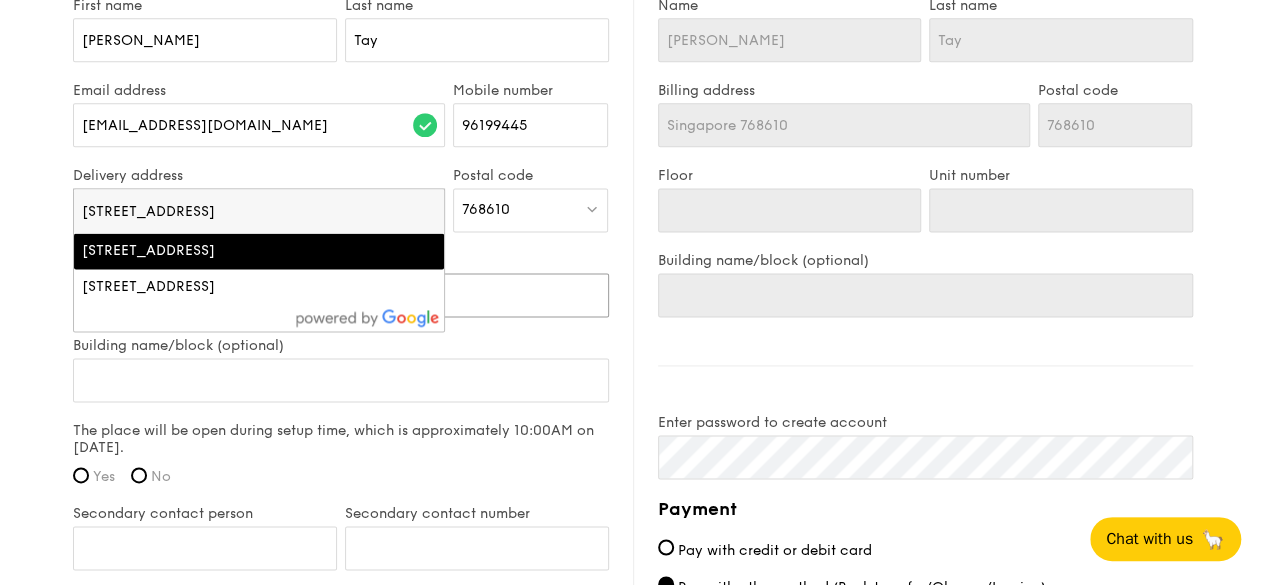 click on "Unit number" at bounding box center (477, 295) 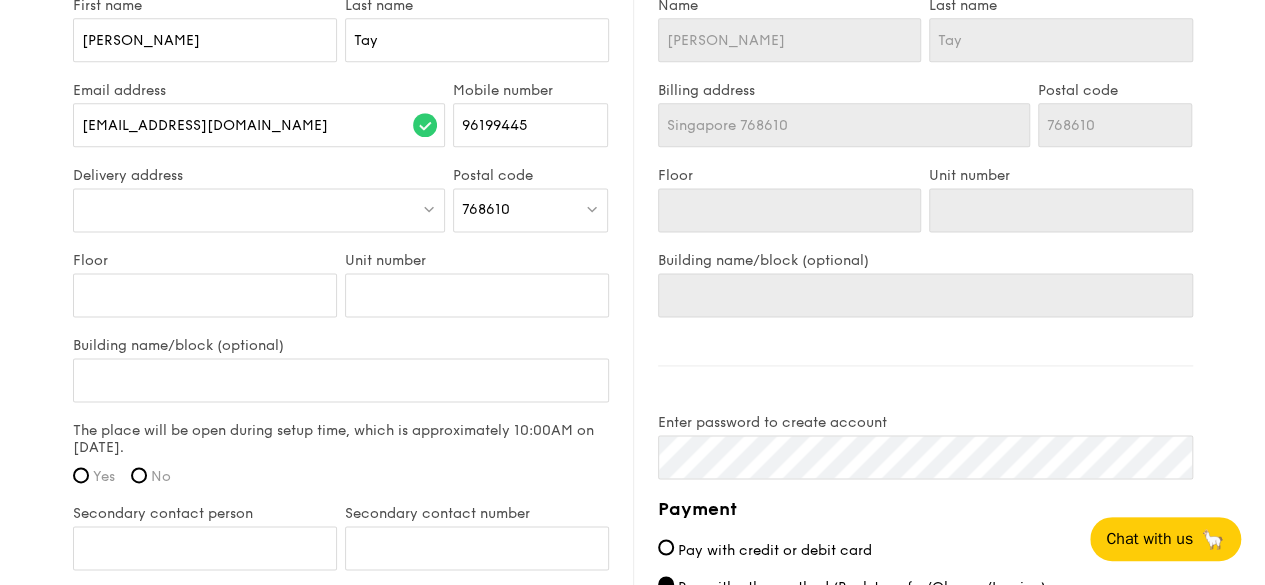 click at bounding box center (259, 210) 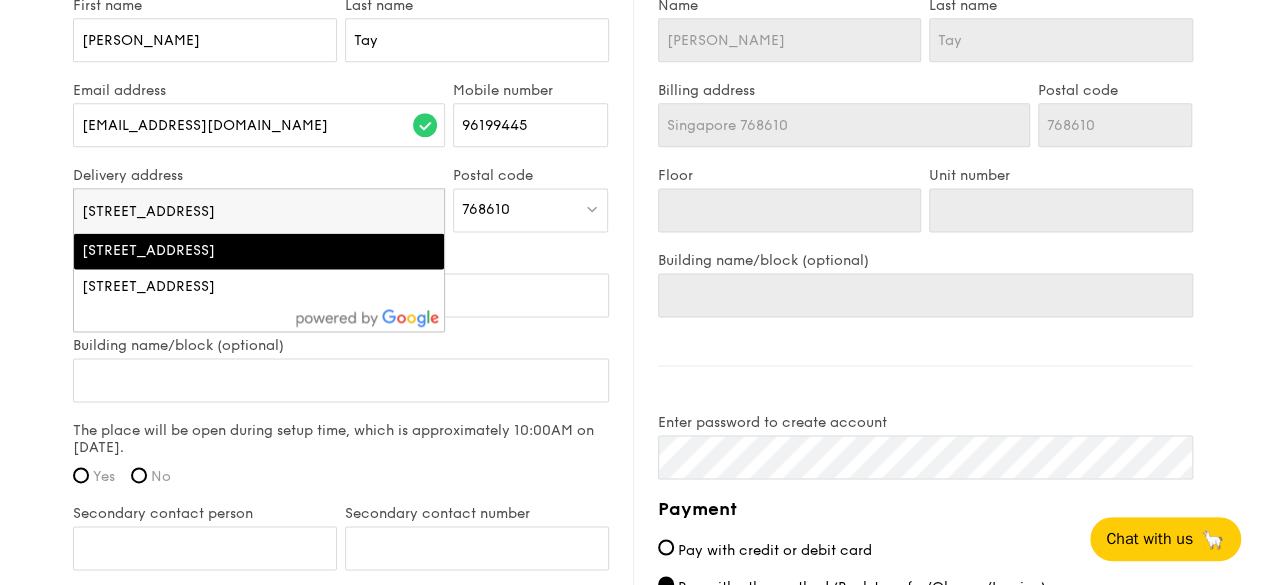 click on "[STREET_ADDRESS]" at bounding box center (215, 251) 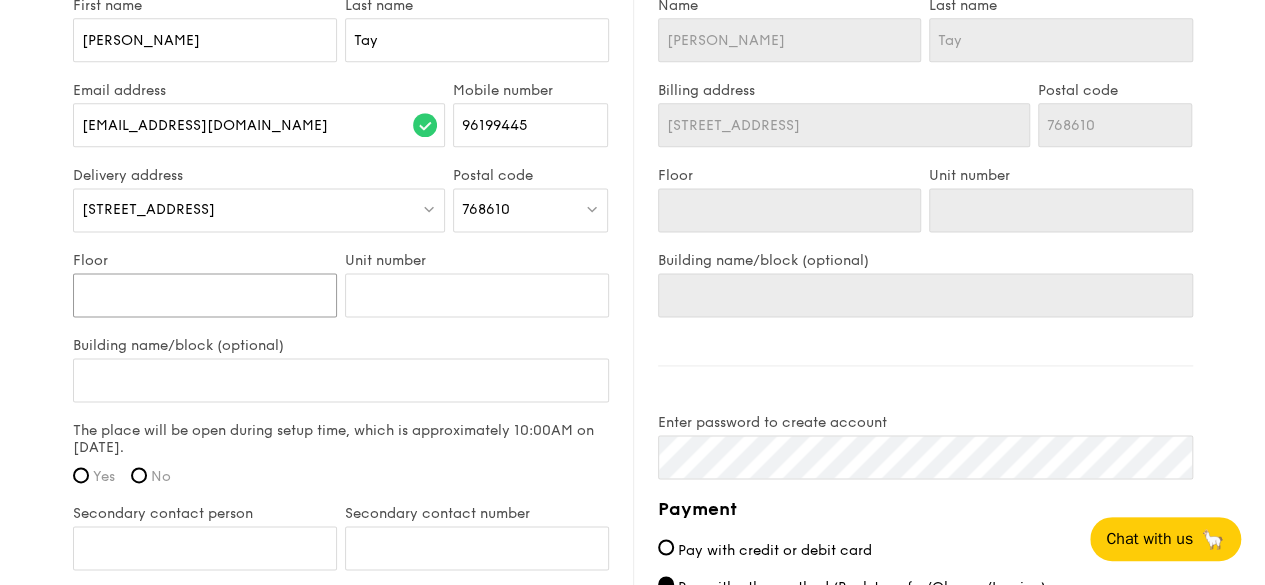 click on "Floor" at bounding box center (205, 295) 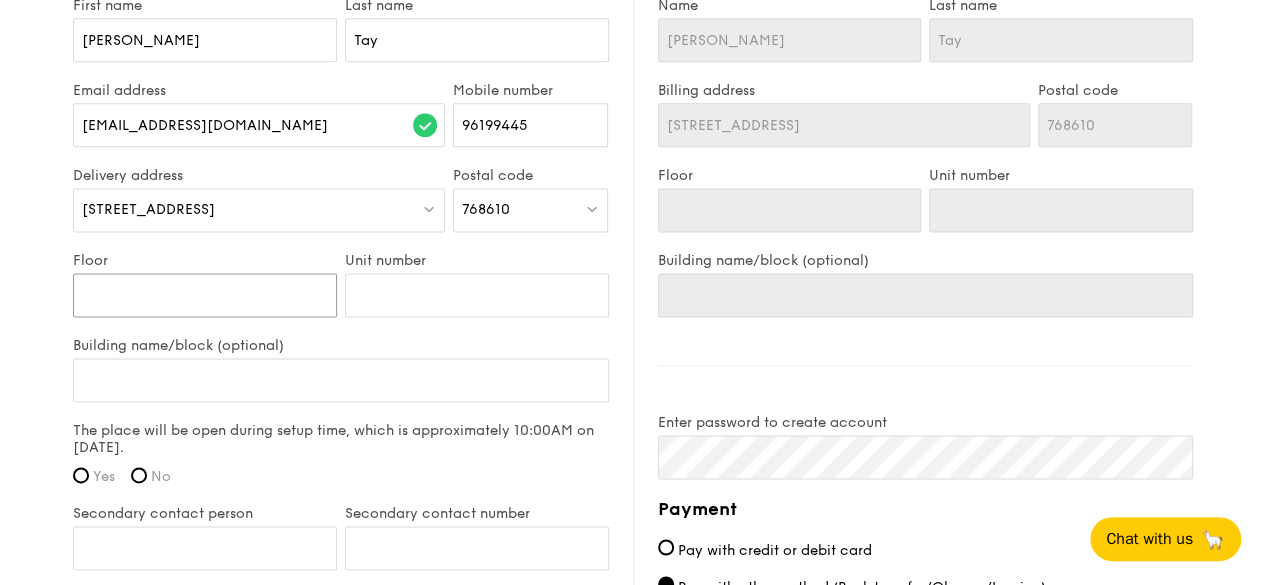 type on "0" 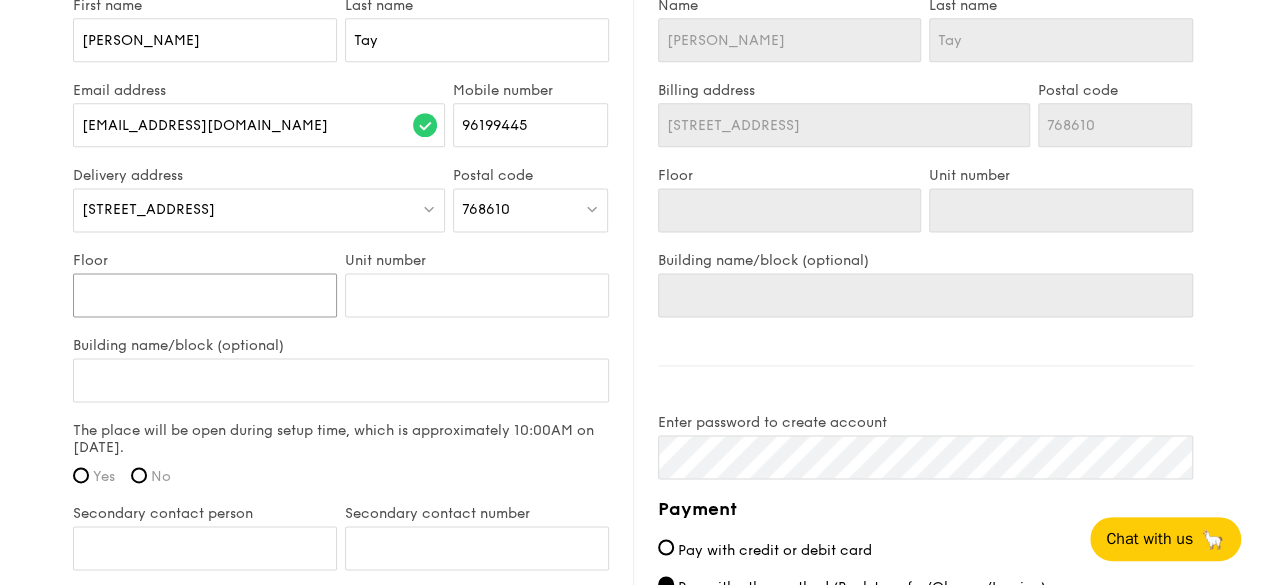 type on "0" 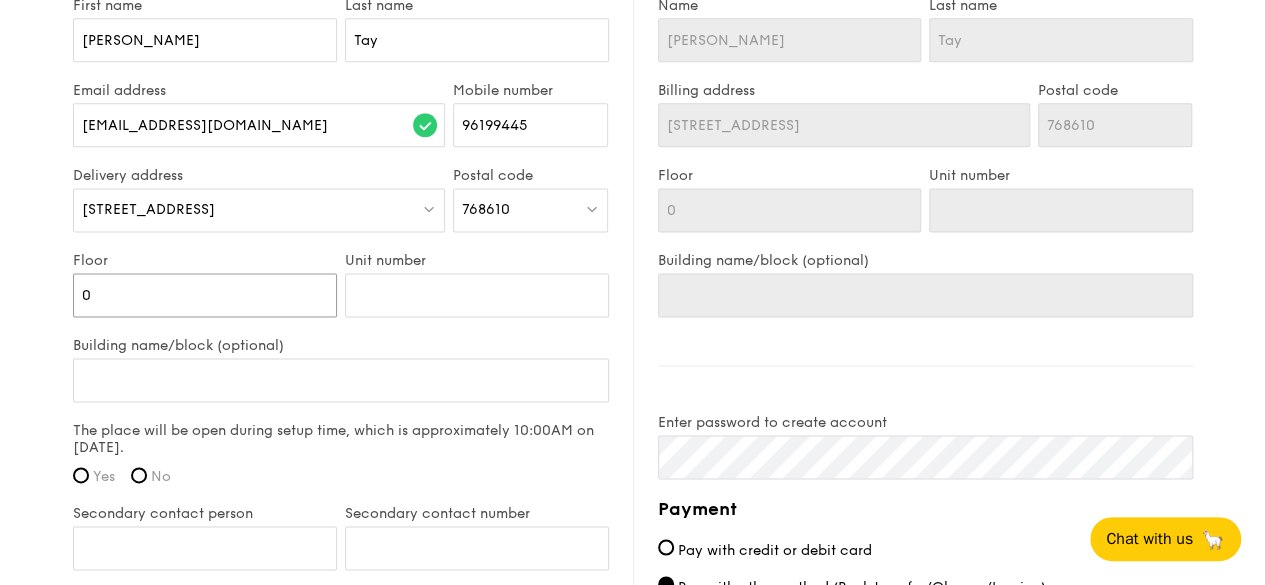 type on "00" 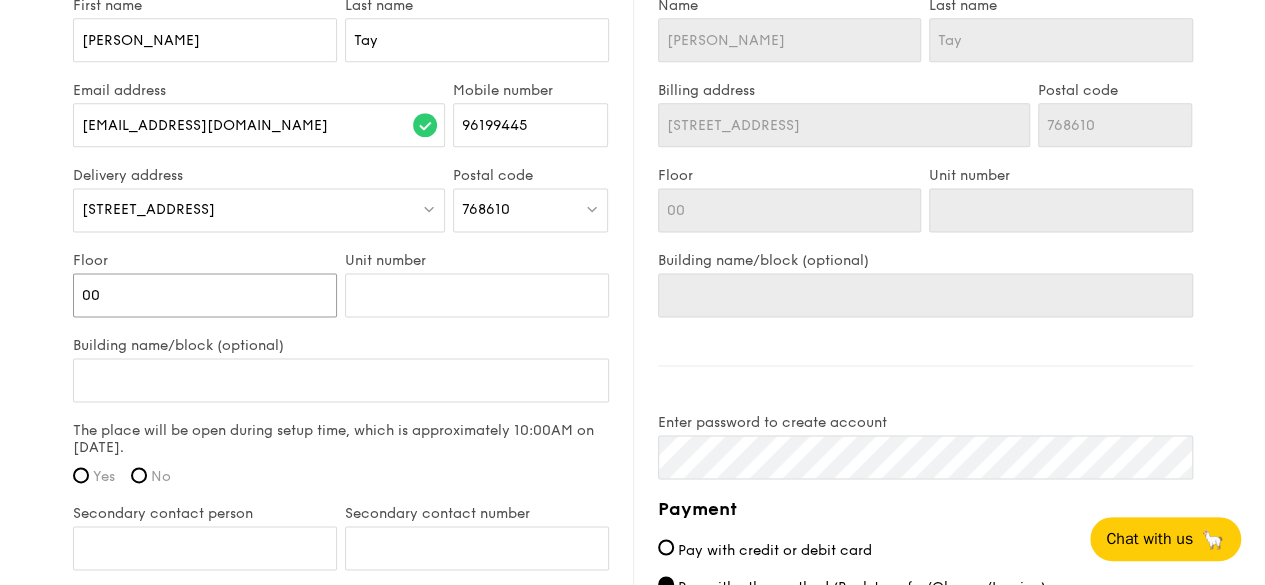 type on "00" 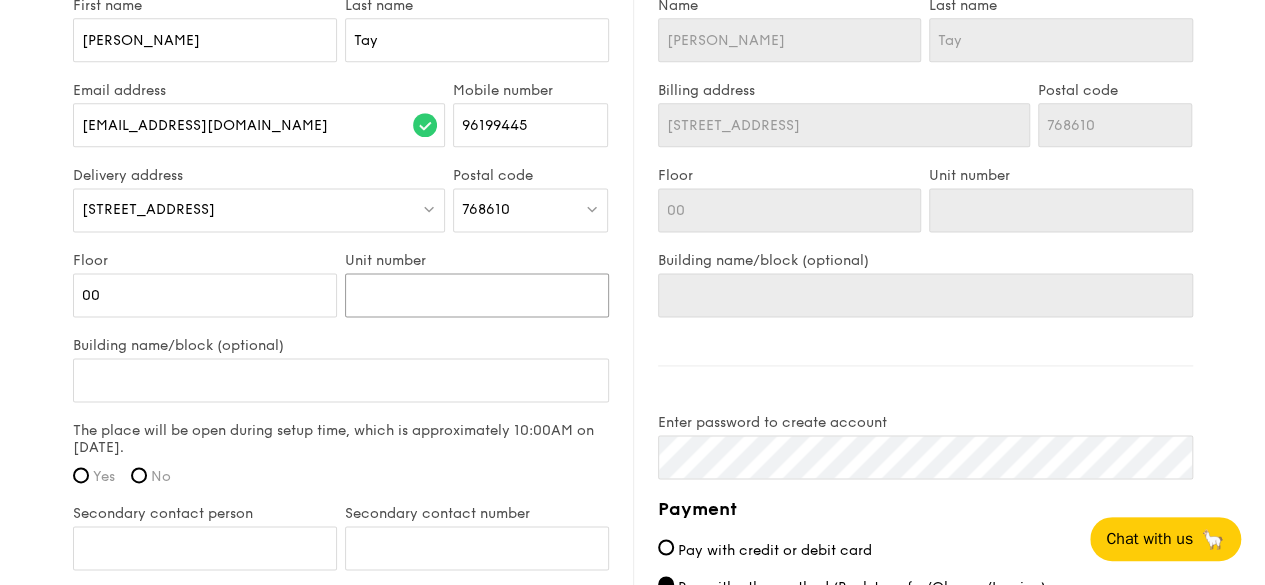 click on "Unit number" at bounding box center [477, 295] 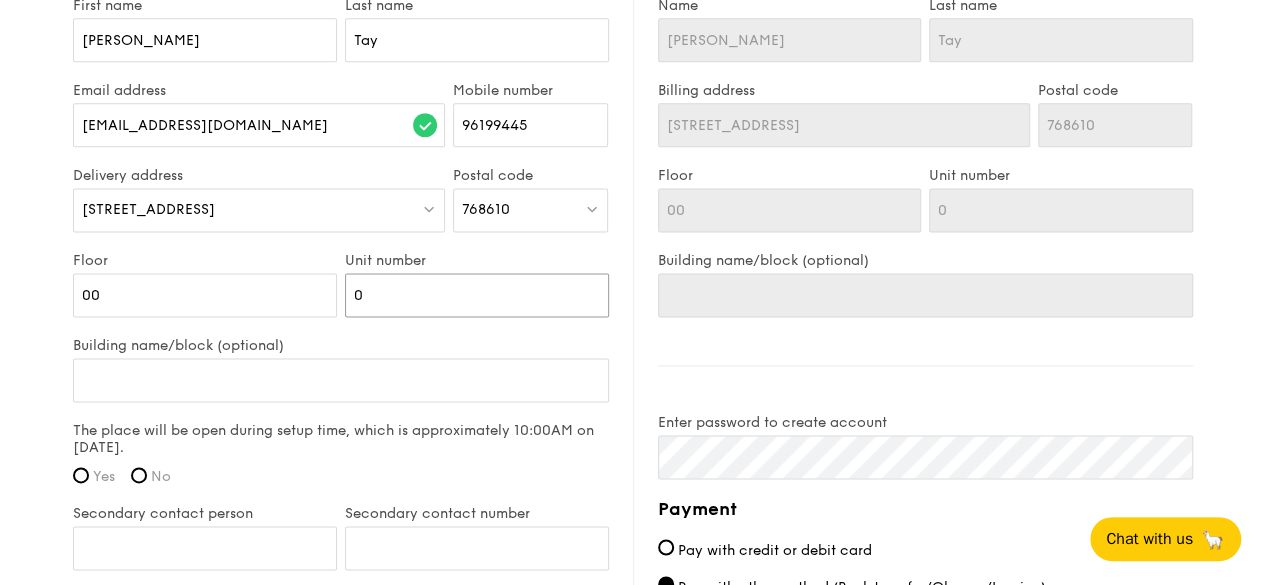 type on "00" 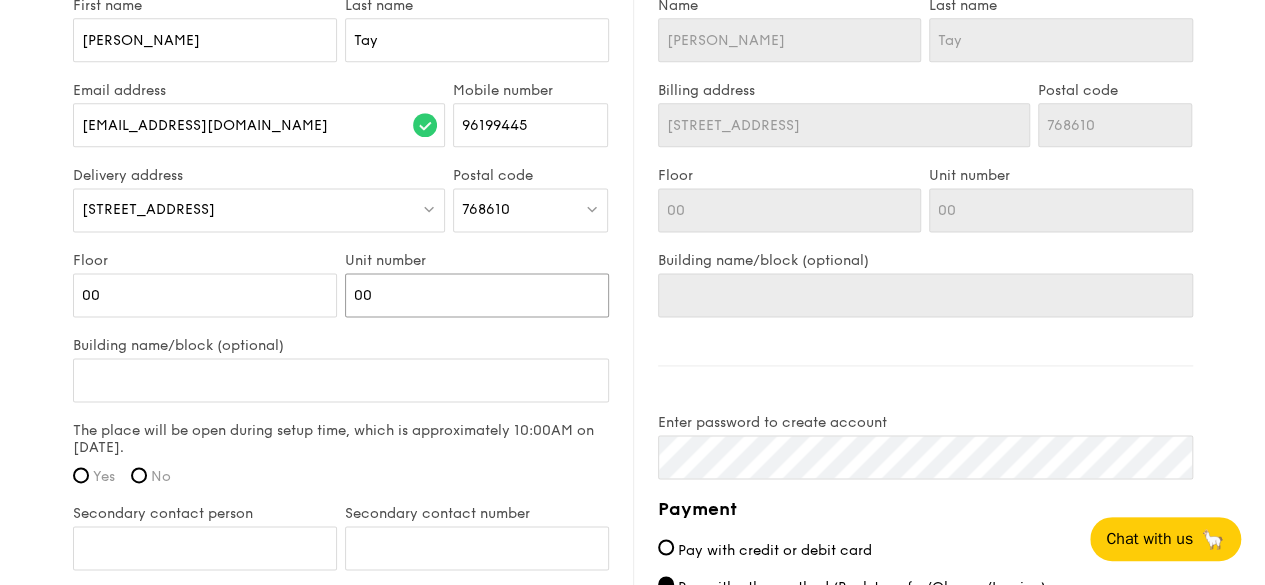 type on "00" 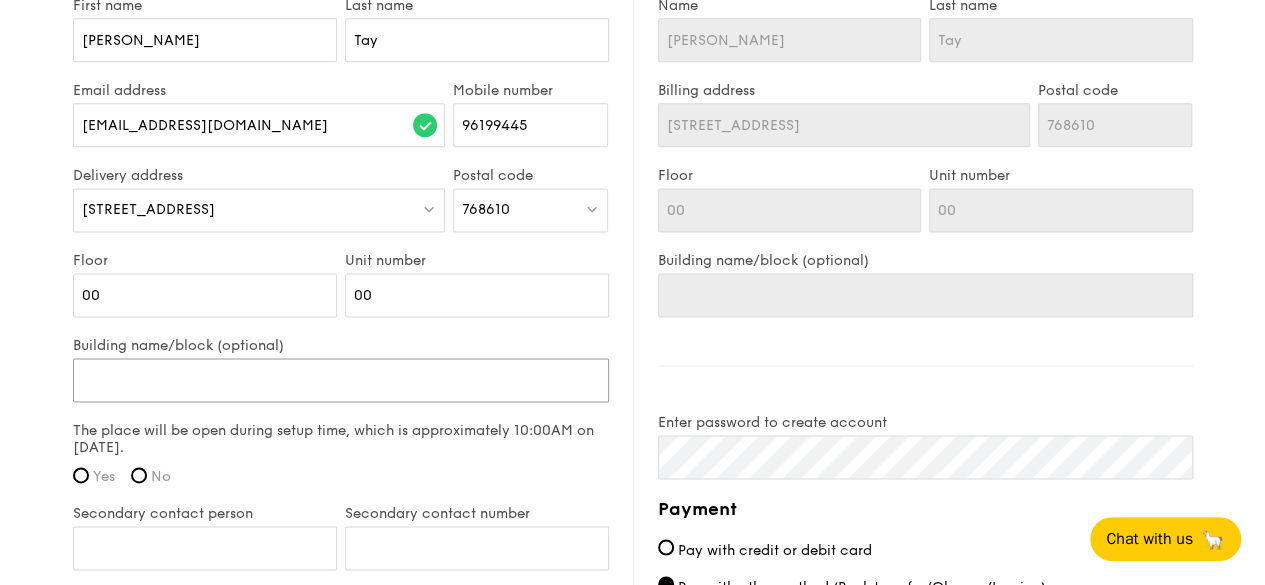 click on "Building name/block (optional)" at bounding box center (341, 380) 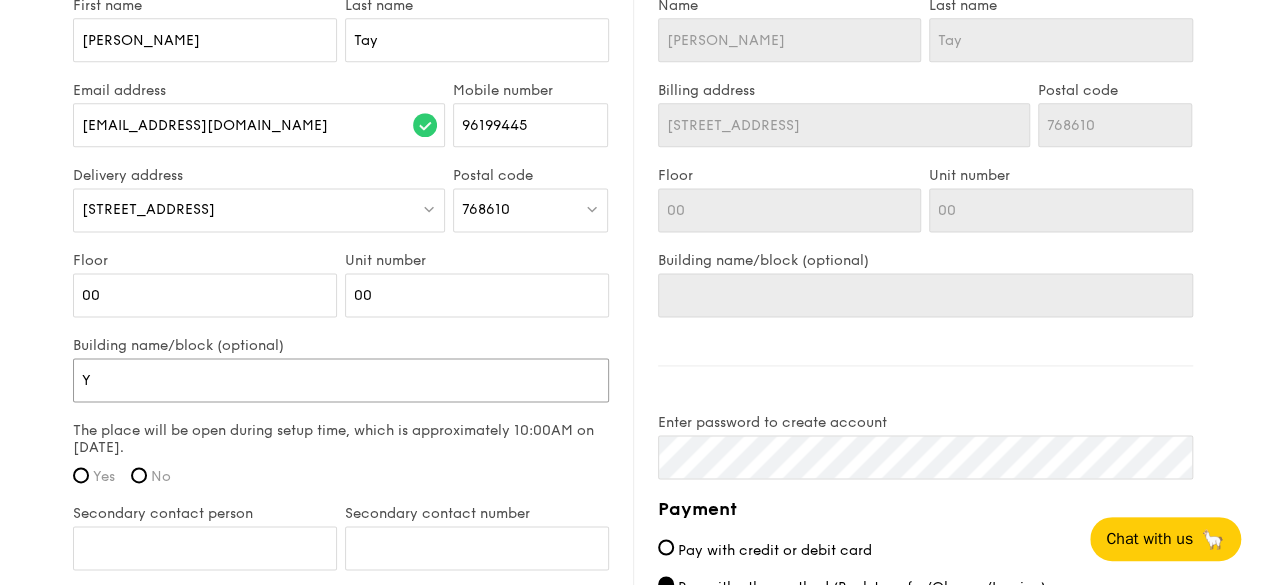 type on "Y" 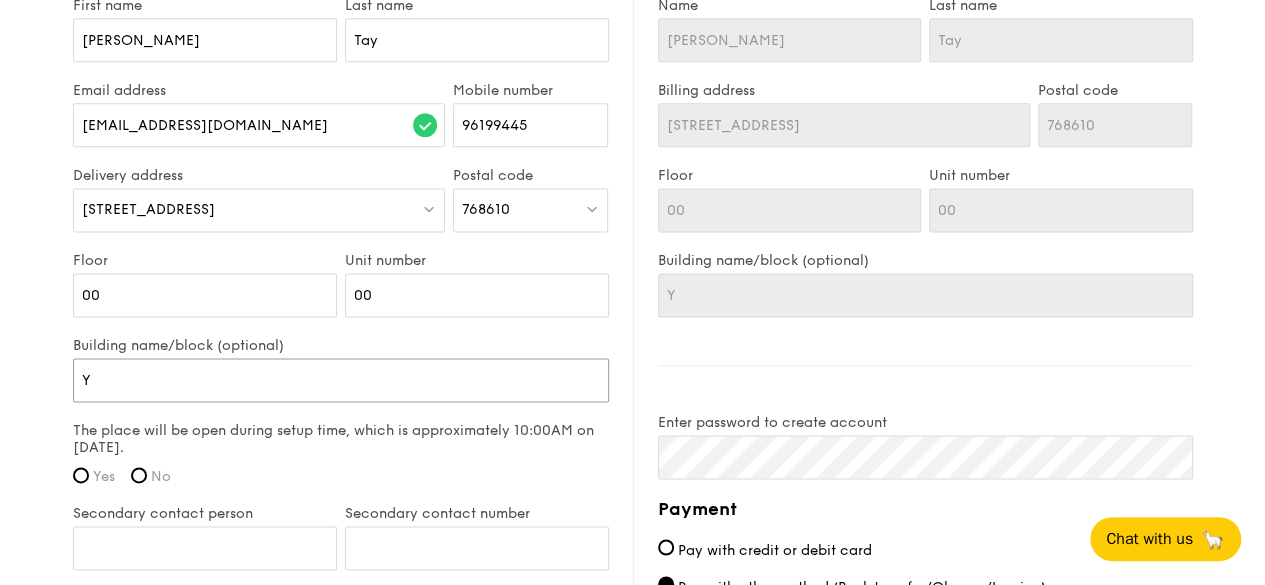 type on "[PERSON_NAME]" 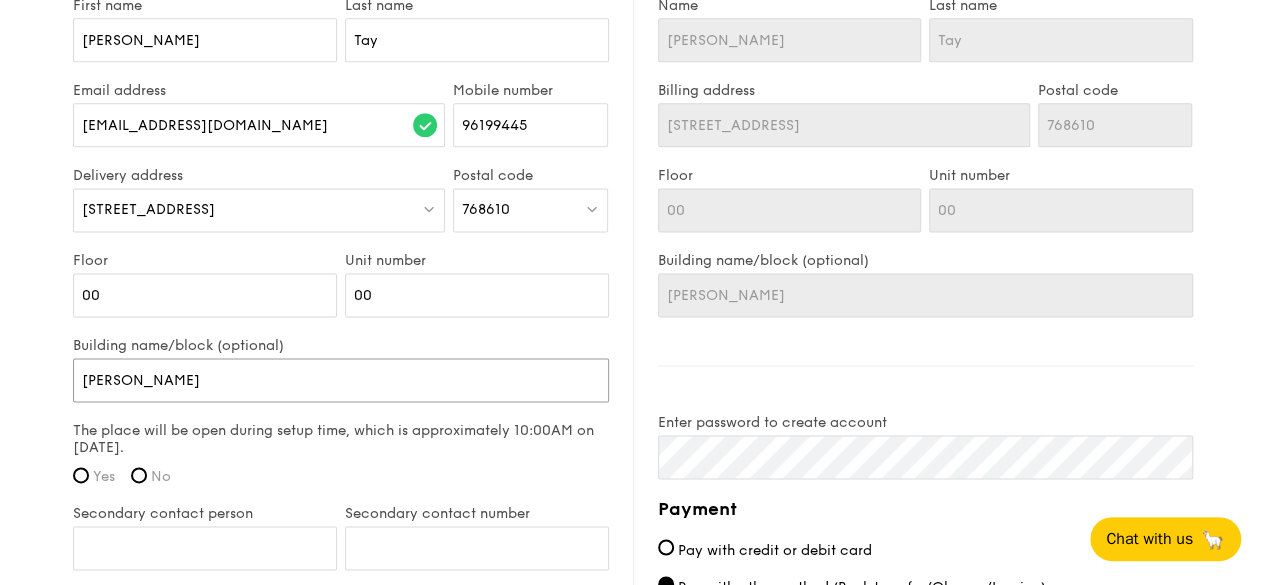 type on "Yis" 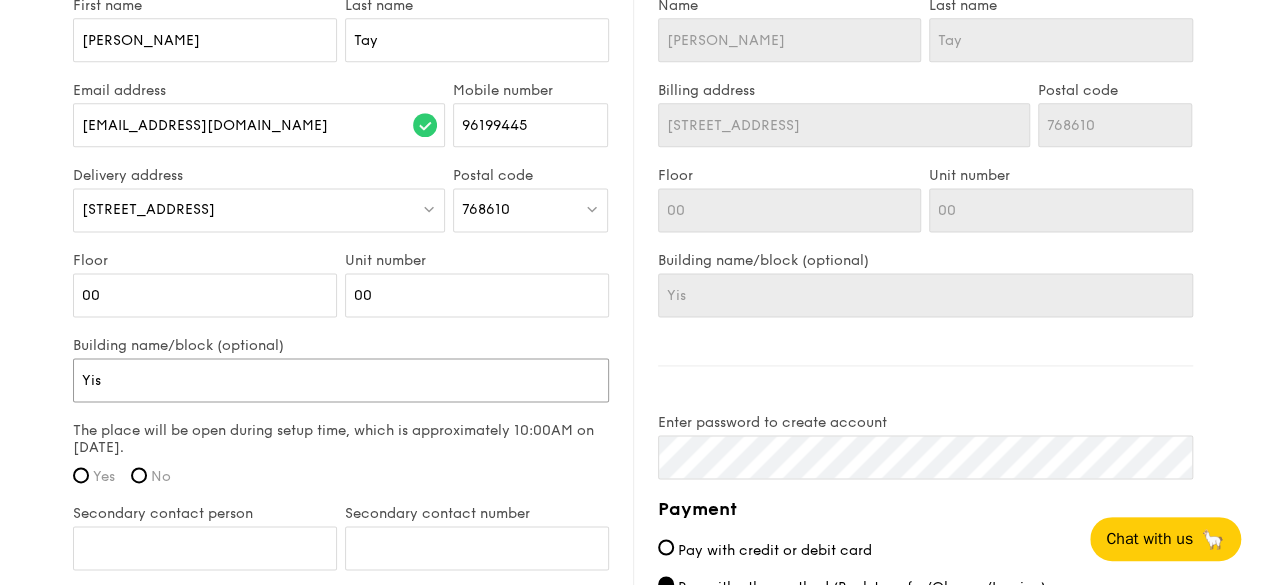 type on "Yish" 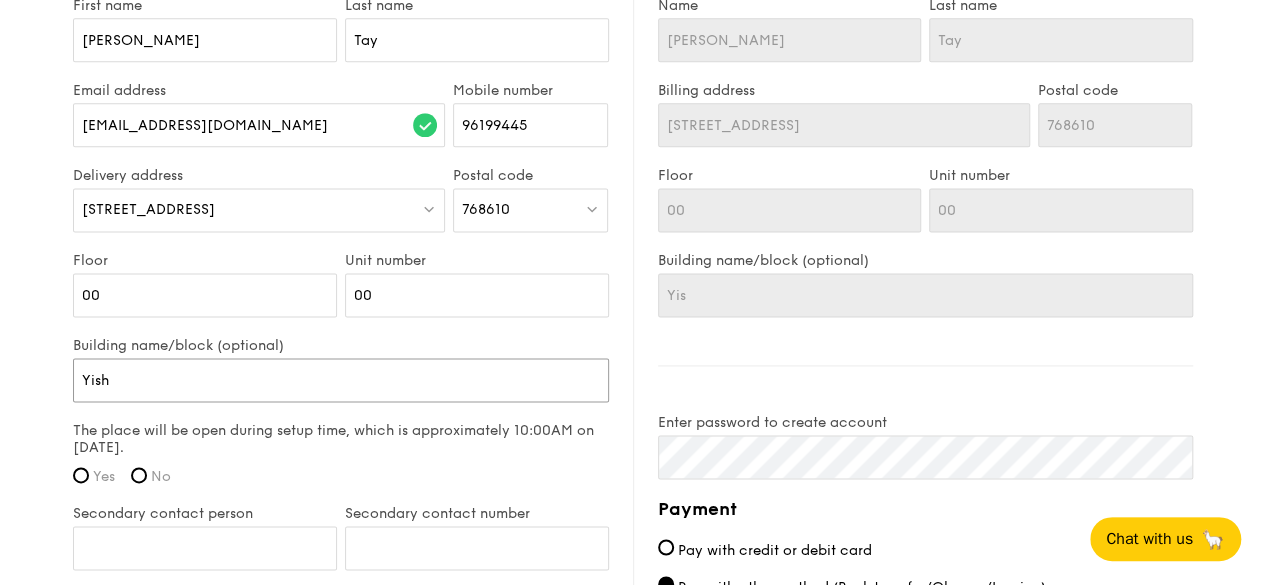 type on "Yish" 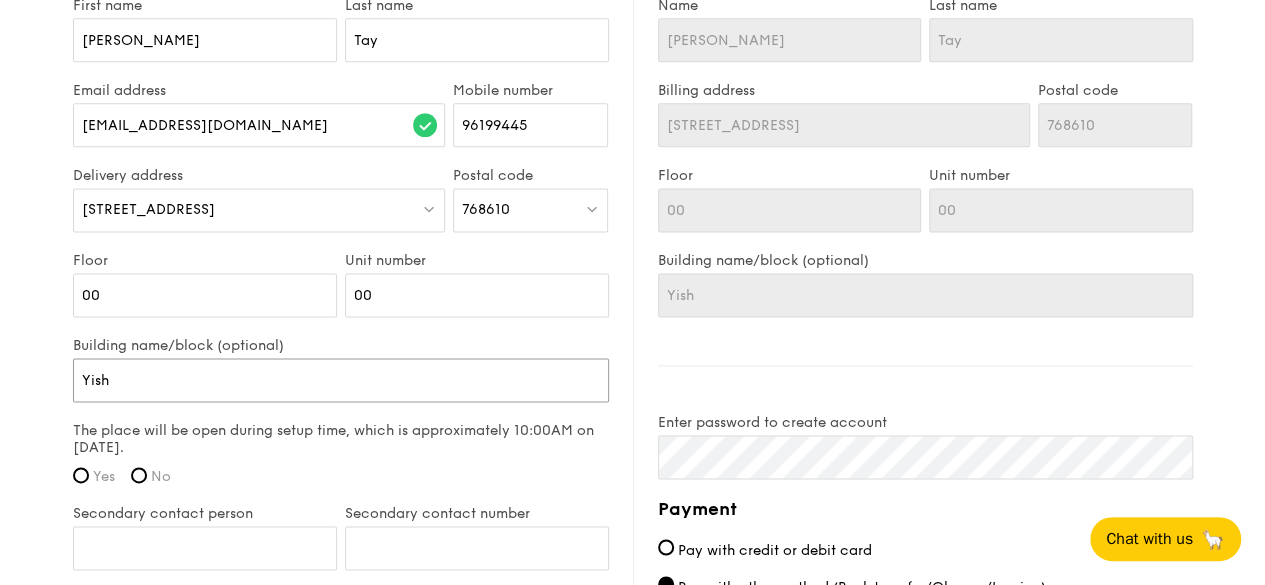 type on "Yishn" 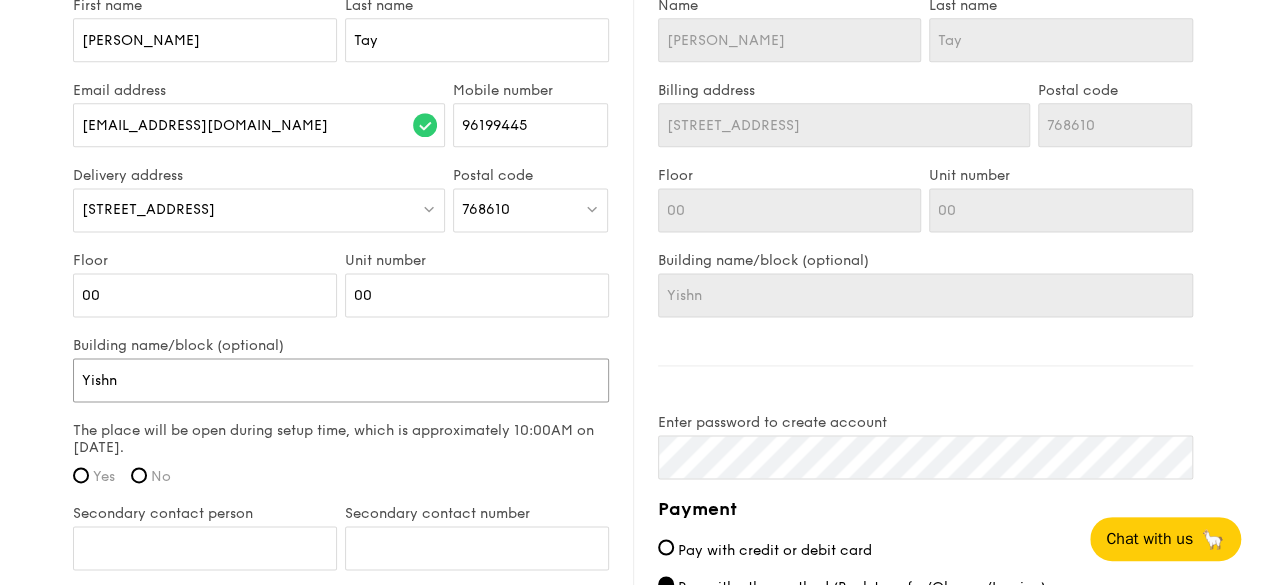 type on "Yish" 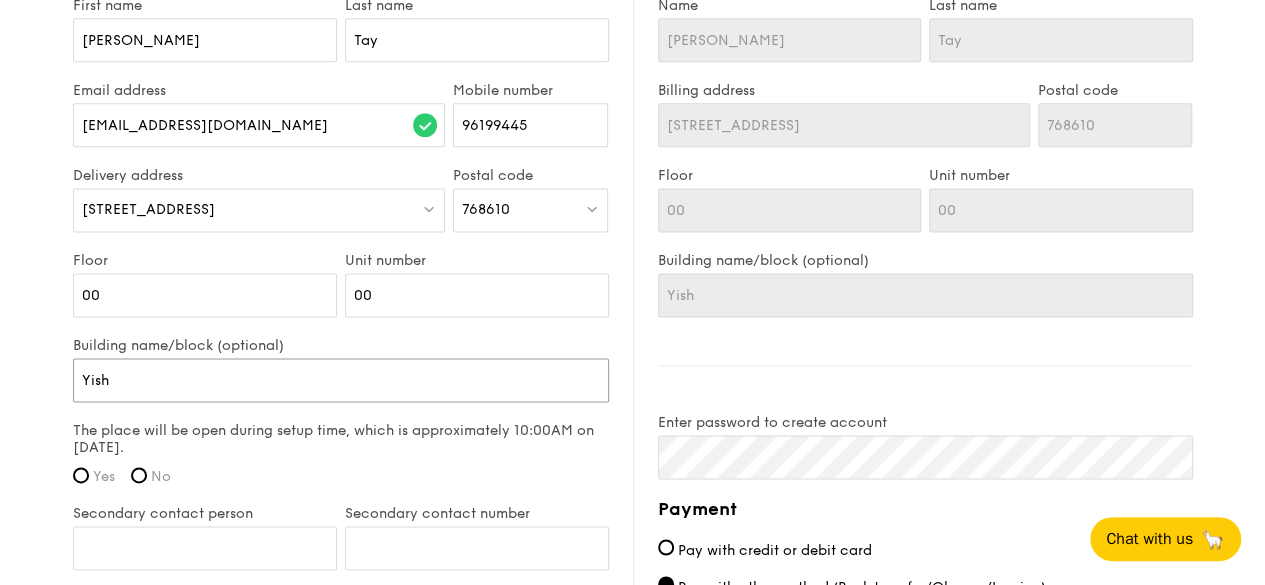type on "Yishu" 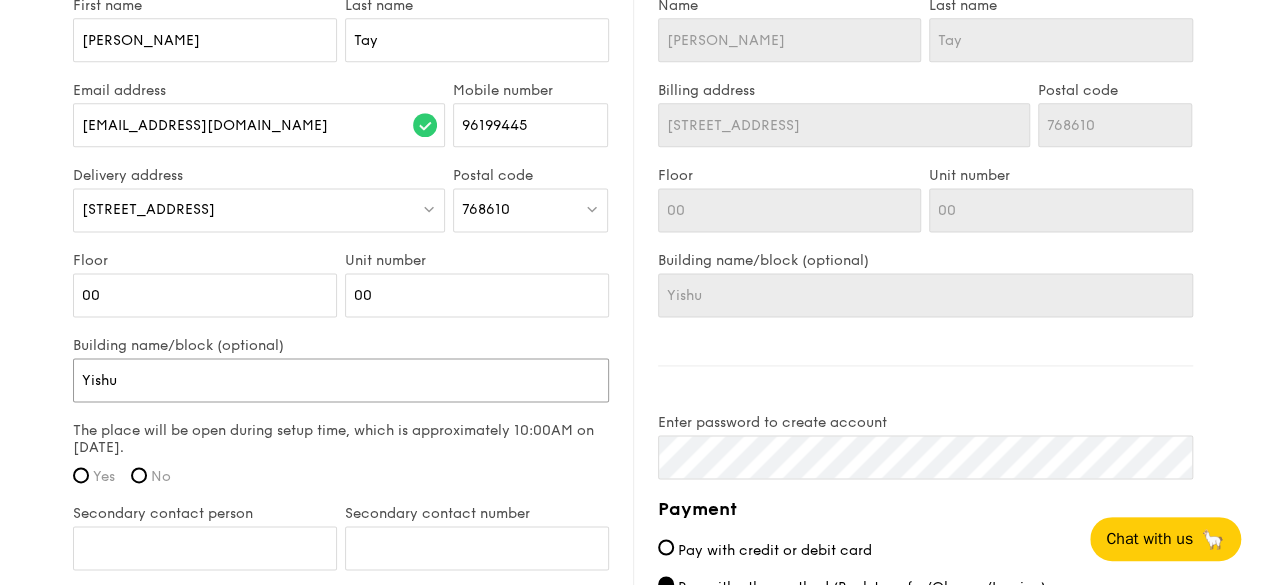 type on "Yishun" 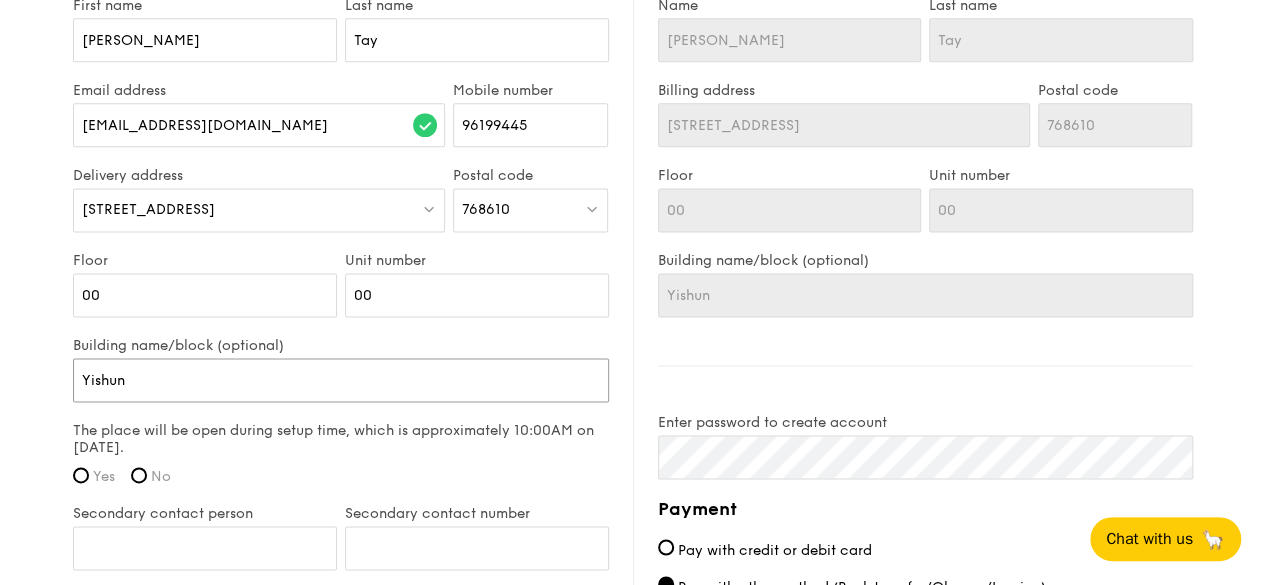type on "Yishun" 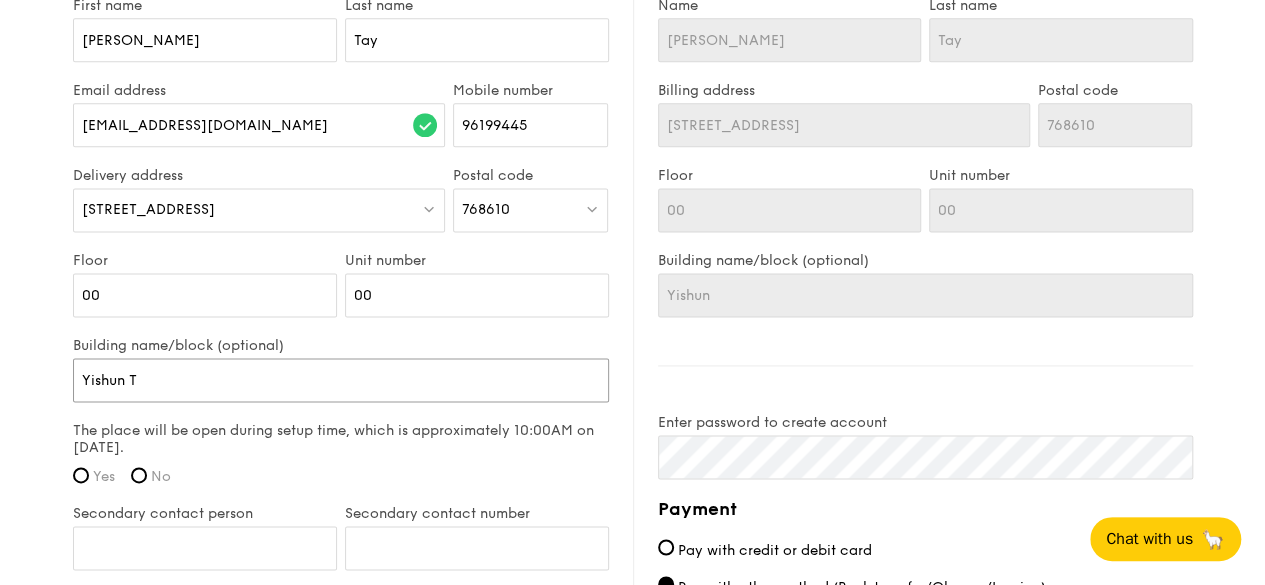 type on "Yishun T" 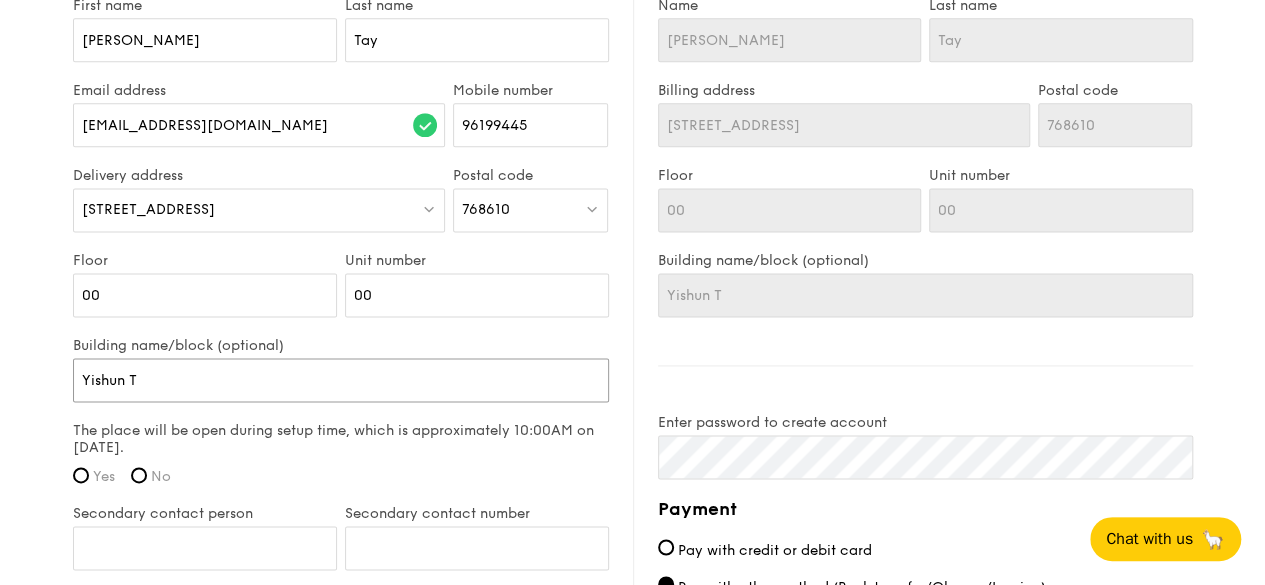 type on "Yishun To" 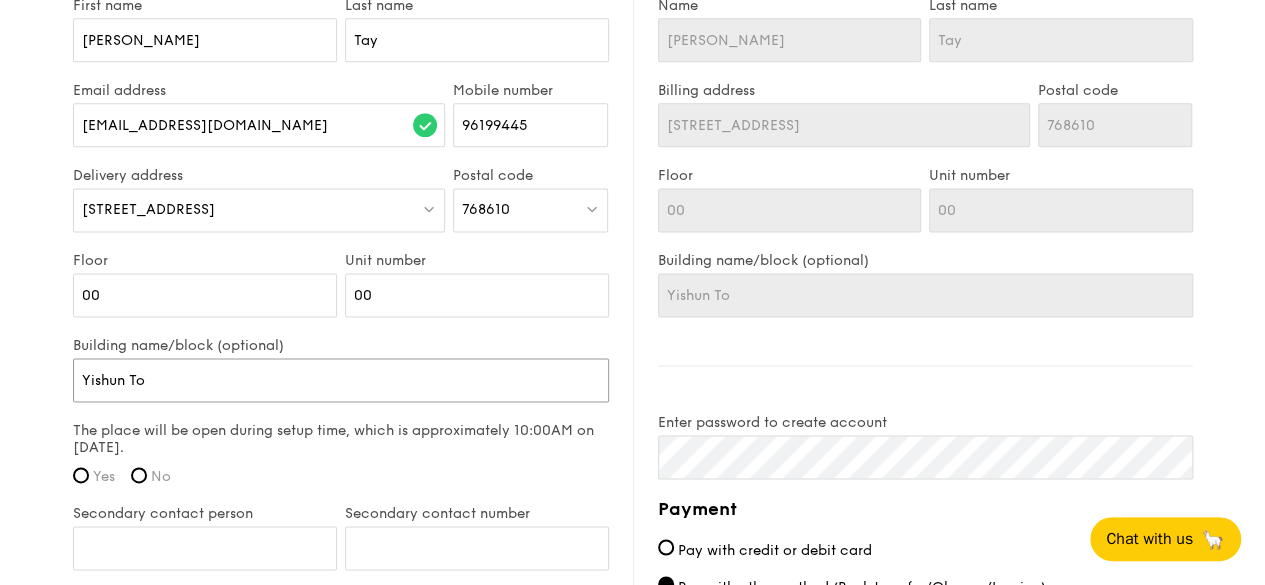 type on "Yishun Tow" 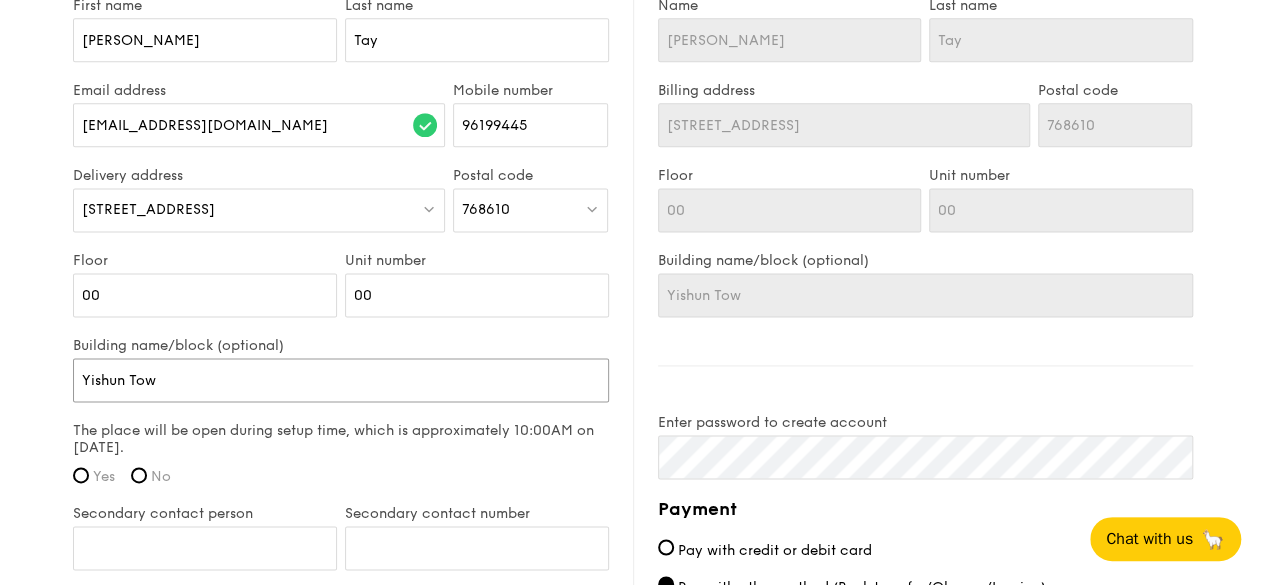 type on "Yishun Town" 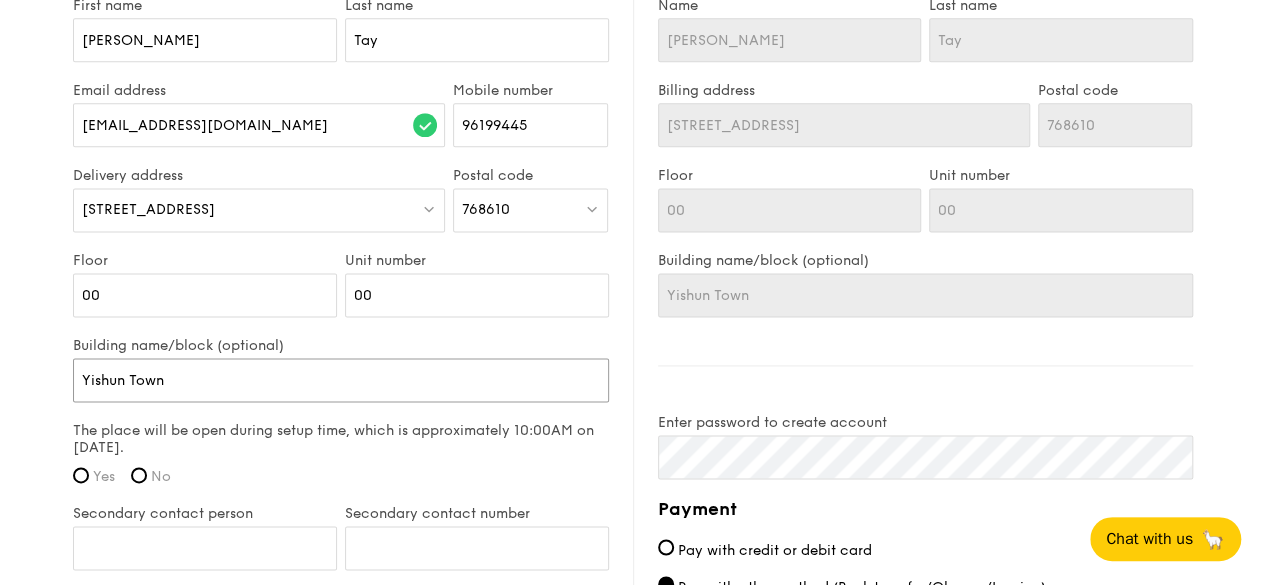 type on "Yishun Town" 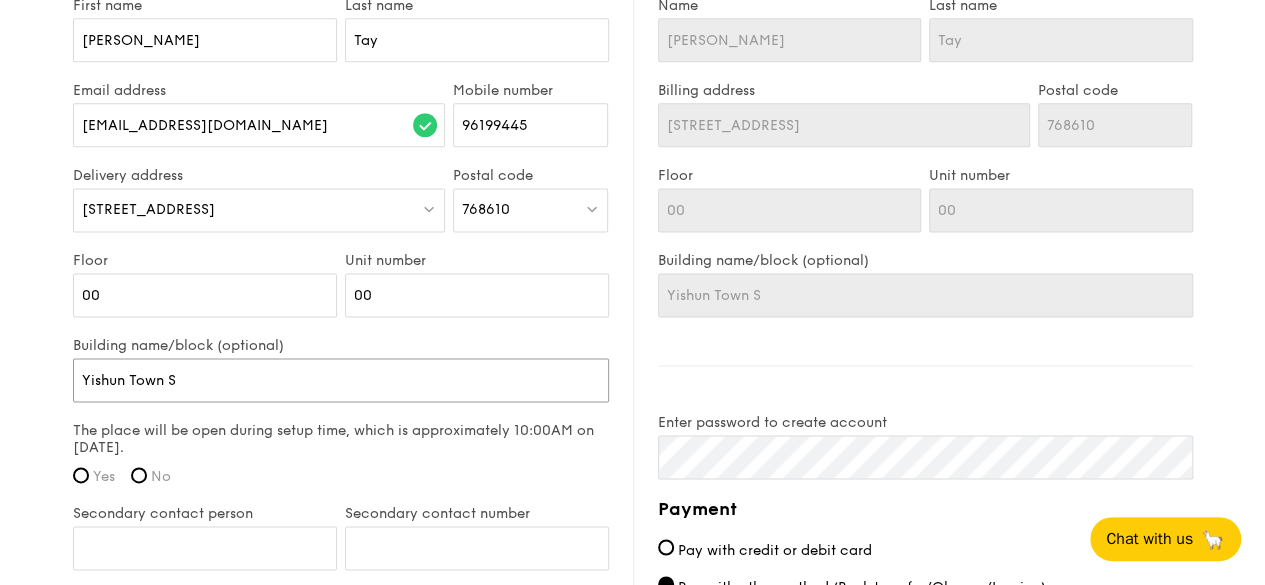 type on "Yishun Town Se" 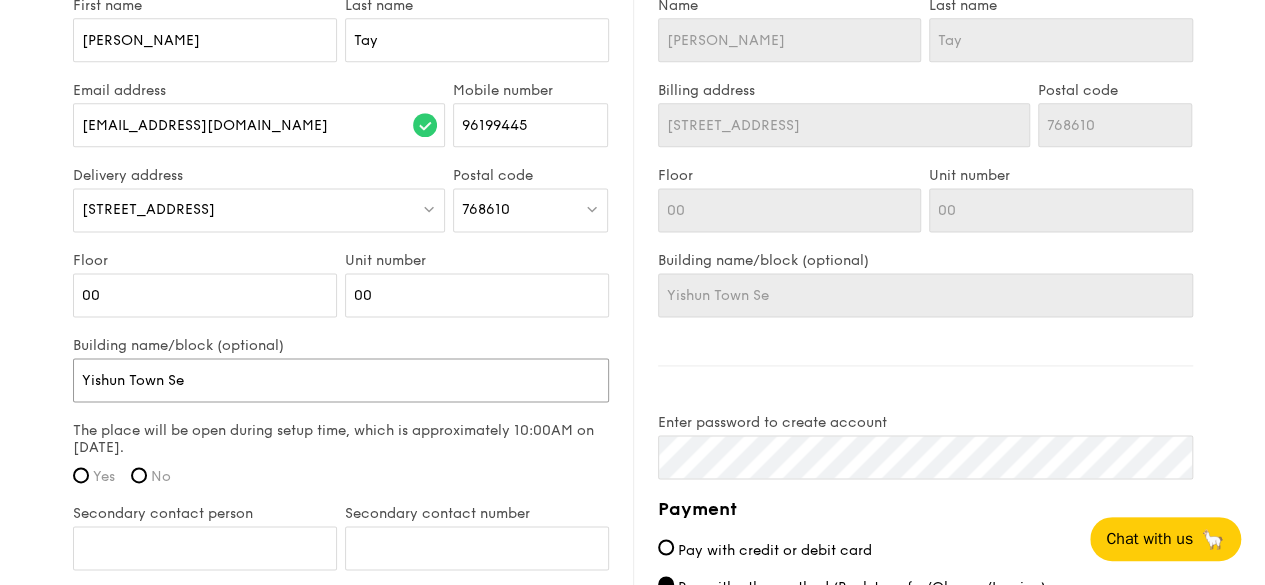 type on "Yishun Town Sec" 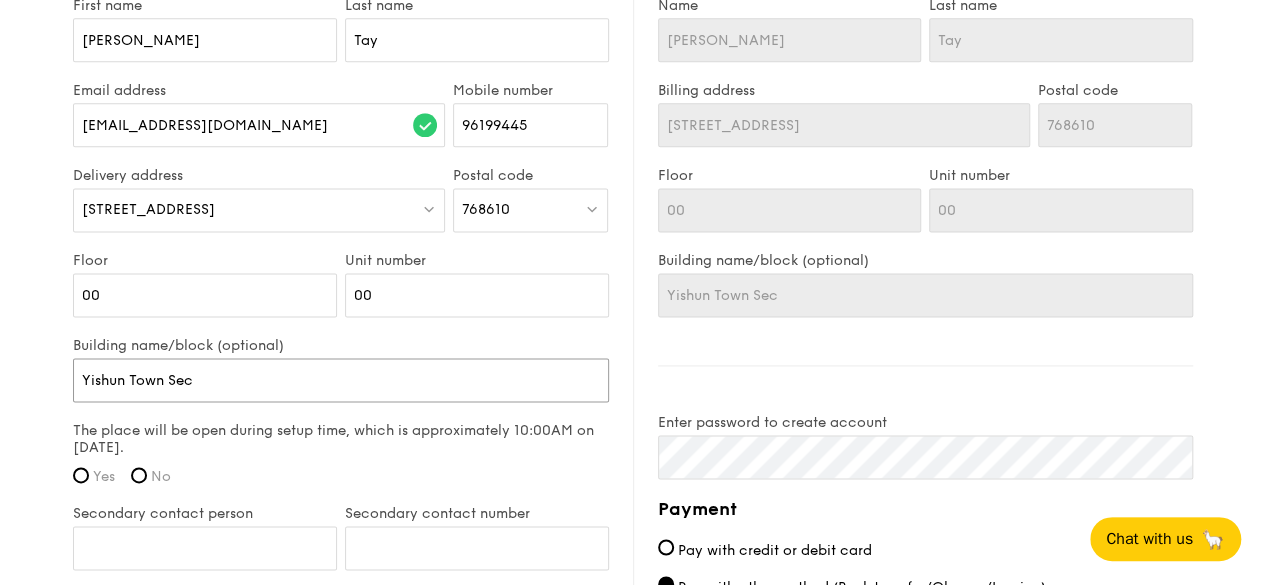 type on "Yishun Town Seco" 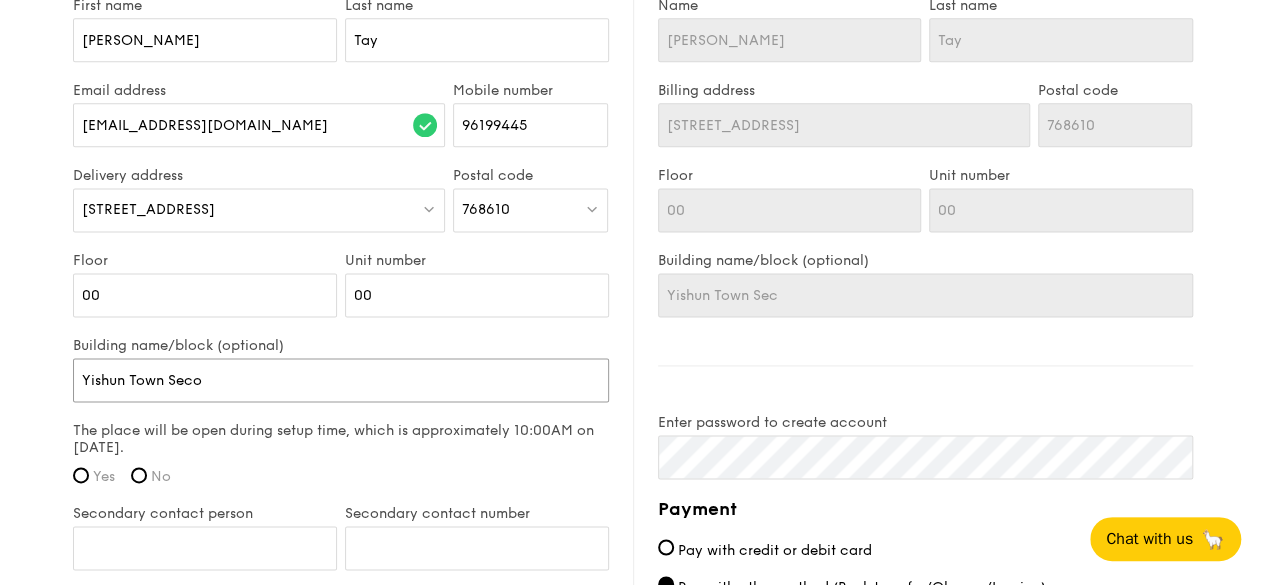 type on "Yishun Town Seco" 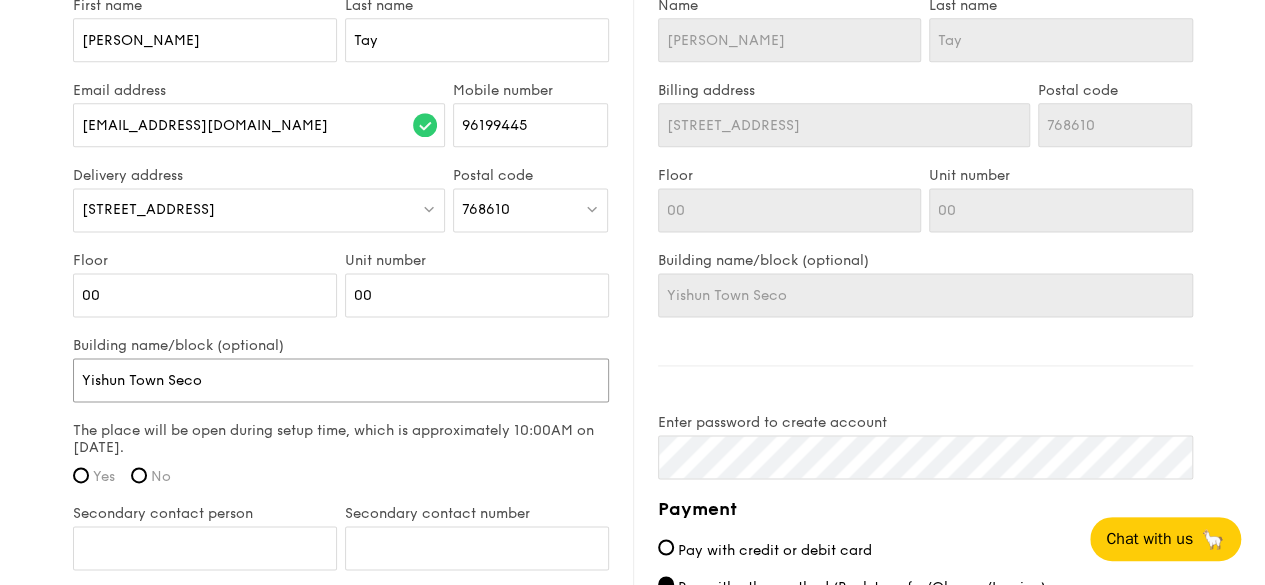 type on "Yishun Town Secon" 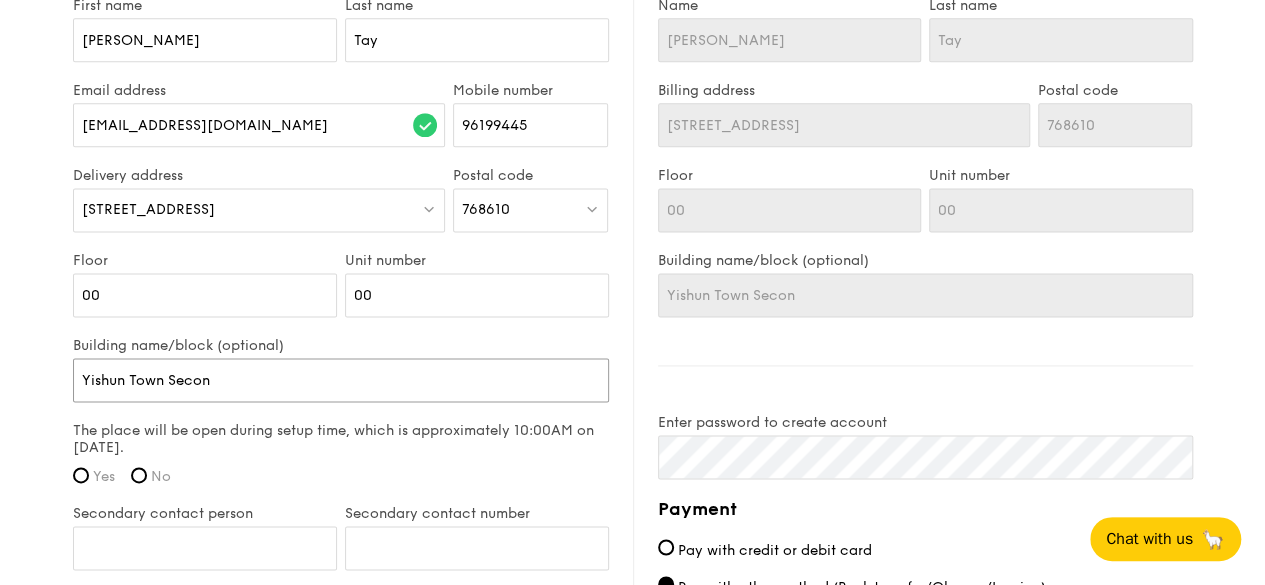 type on "Yishun Town Second" 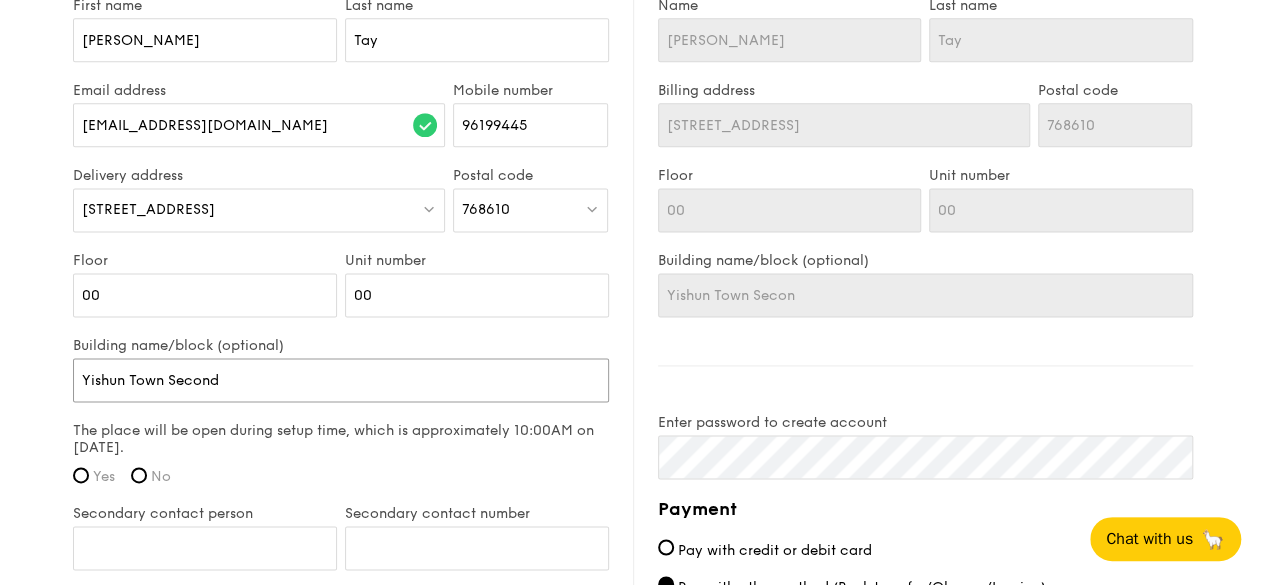 type on "Yishun Town Second" 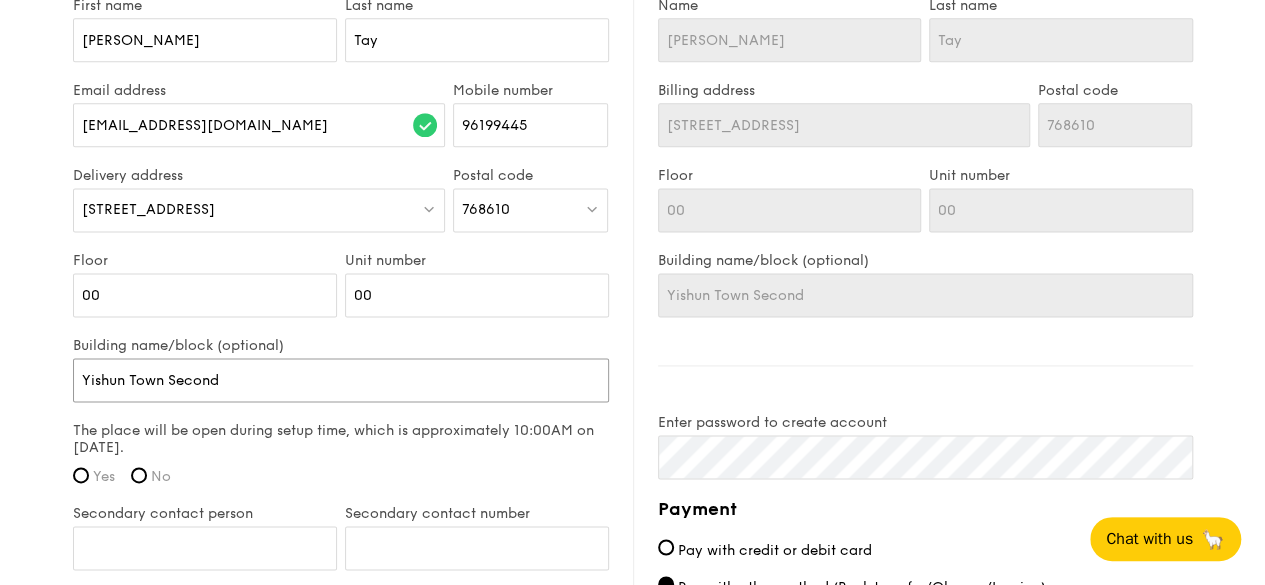 type on "Yishun Town Seconda" 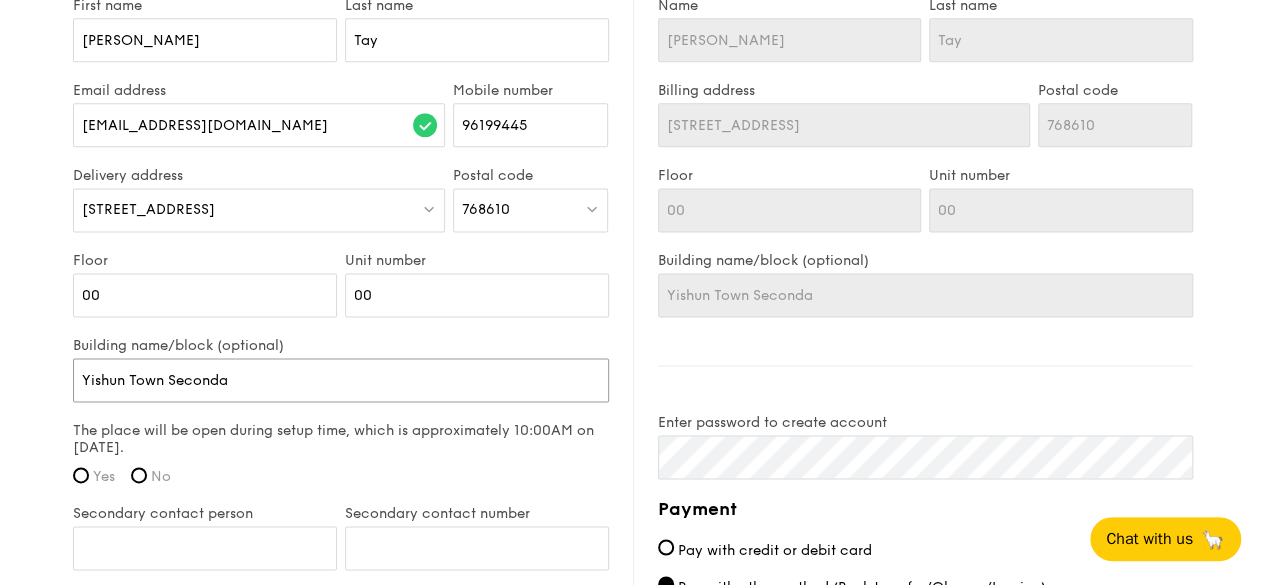 type on "Yishun Town Secondar" 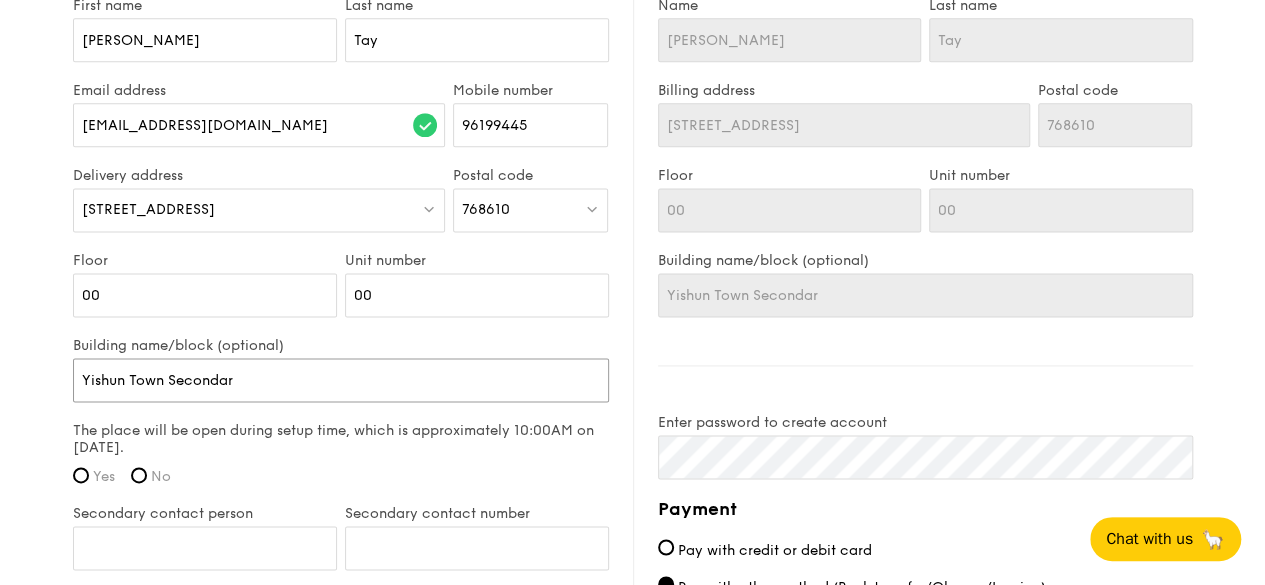 type on "[GEOGRAPHIC_DATA]" 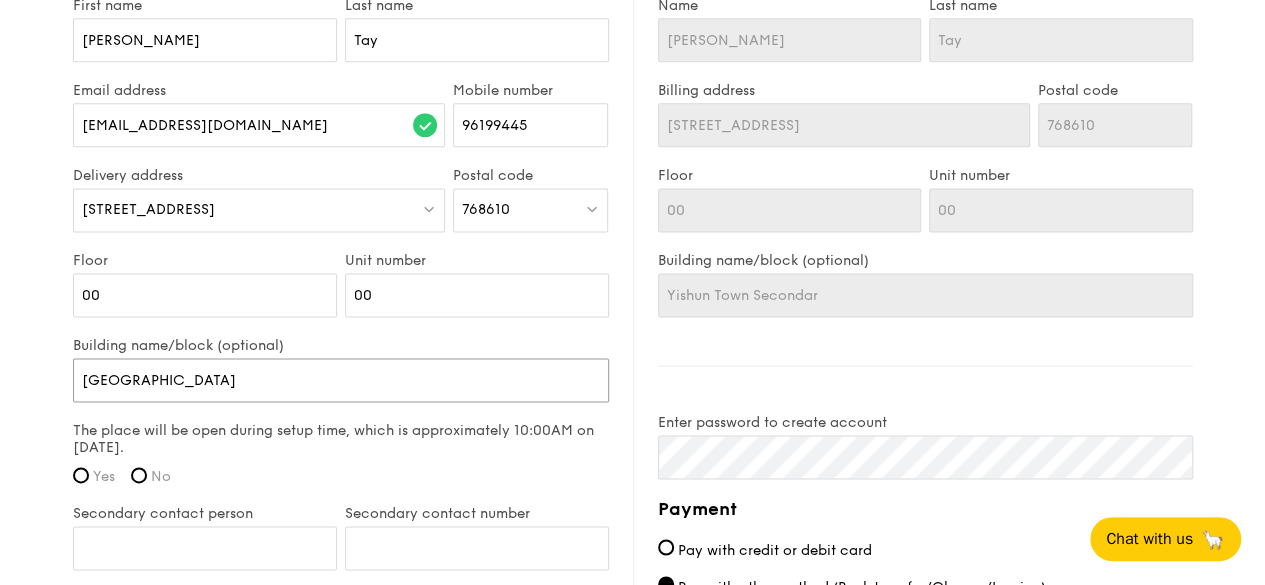 type on "[GEOGRAPHIC_DATA]" 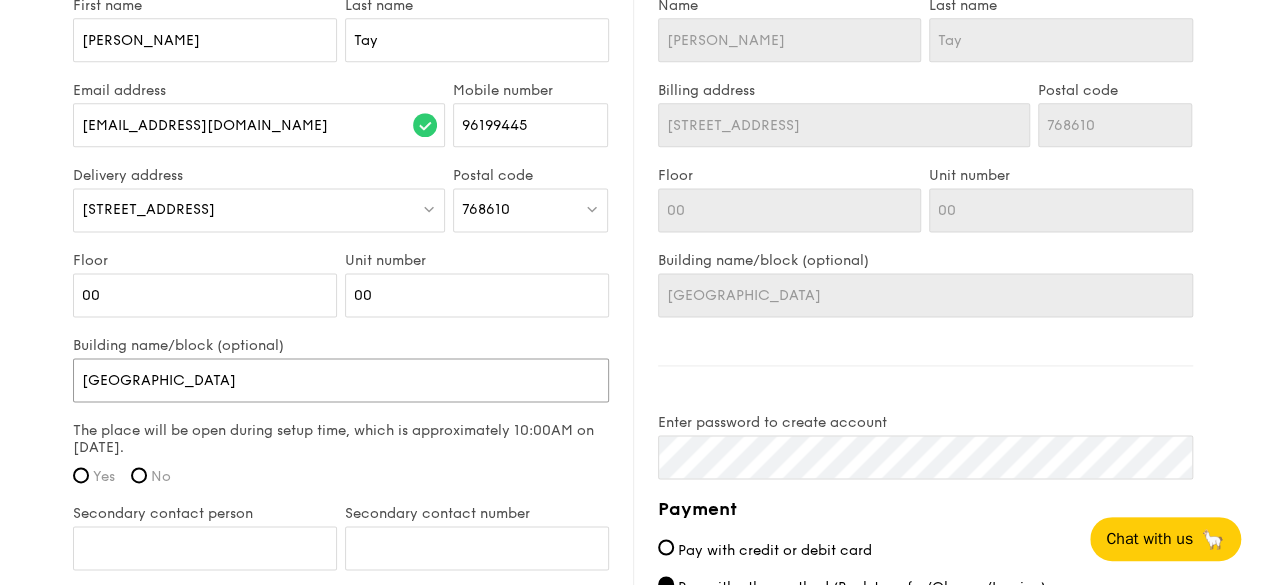 type on "[GEOGRAPHIC_DATA]" 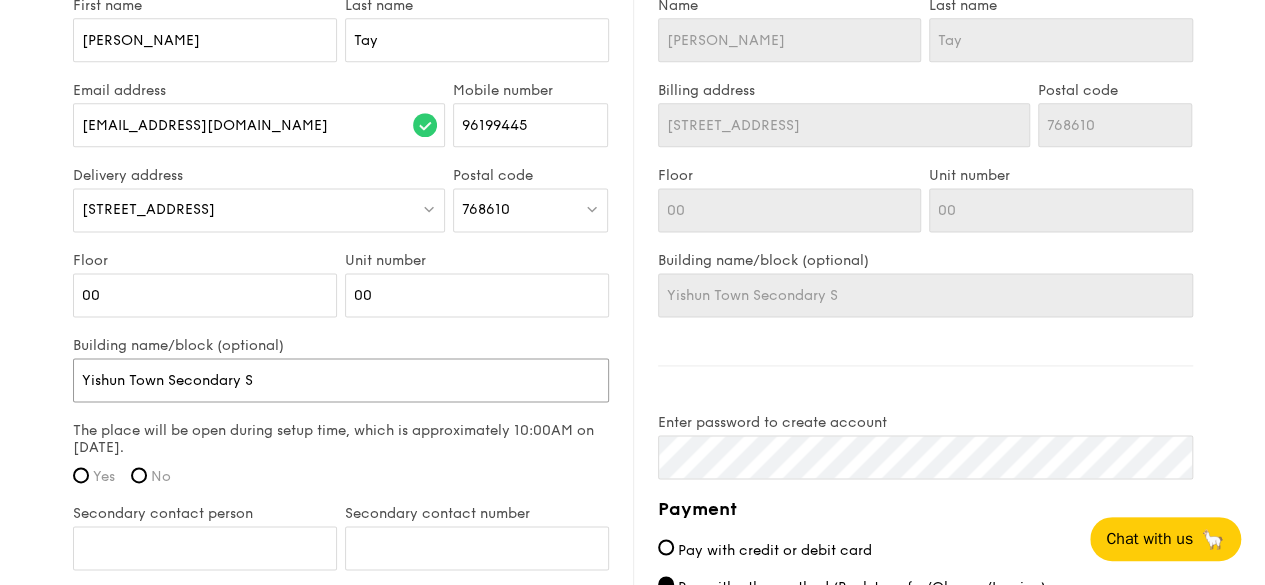 type on "Yishun Town Secondary Sc" 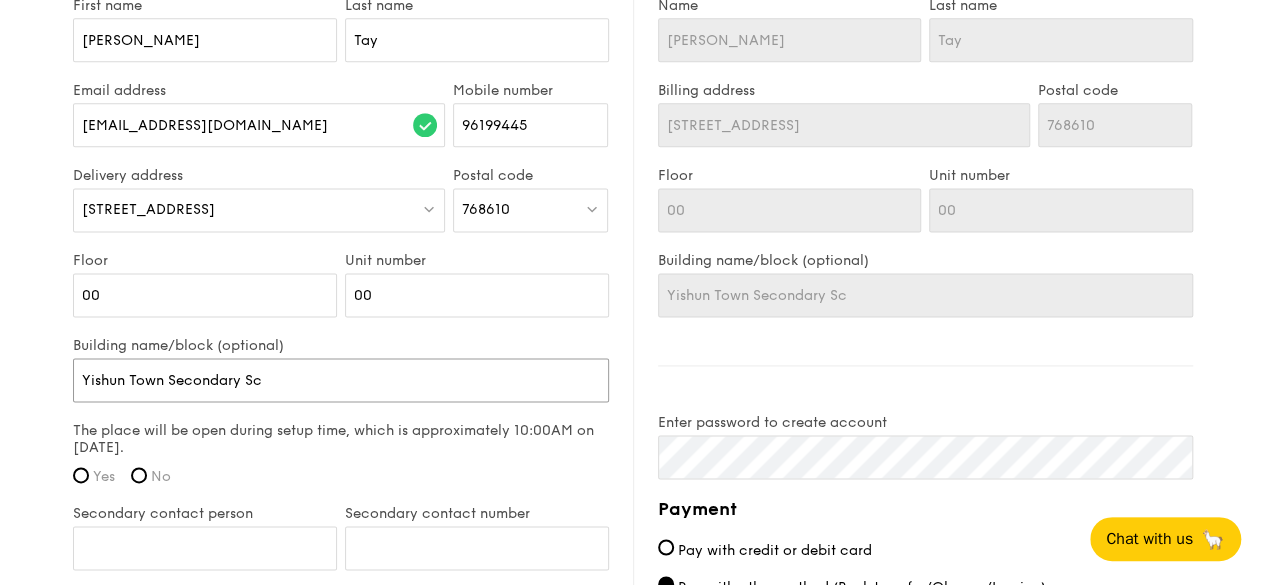 type on "Yishun Town Secondary Sch" 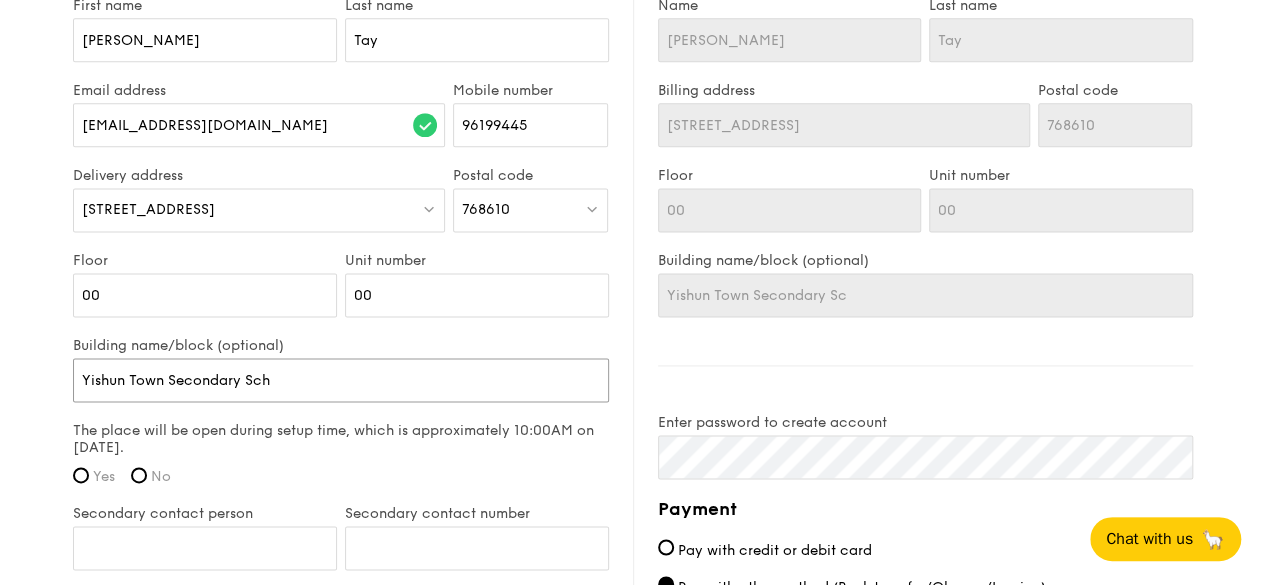 type on "Yishun Town Secondary Sch" 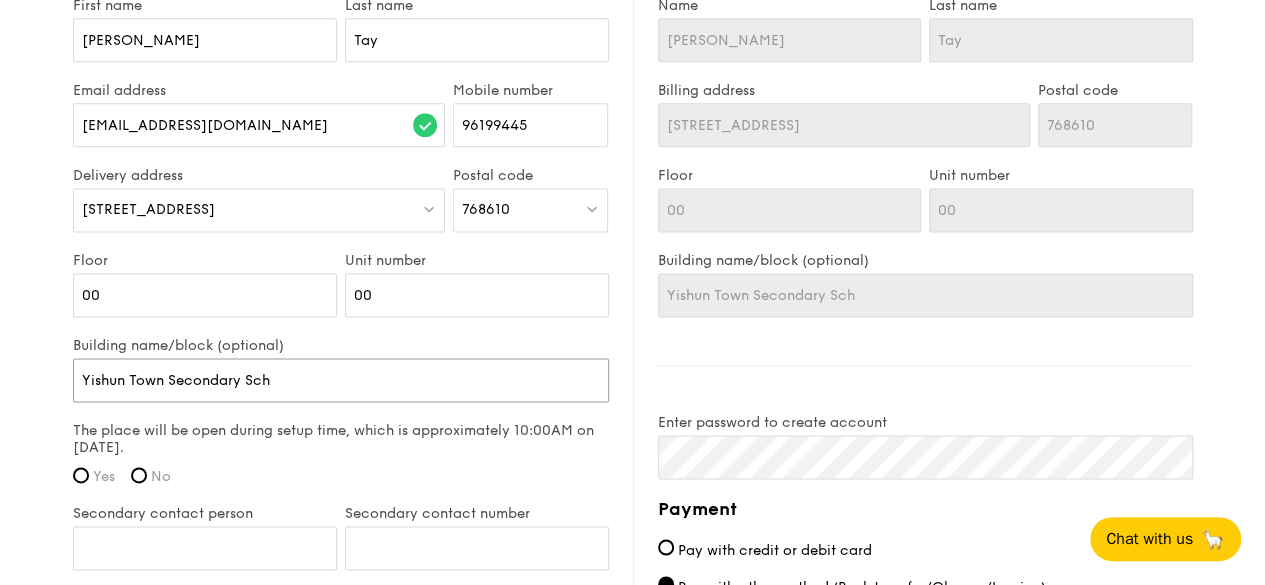 type on "Yishun Town Secondary Scho" 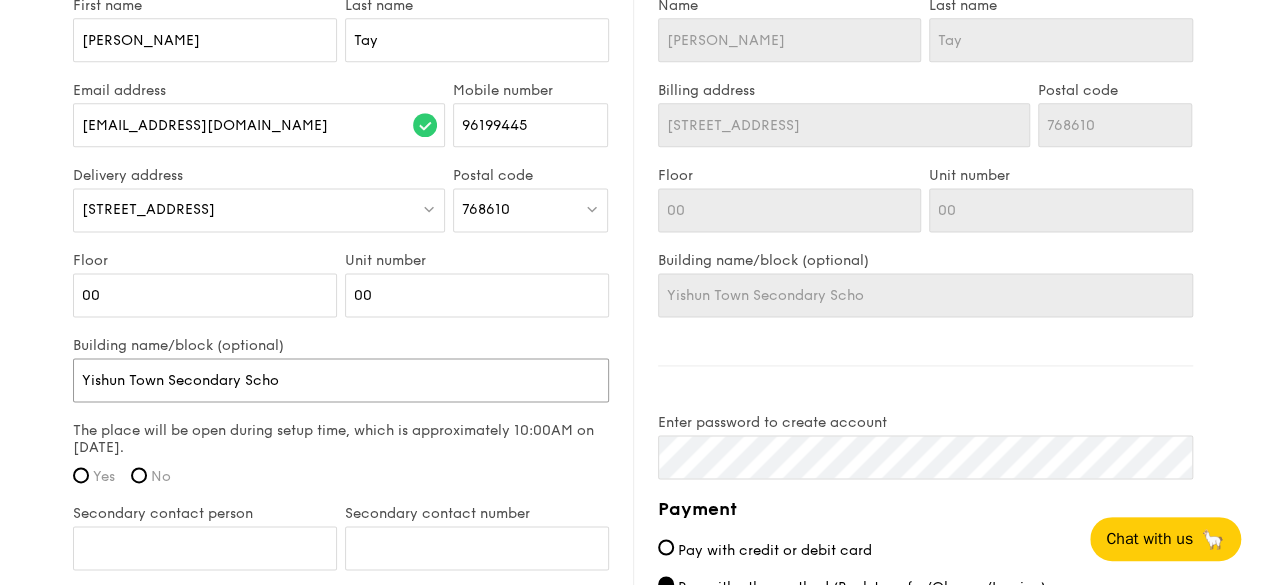 type on "Yishun Town Secondary Schoo" 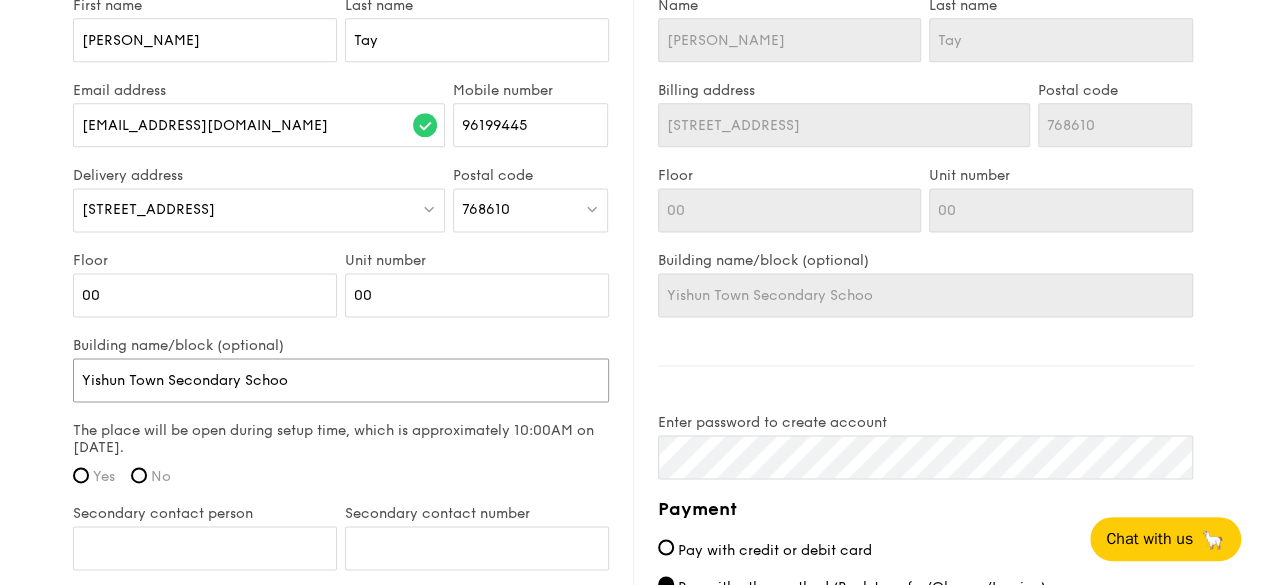 type on "[GEOGRAPHIC_DATA]" 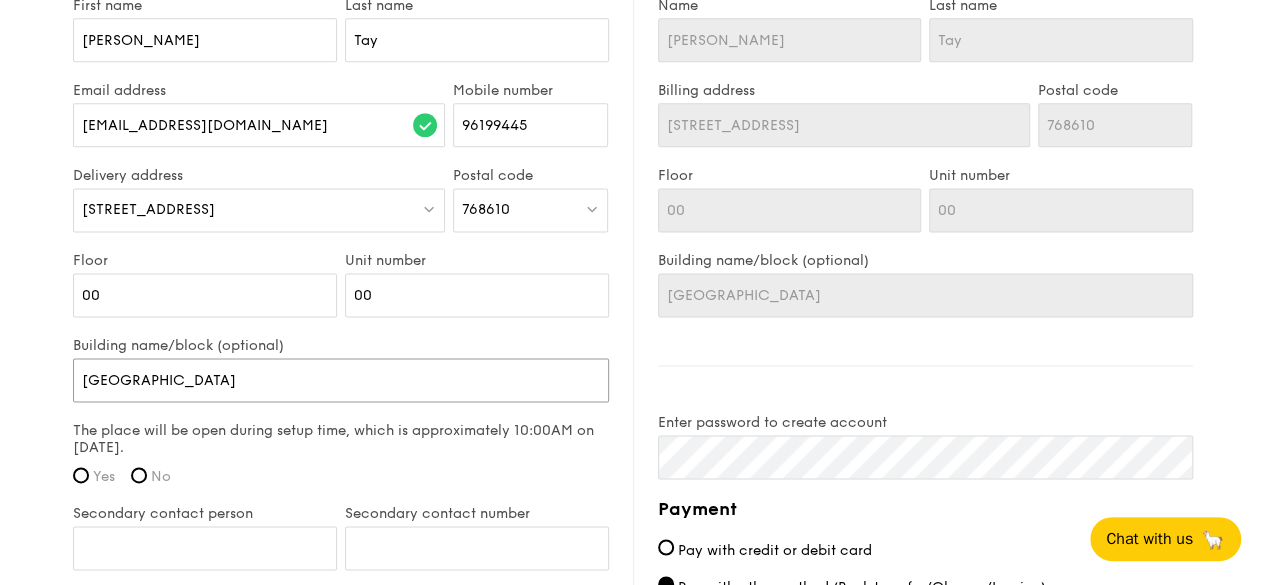 type on "[GEOGRAPHIC_DATA]" 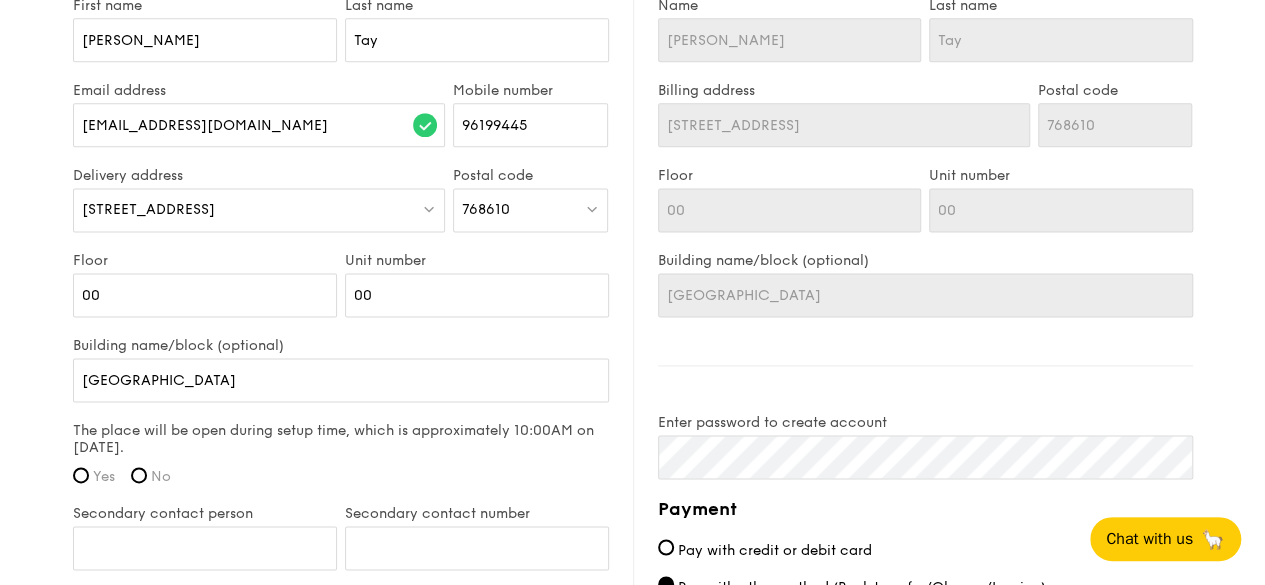 click on "Yes" at bounding box center (104, 476) 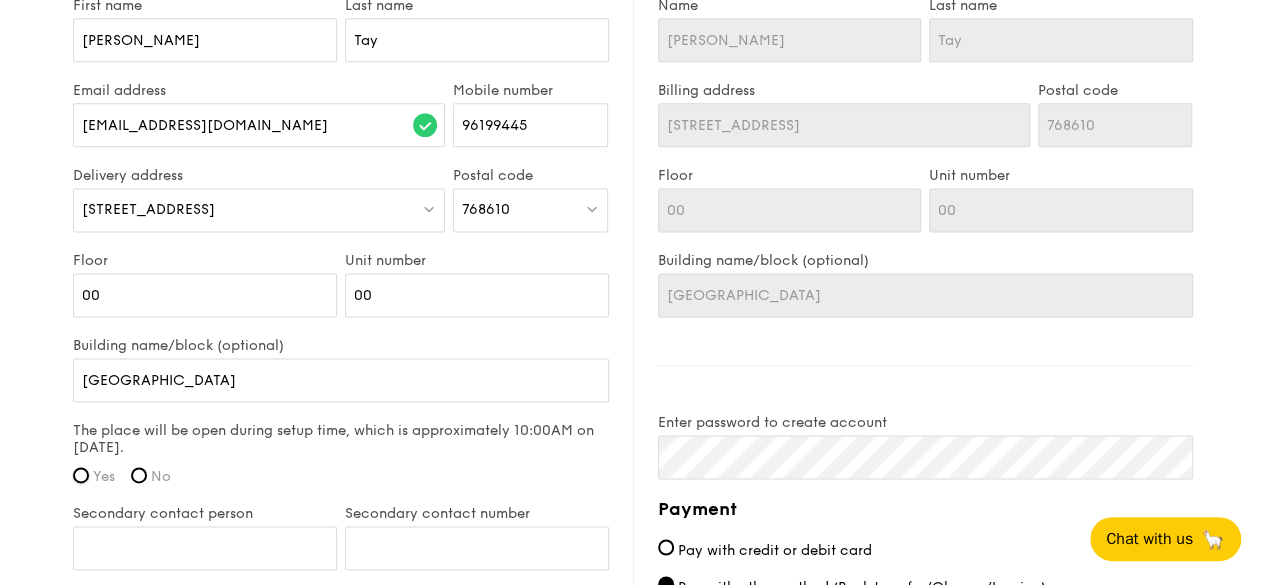 click on "Yes" at bounding box center [81, 475] 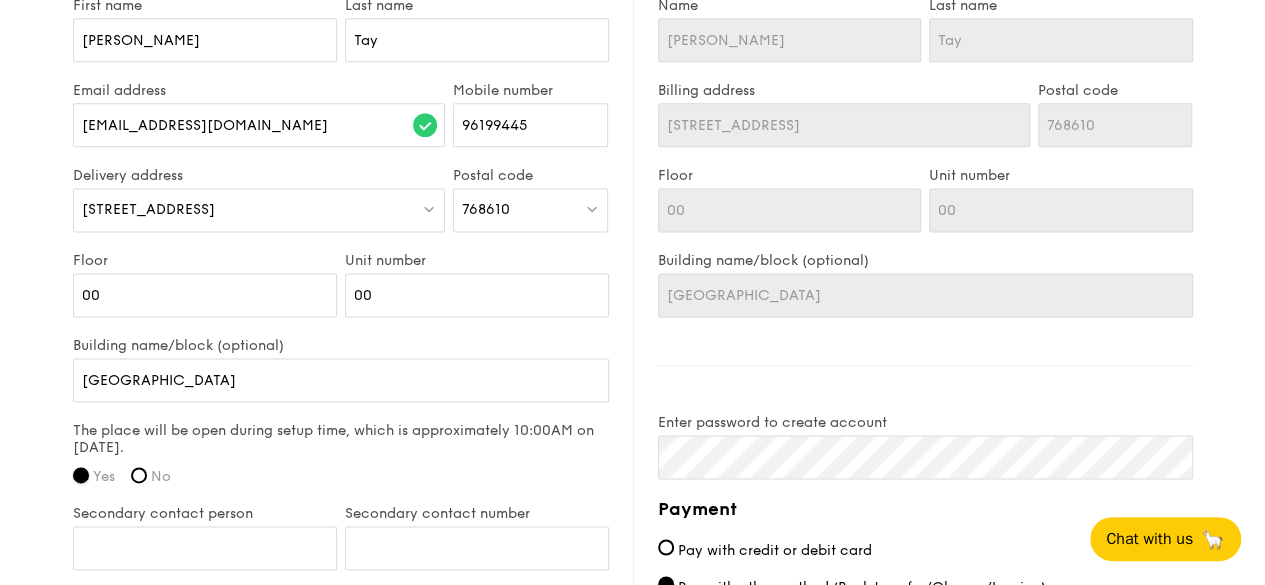 scroll, scrollTop: 1378, scrollLeft: 0, axis: vertical 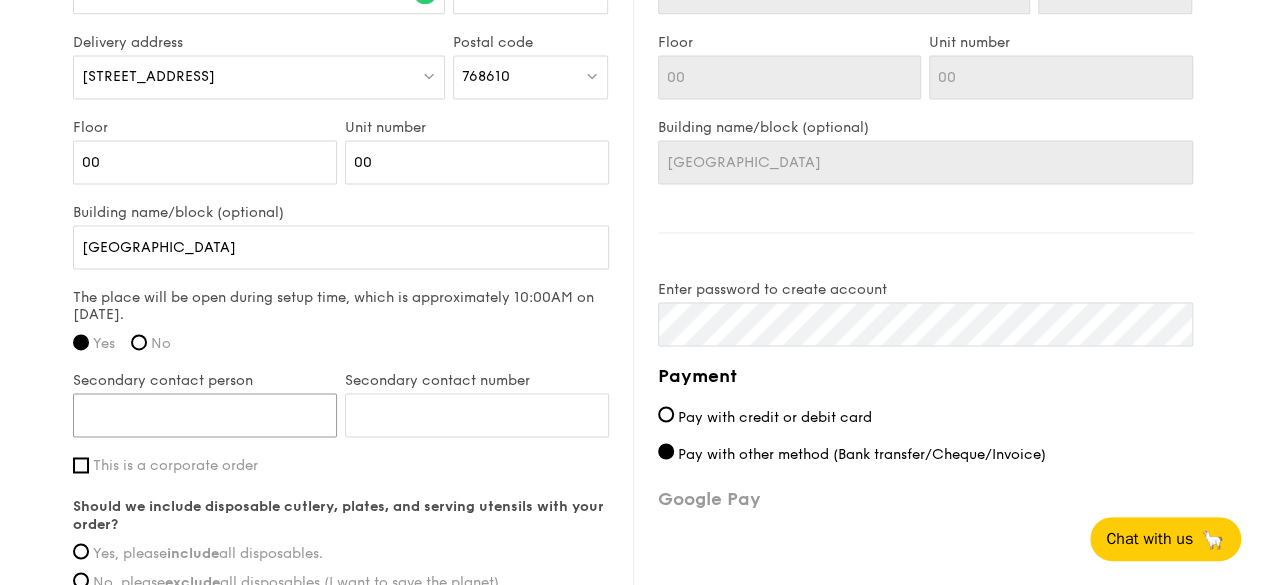 click on "Secondary contact person" at bounding box center [205, 415] 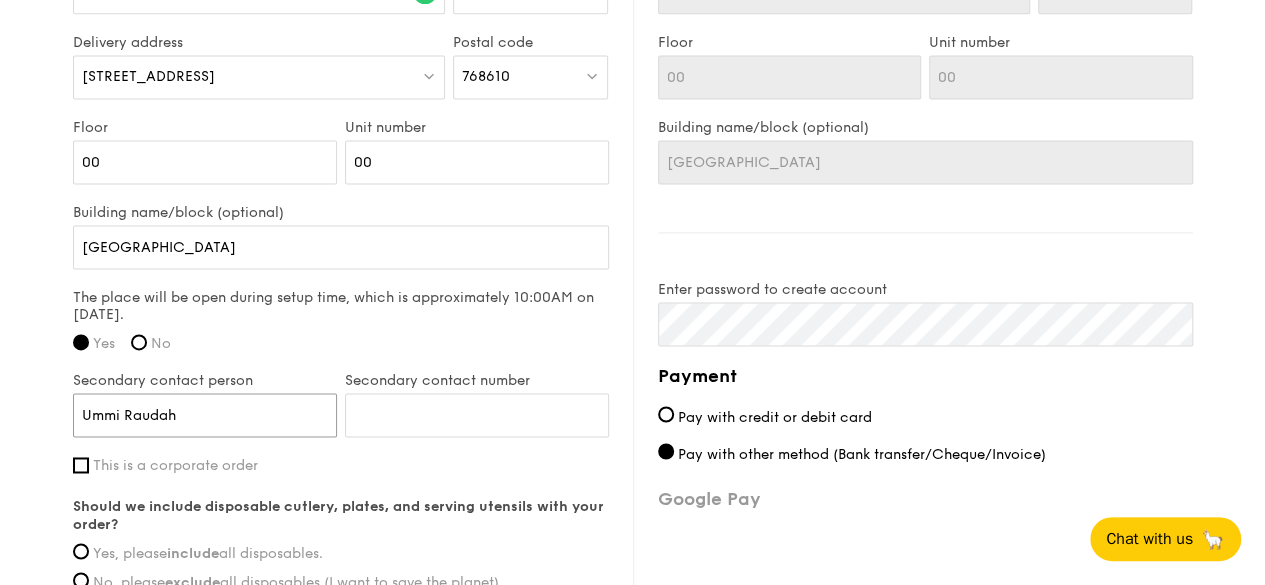 type on "Ummi Raudah" 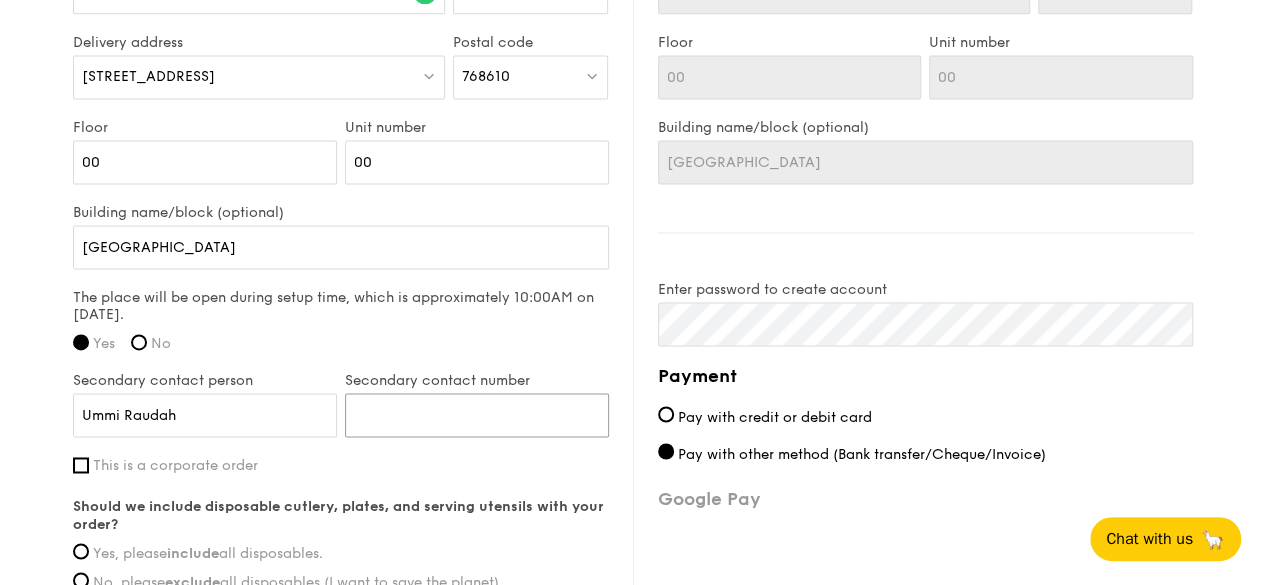 click on "Secondary contact number" at bounding box center [477, 415] 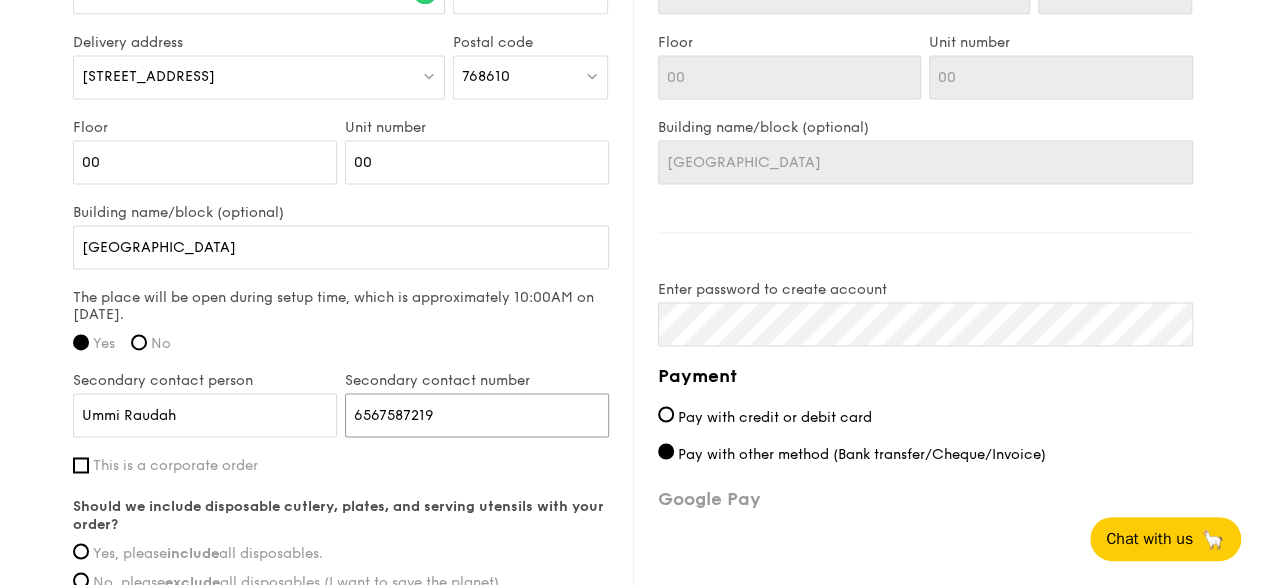 drag, startPoint x: 376, startPoint y: 409, endPoint x: 330, endPoint y: 408, distance: 46.010868 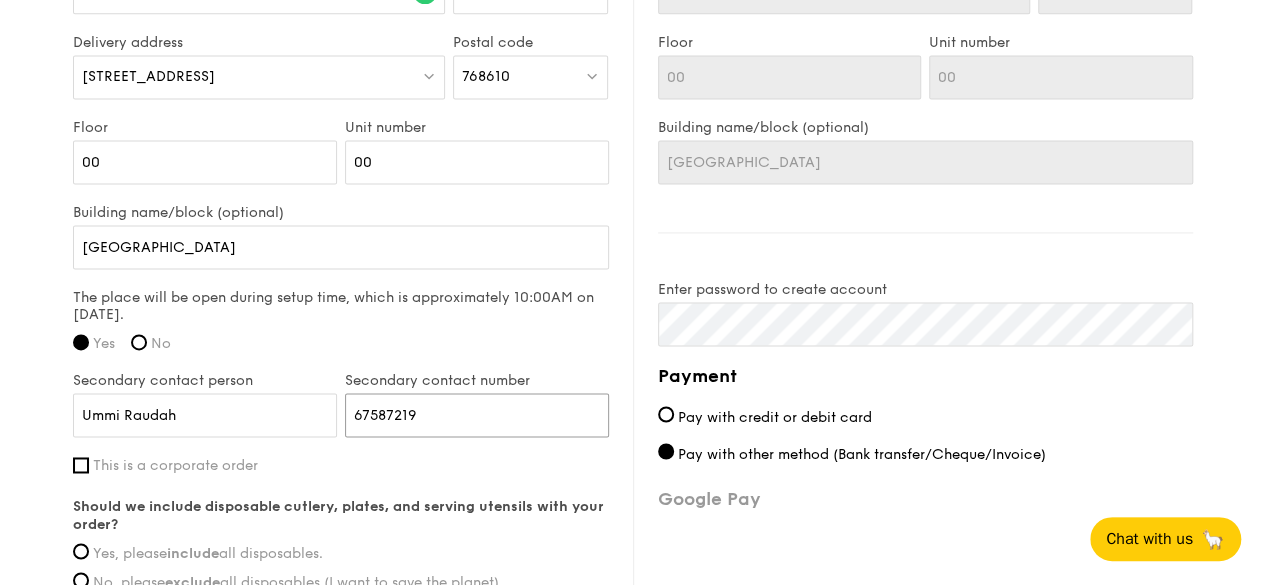 scroll, scrollTop: 1512, scrollLeft: 0, axis: vertical 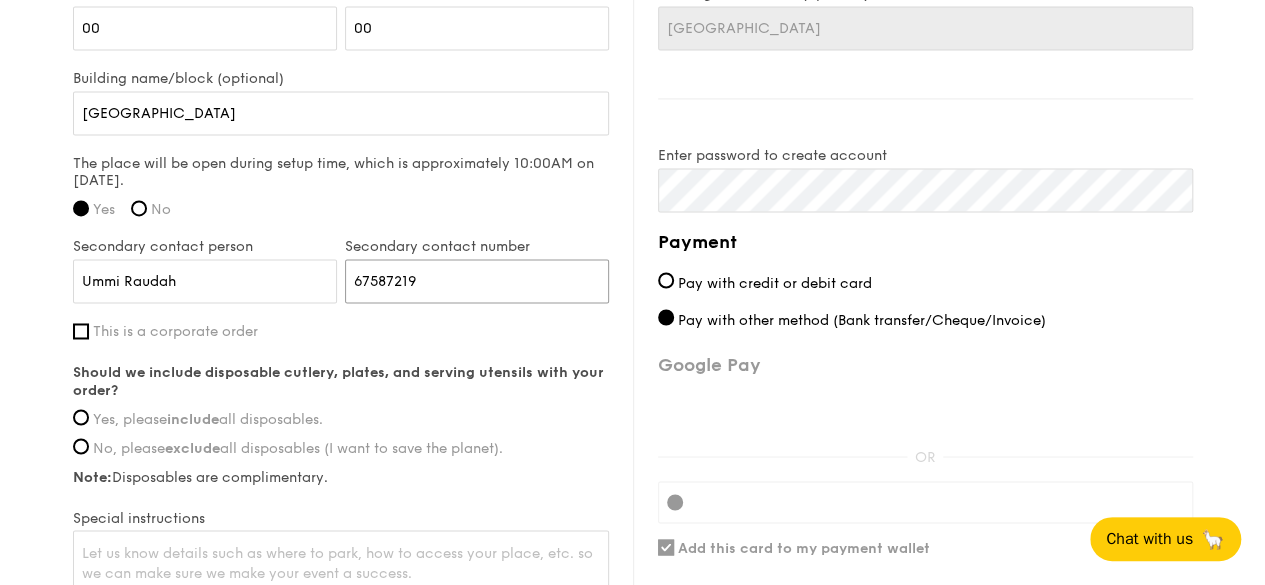 type on "67587219" 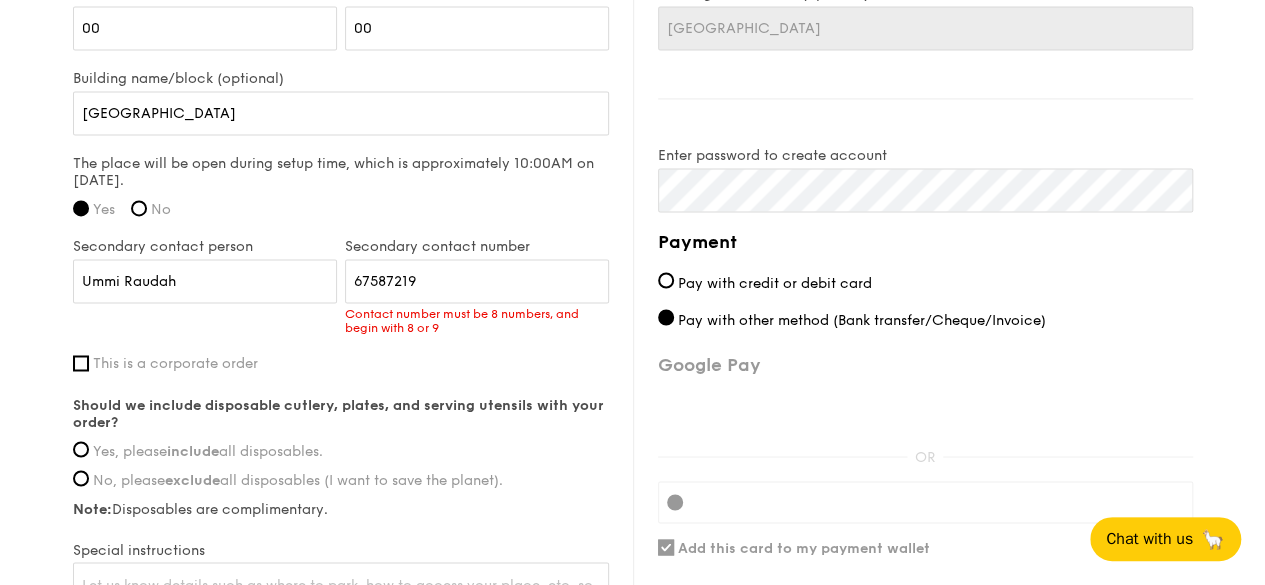 click on "First name
[PERSON_NAME]
Last name
Tay
Email address
[EMAIL_ADDRESS][DOMAIN_NAME]
Mobile number
96199445
Delivery address
[STREET_ADDRESS]
Postal code
768610
Floor
00
Unit number
00
Building name/block (optional)
[GEOGRAPHIC_DATA]
The place will be open during setup time, which is approximately 10:00AM on [DATE].
Yes
No
Secondary contact person
Ummi Raudah
Secondary contact number
67587219 Yes, please  include  all disposables." at bounding box center [341, 181] 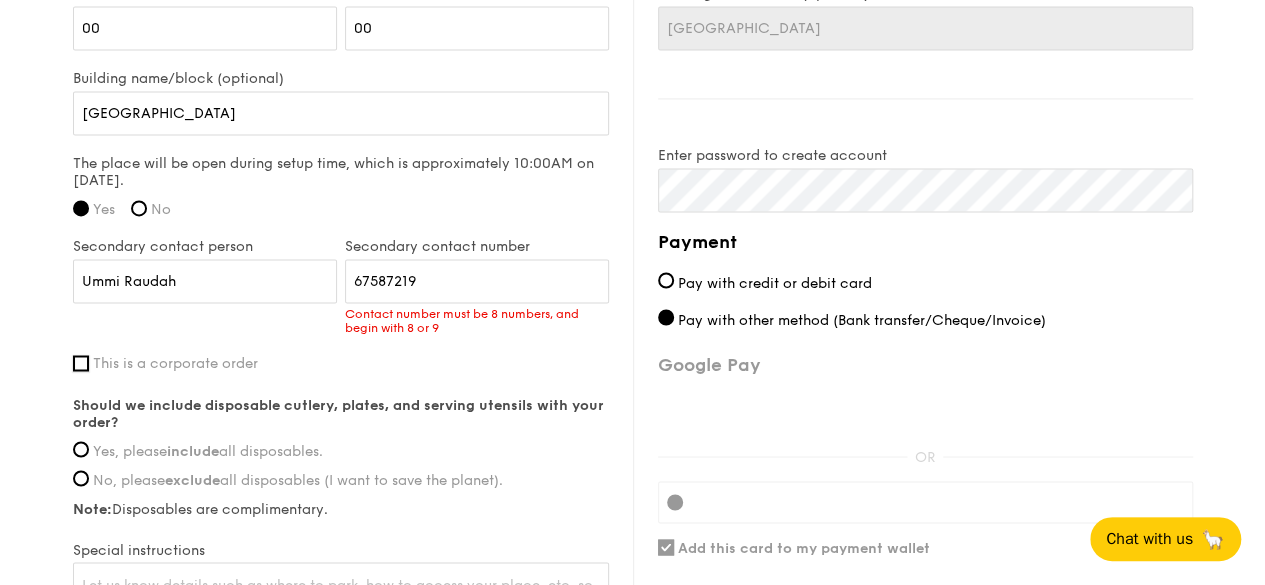 click on "This is a corporate order" at bounding box center [81, 363] 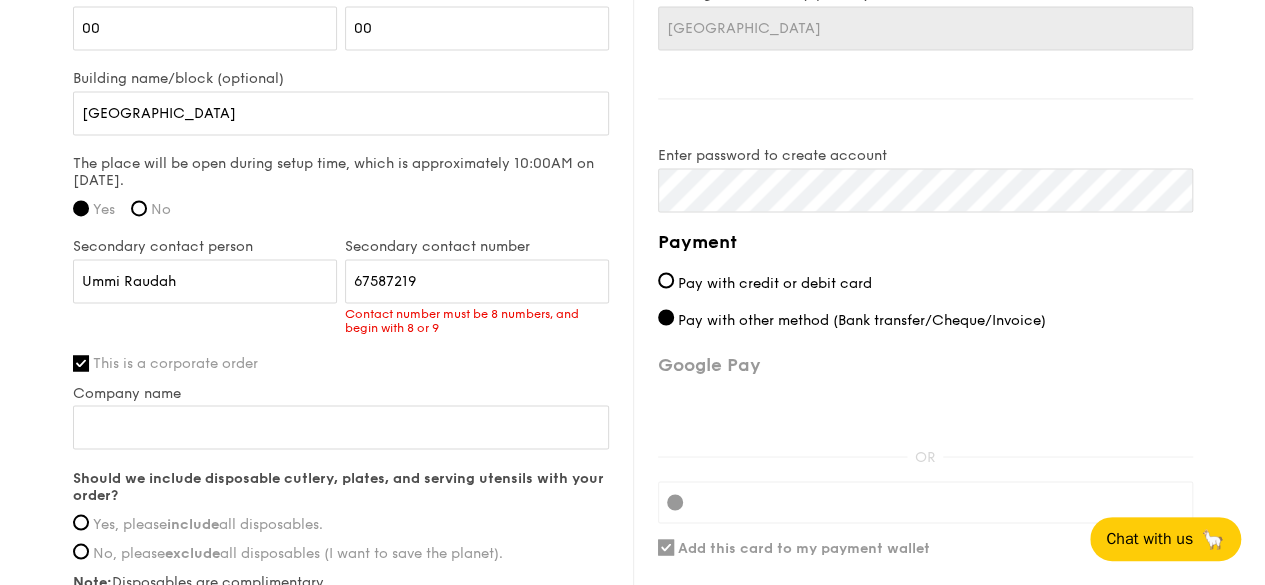 click on "This is a corporate order" at bounding box center [175, 363] 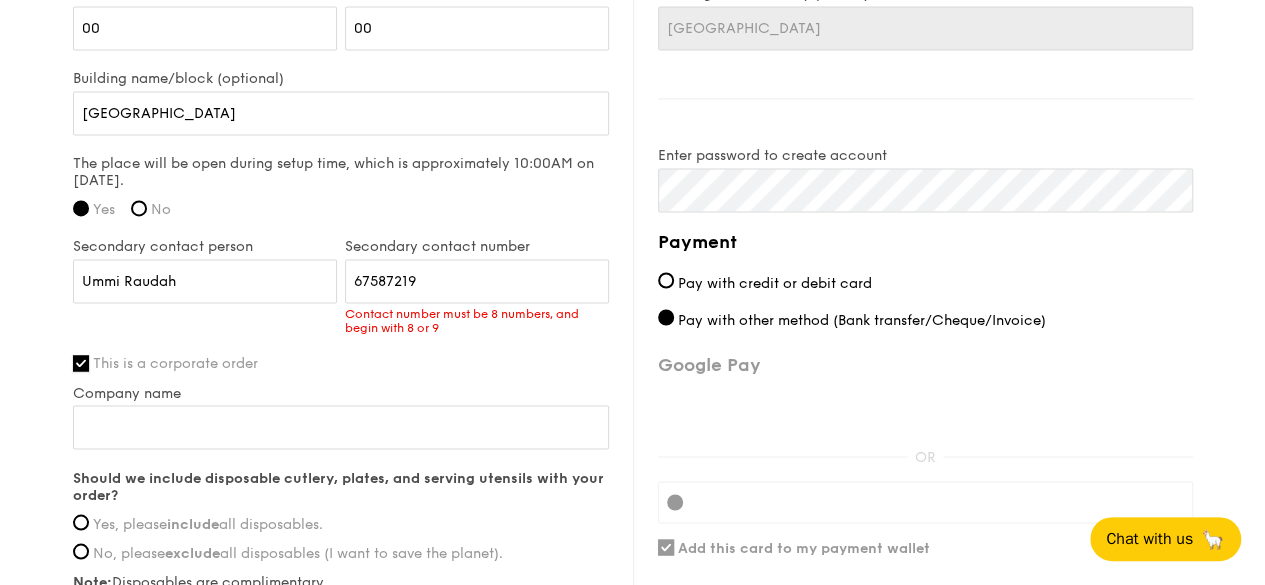 click on "This is a corporate order" at bounding box center (81, 363) 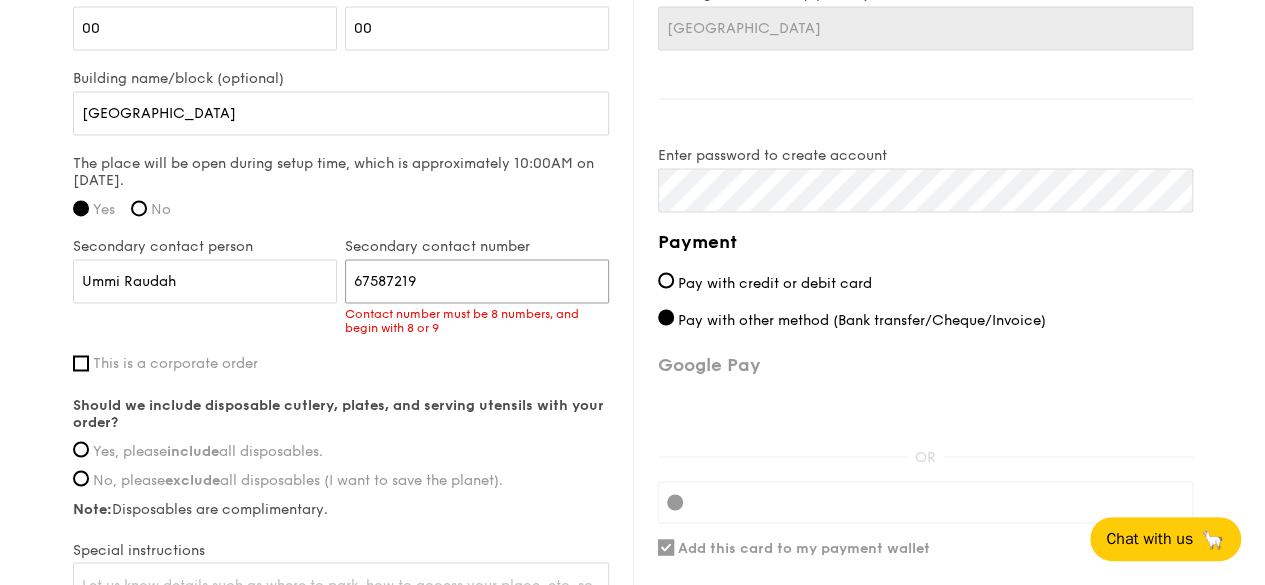 click on "67587219" at bounding box center (477, 281) 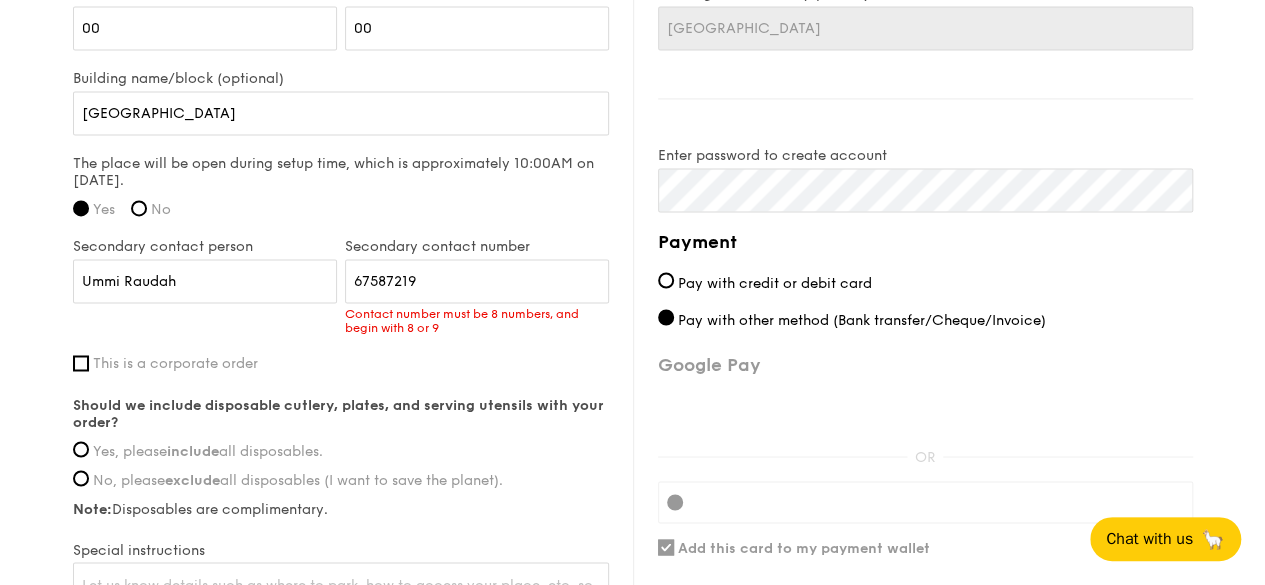 click on "Contact number must be 8 numbers, and begin with 8 or 9" at bounding box center [477, 321] 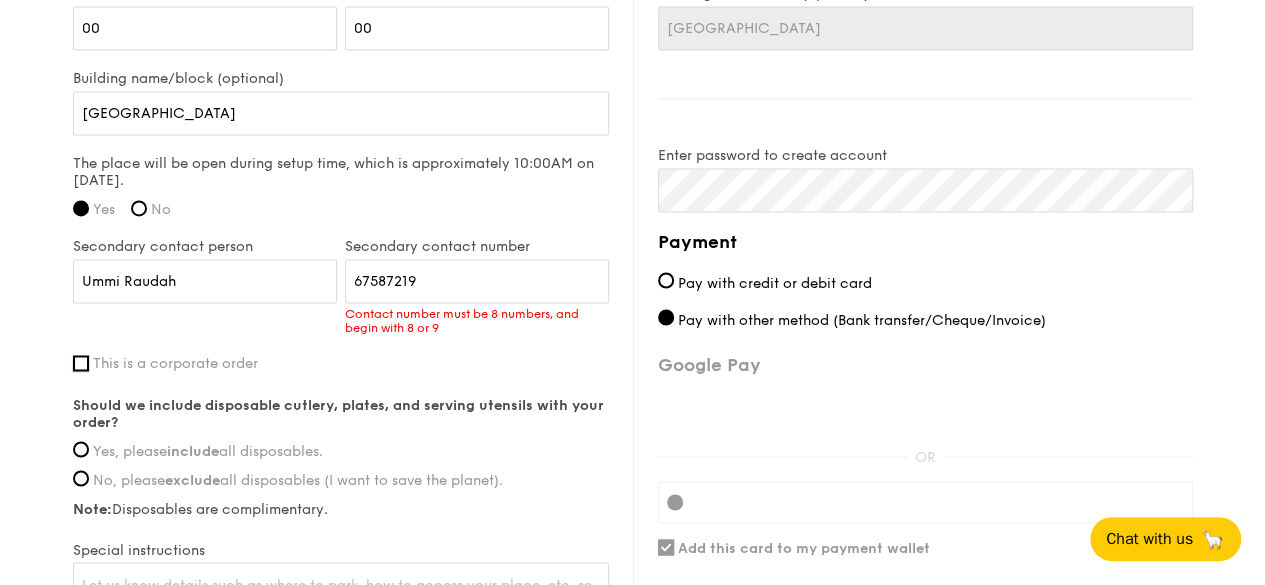 click on "This is a corporate order" at bounding box center (81, 363) 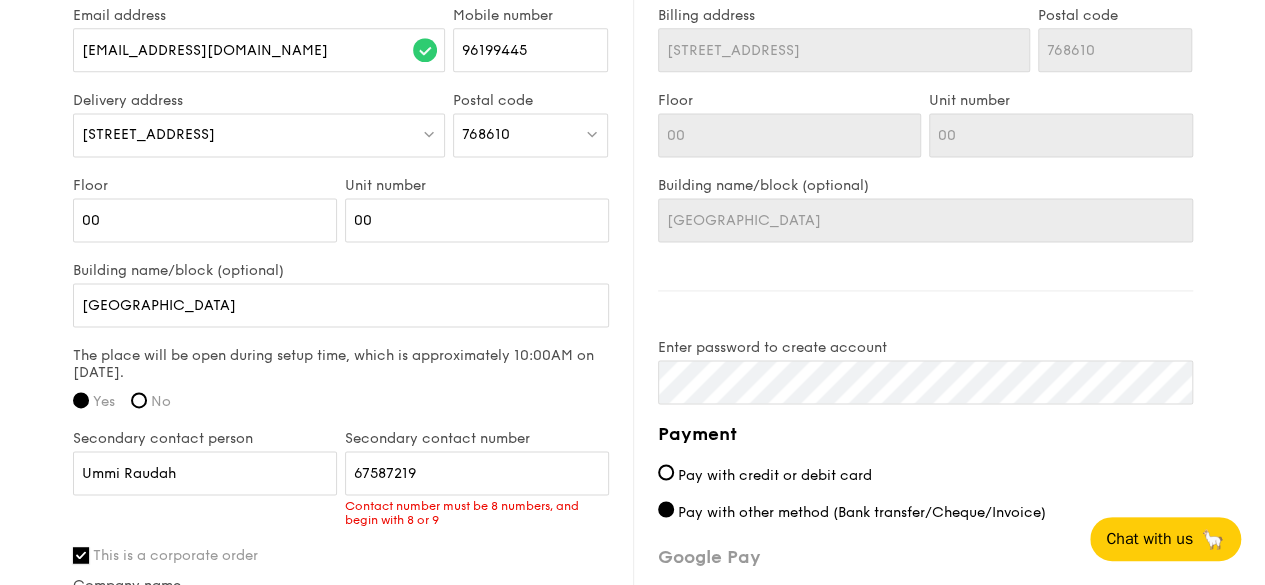 scroll, scrollTop: 1520, scrollLeft: 0, axis: vertical 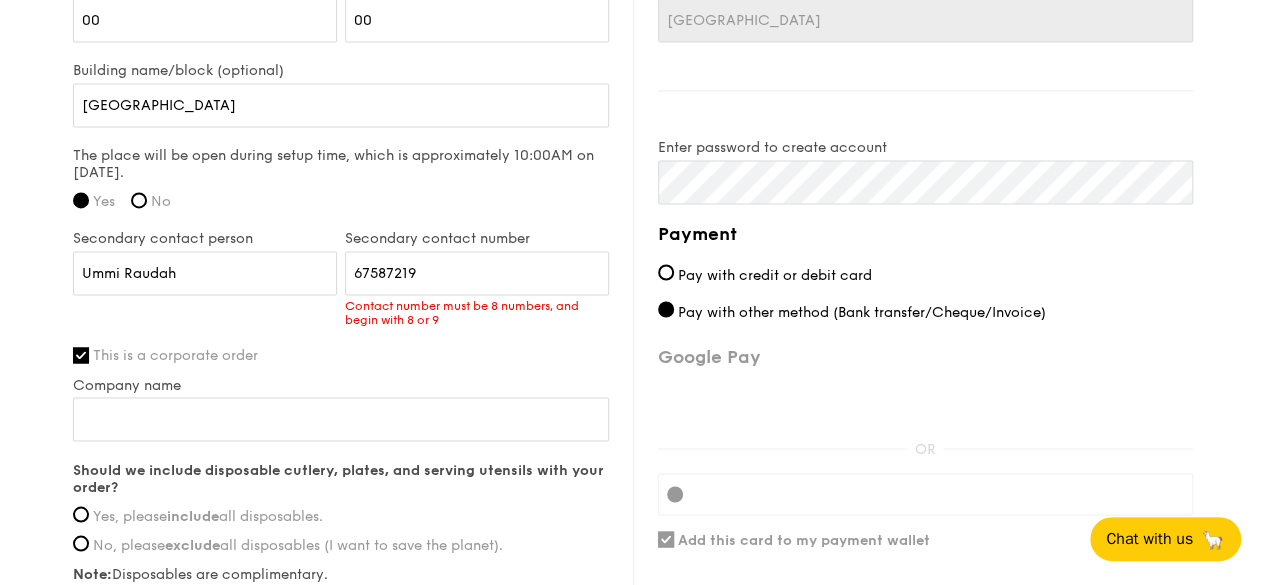 click on "This is a corporate order" at bounding box center (175, 355) 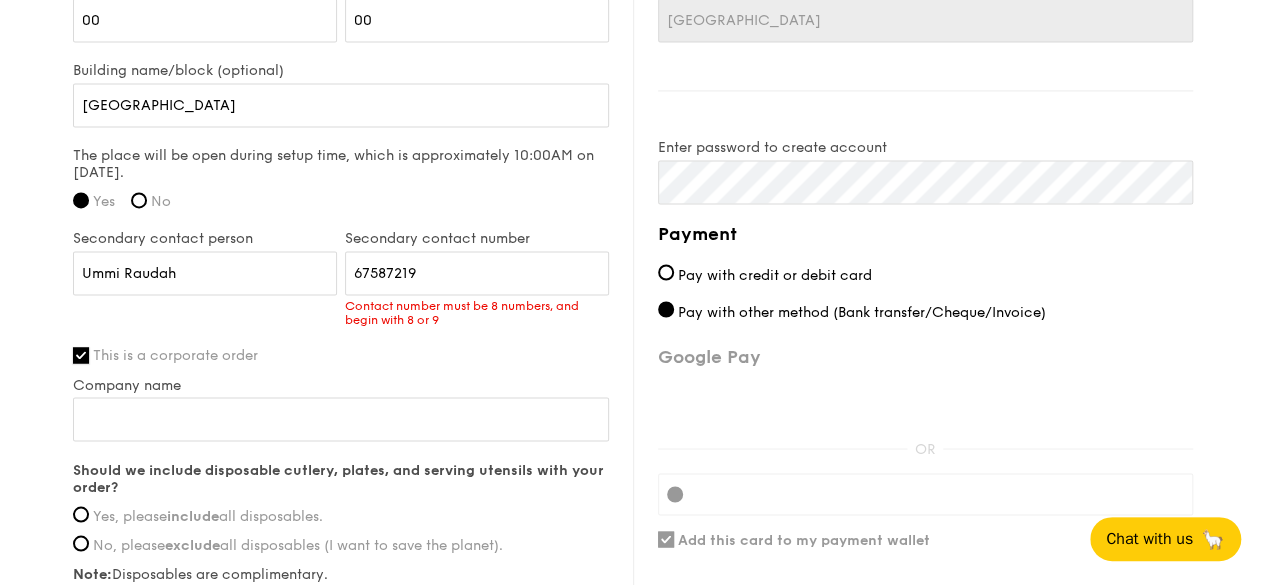click on "This is a corporate order" at bounding box center (81, 355) 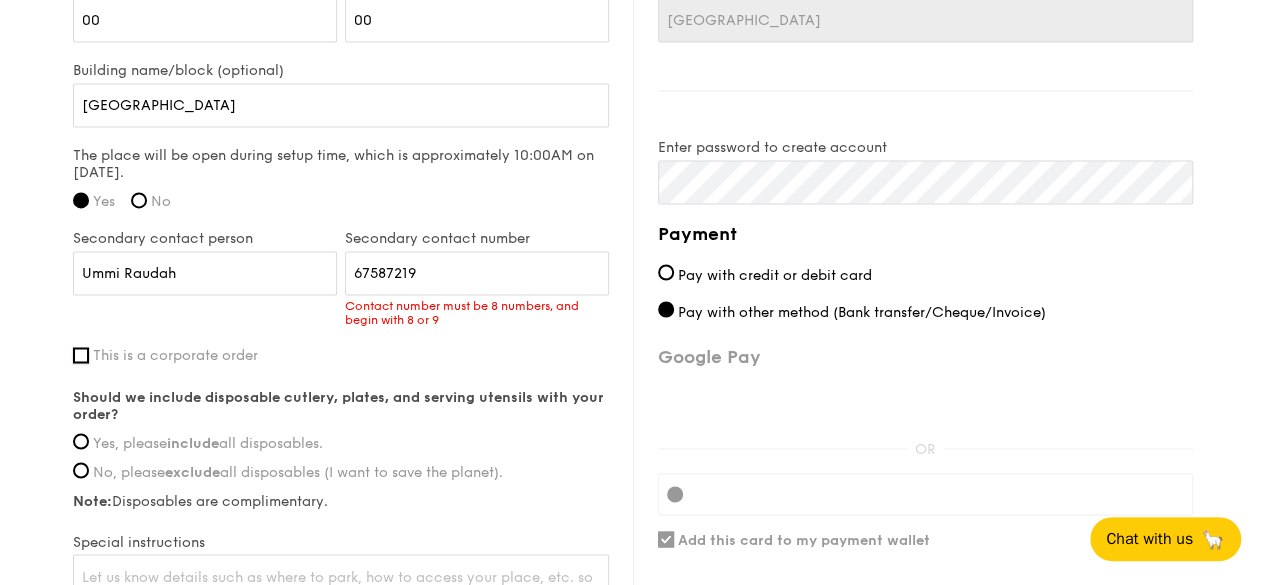 scroll, scrollTop: 1587, scrollLeft: 0, axis: vertical 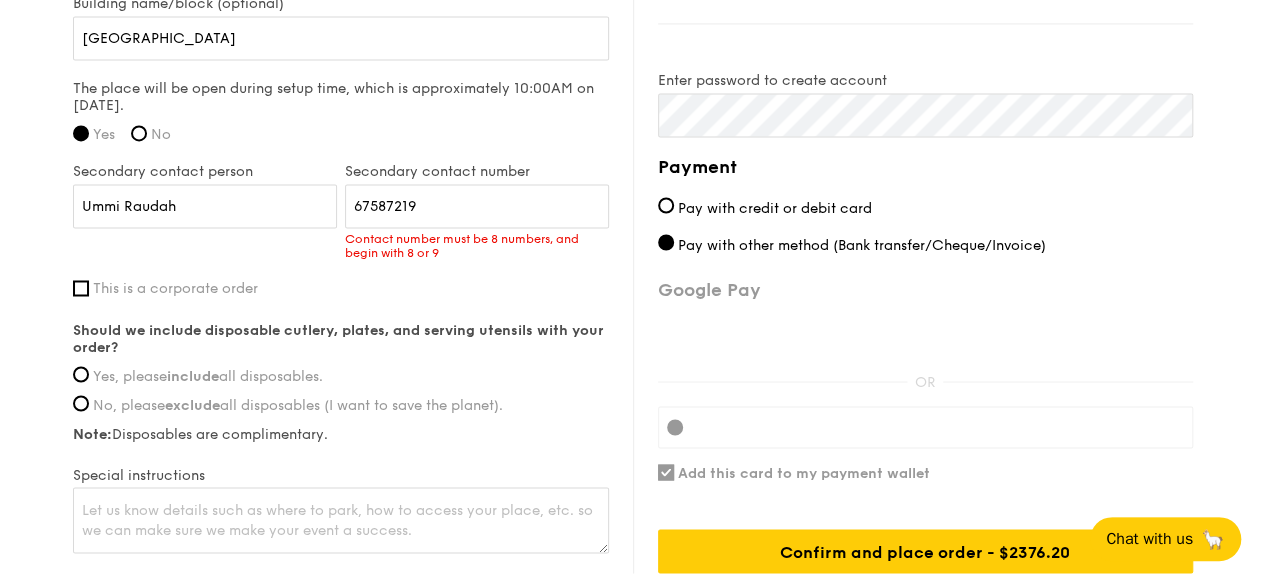click on "Yes, please  include  all disposables." at bounding box center (208, 375) 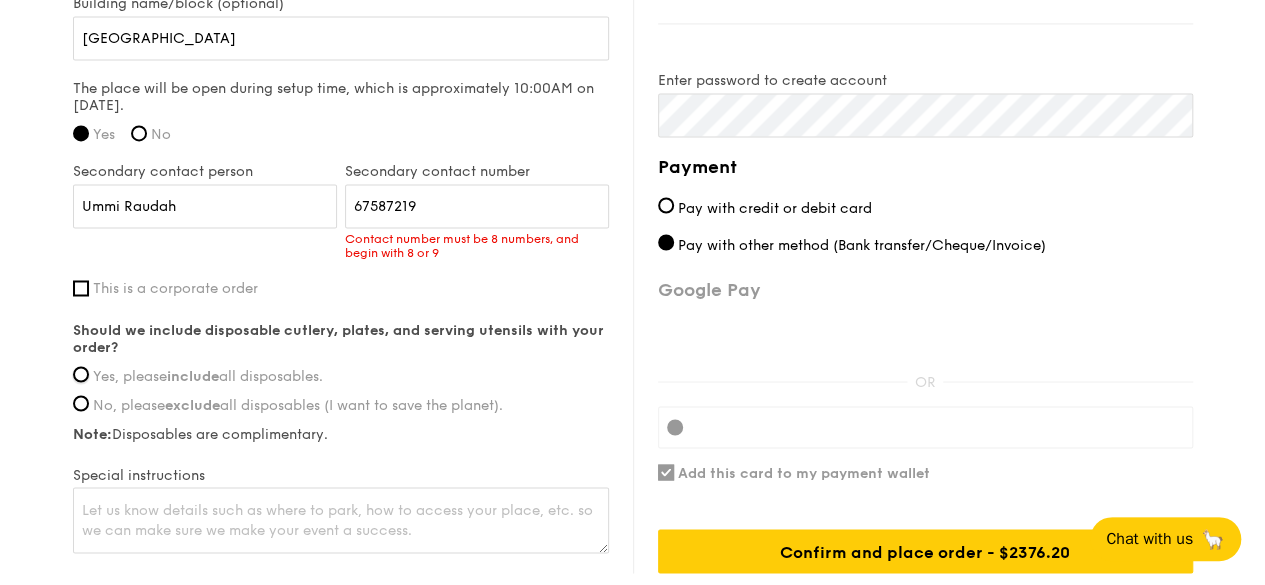 click on "Yes, please  include  all disposables." at bounding box center [81, 374] 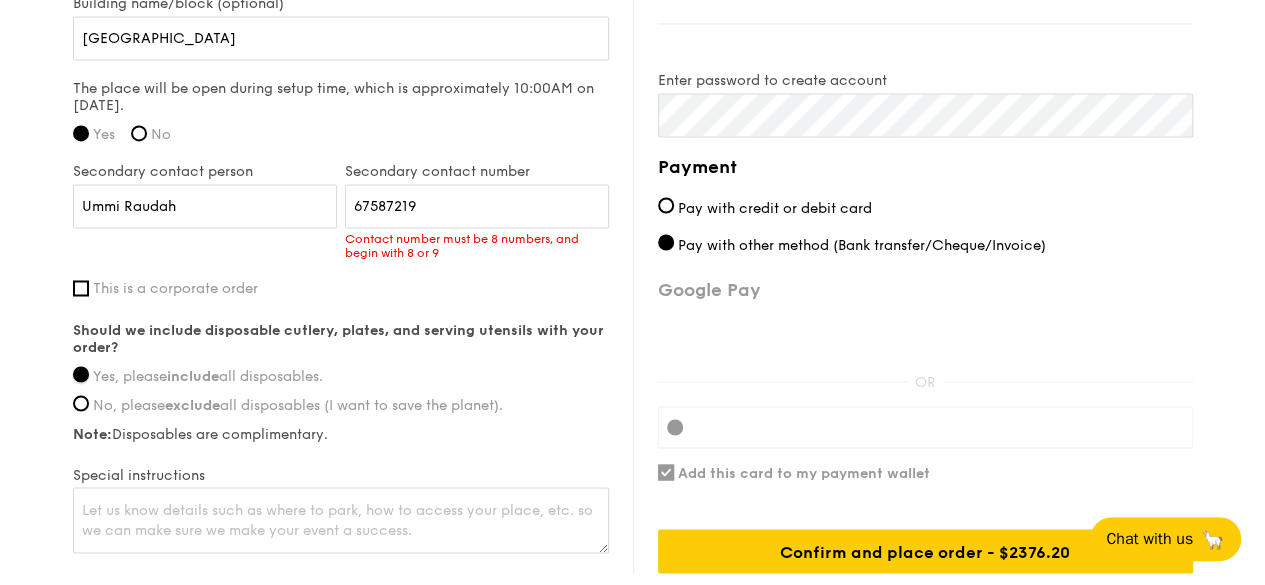 scroll, scrollTop: 1730, scrollLeft: 0, axis: vertical 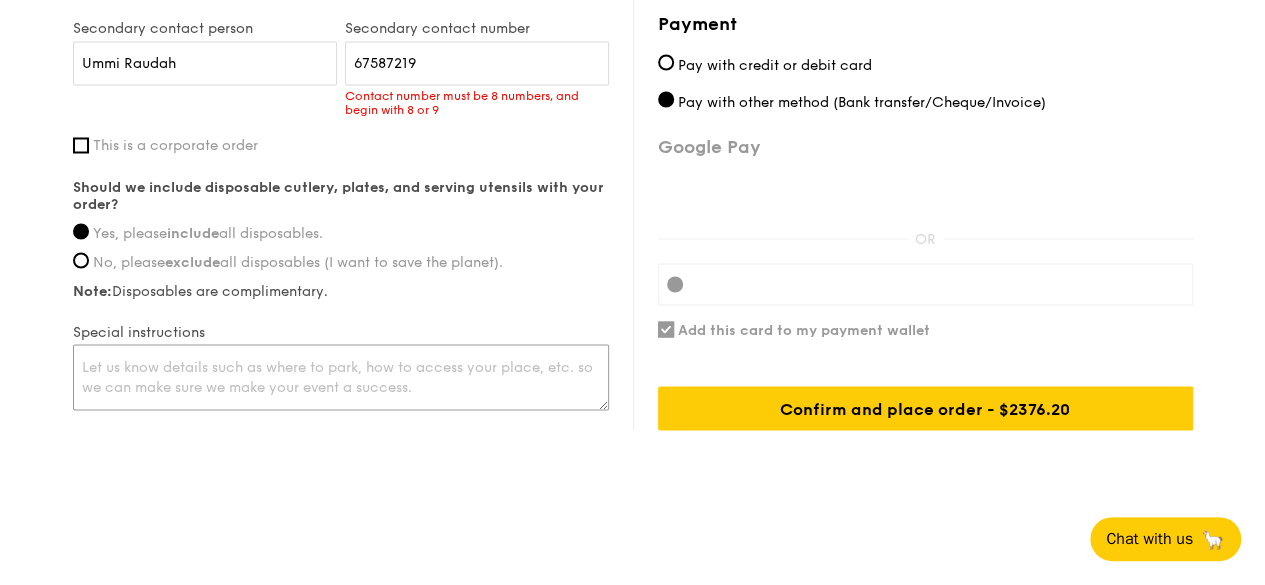 click at bounding box center [341, 377] 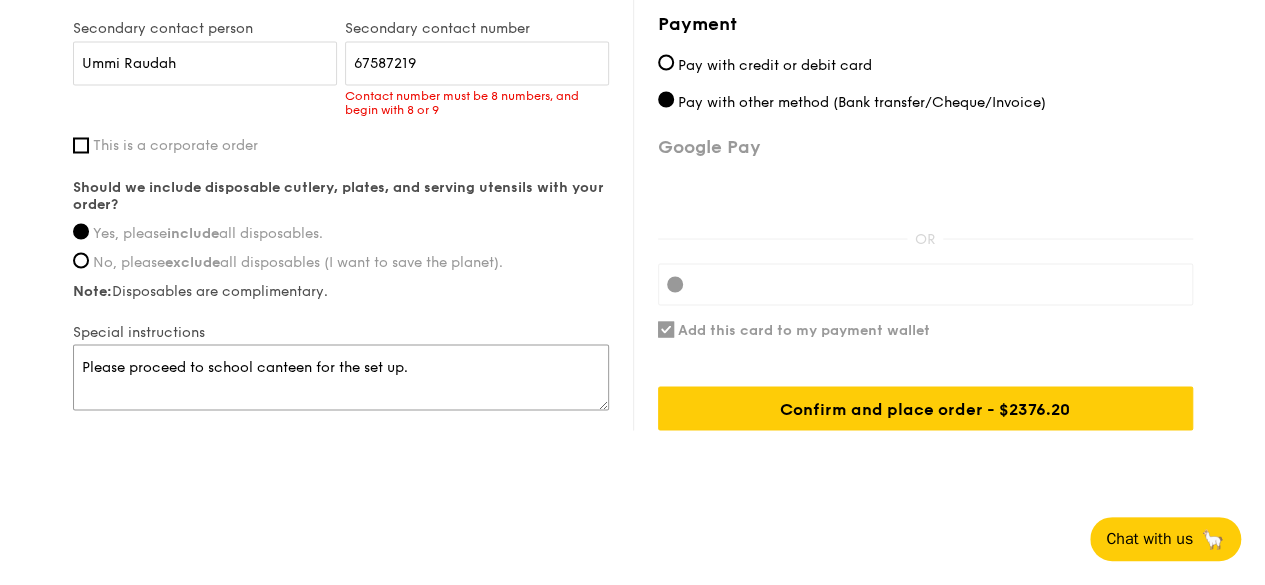 click on "Please proceed to school canteen for the set up." at bounding box center [341, 377] 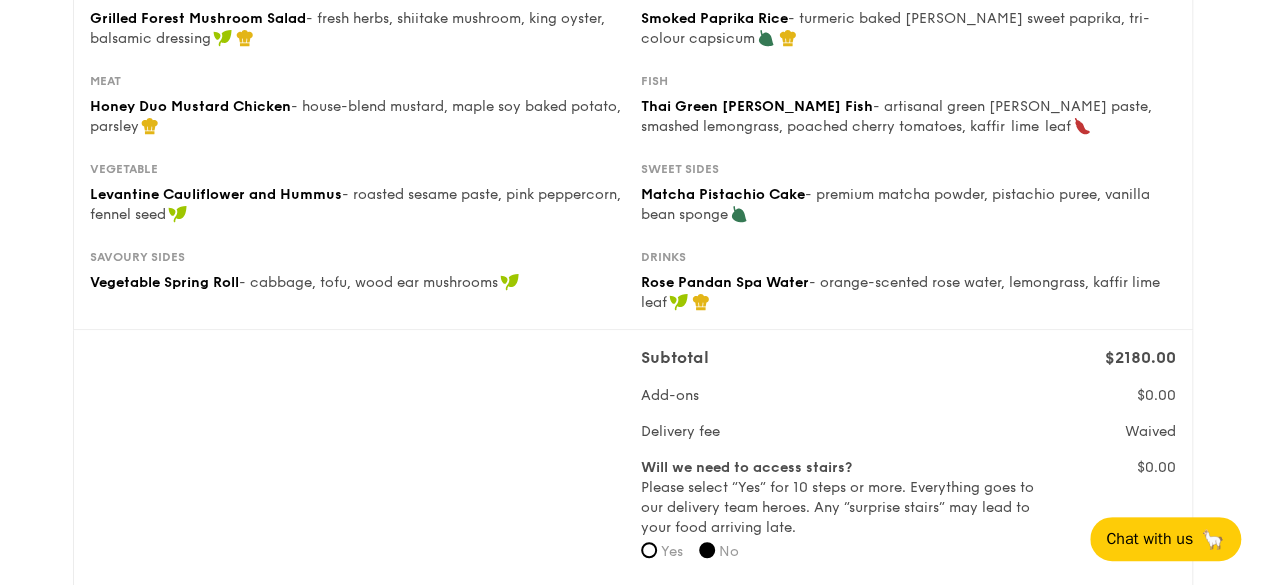 scroll, scrollTop: 0, scrollLeft: 0, axis: both 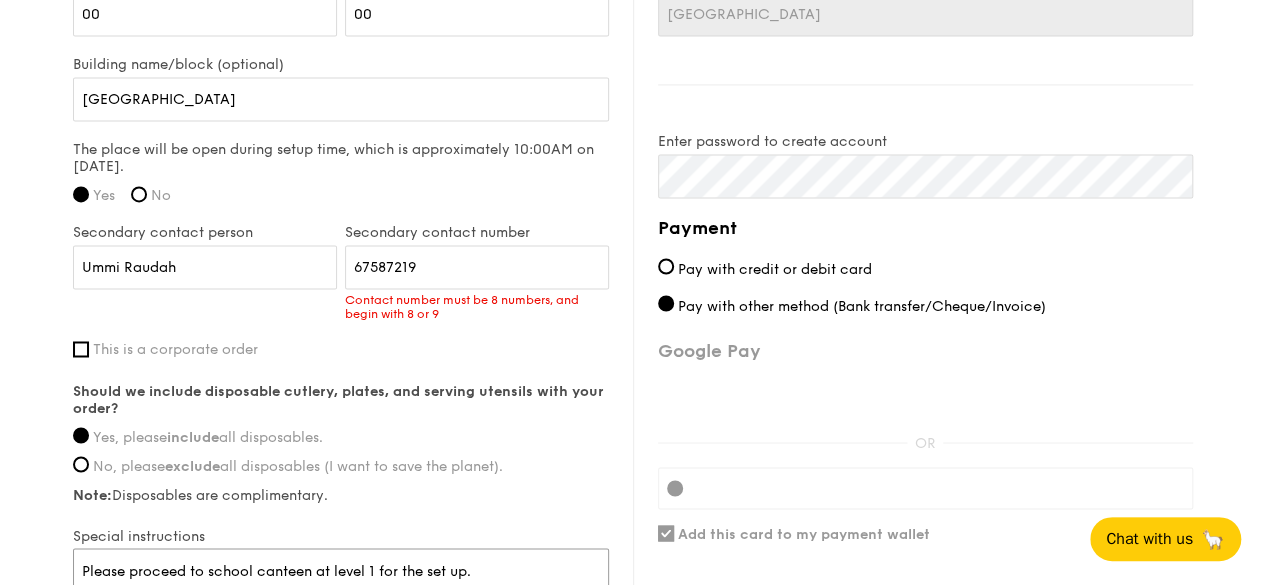 type on "Please proceed to school canteen at level 1 for the set up." 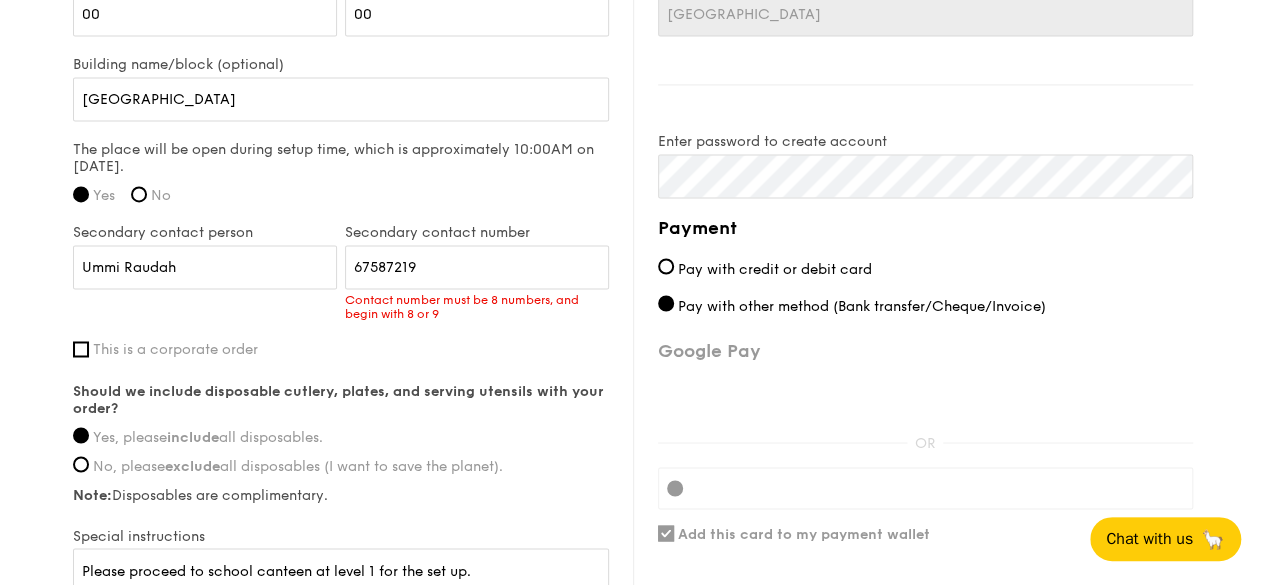 drag, startPoint x: 1260, startPoint y: 455, endPoint x: 1252, endPoint y: 517, distance: 62.514 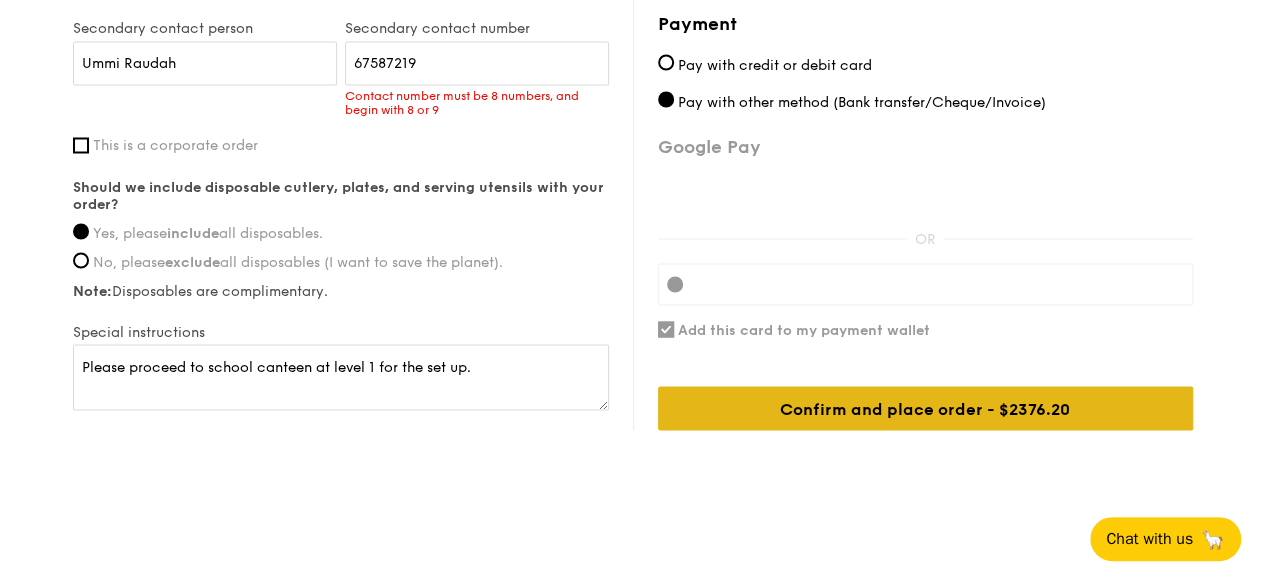 click on "Confirm and place order - $2376.20" at bounding box center (925, 408) 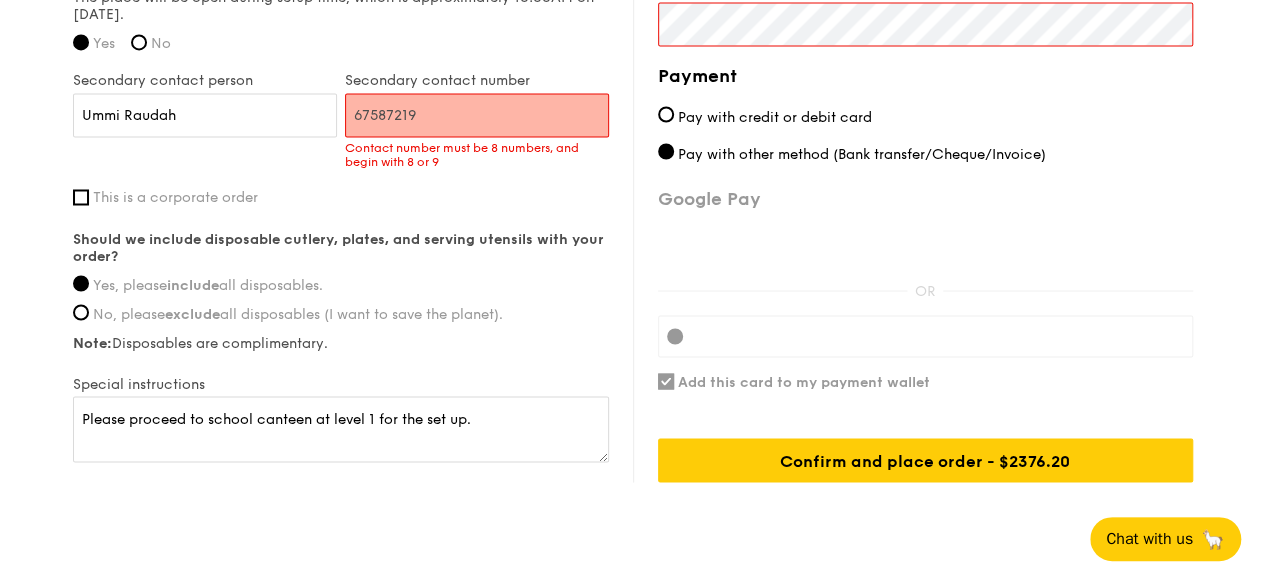 scroll, scrollTop: 1478, scrollLeft: 0, axis: vertical 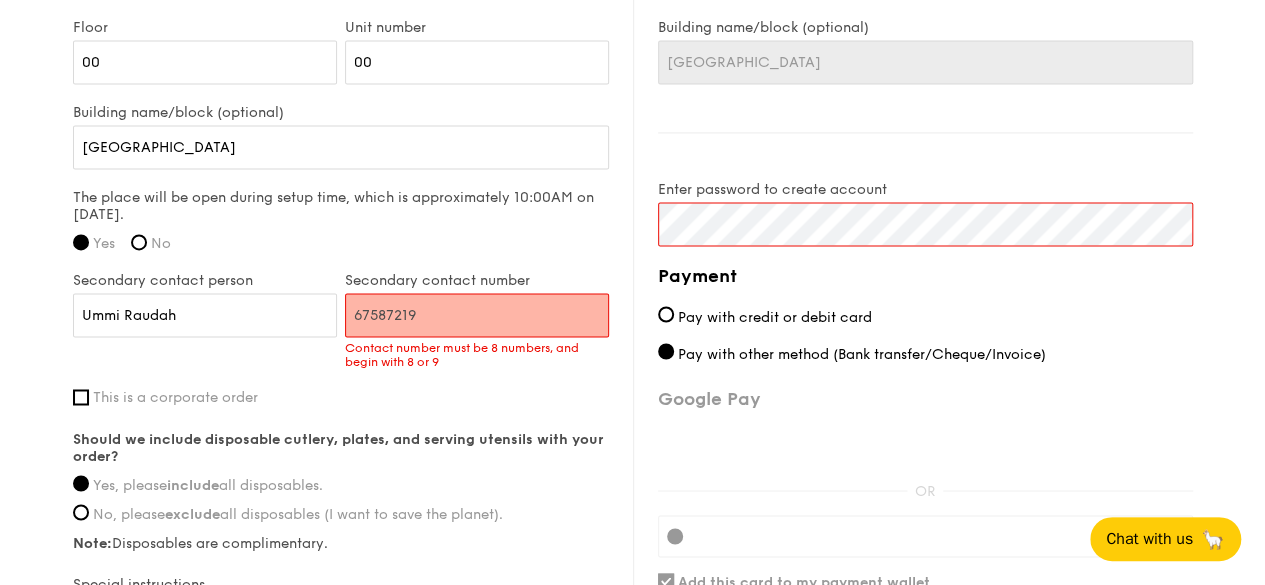 click on "67587219" at bounding box center (477, 315) 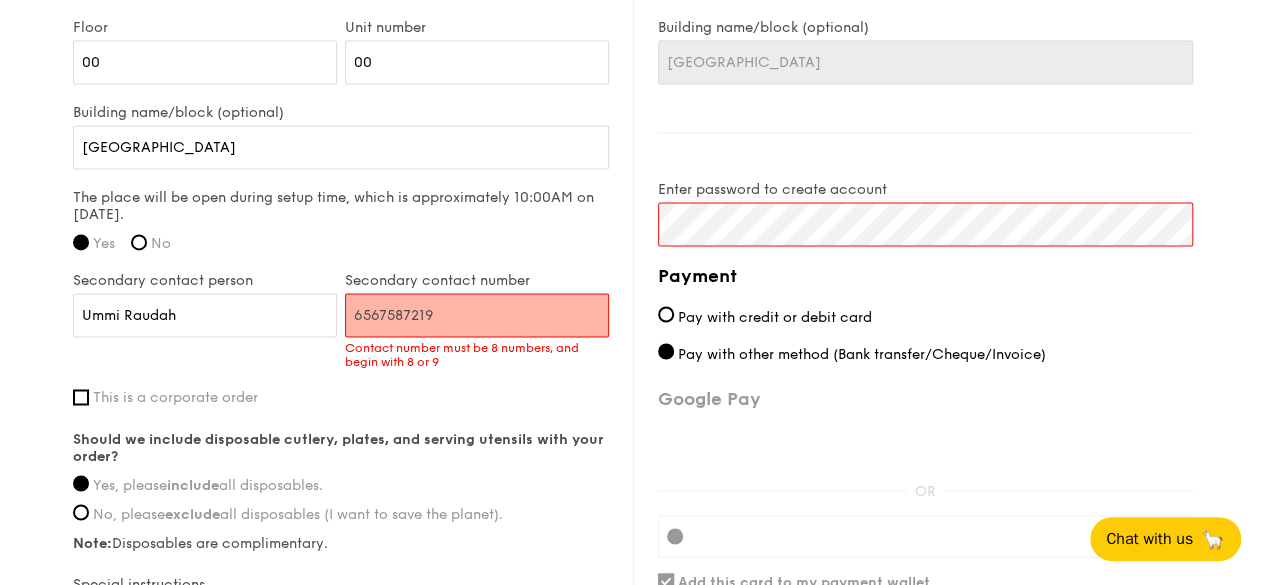 type on "6567587219" 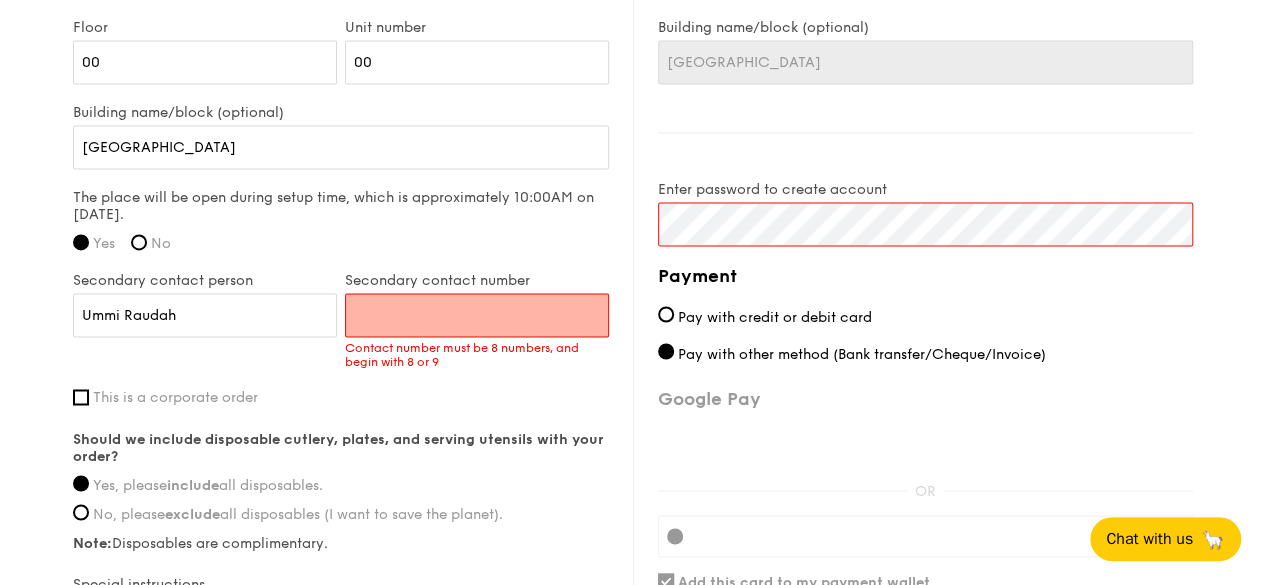 type 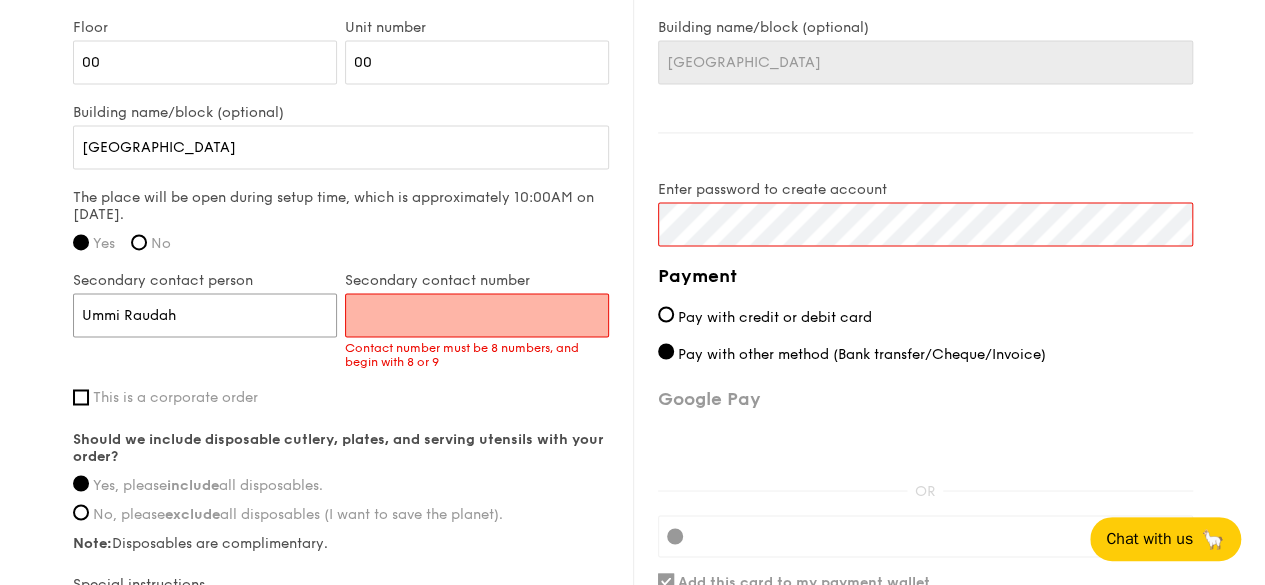 click on "Ummi Raudah" at bounding box center [205, 315] 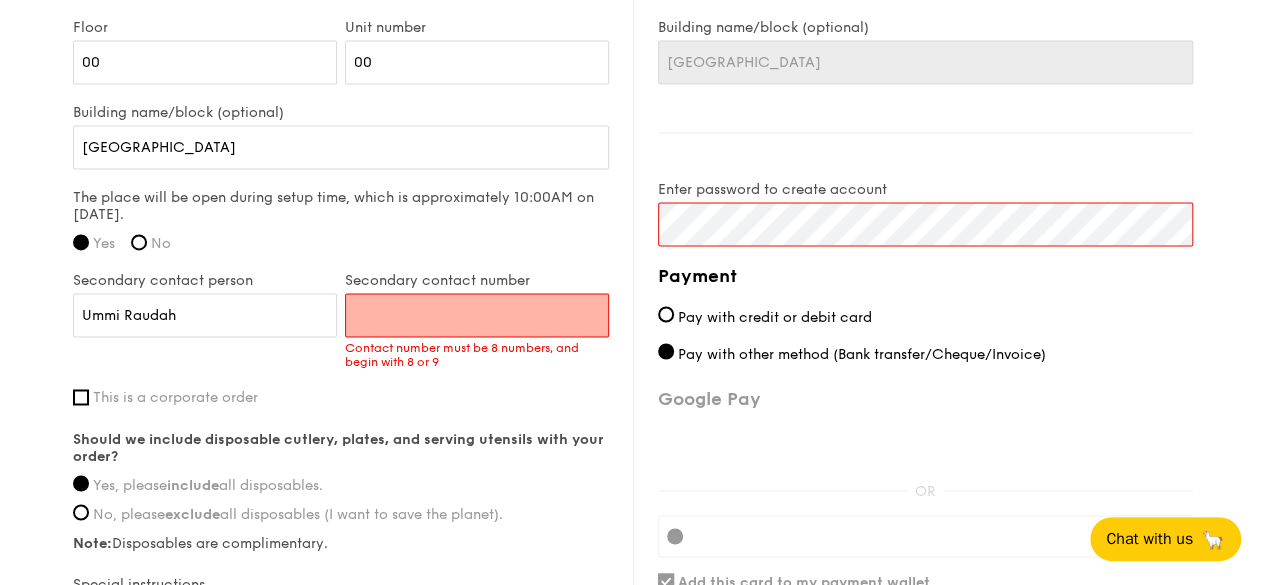 click on "Should we include disposable cutlery, plates, and serving utensils with your order?" at bounding box center [341, 447] 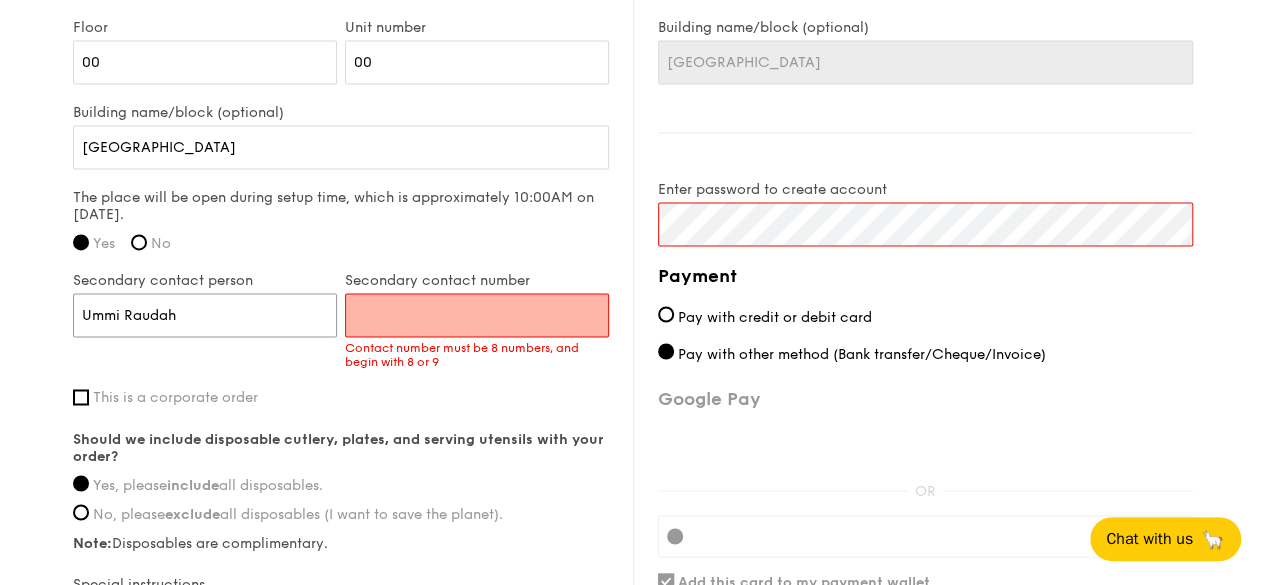 drag, startPoint x: 241, startPoint y: 307, endPoint x: 0, endPoint y: 293, distance: 241.4063 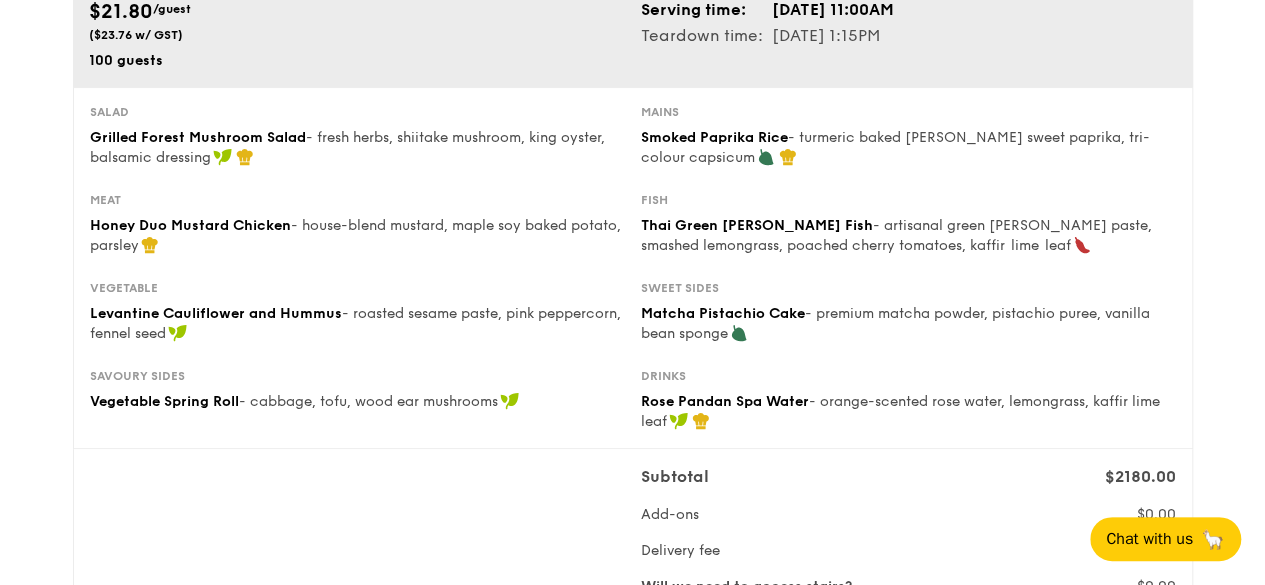 scroll, scrollTop: 144, scrollLeft: 0, axis: vertical 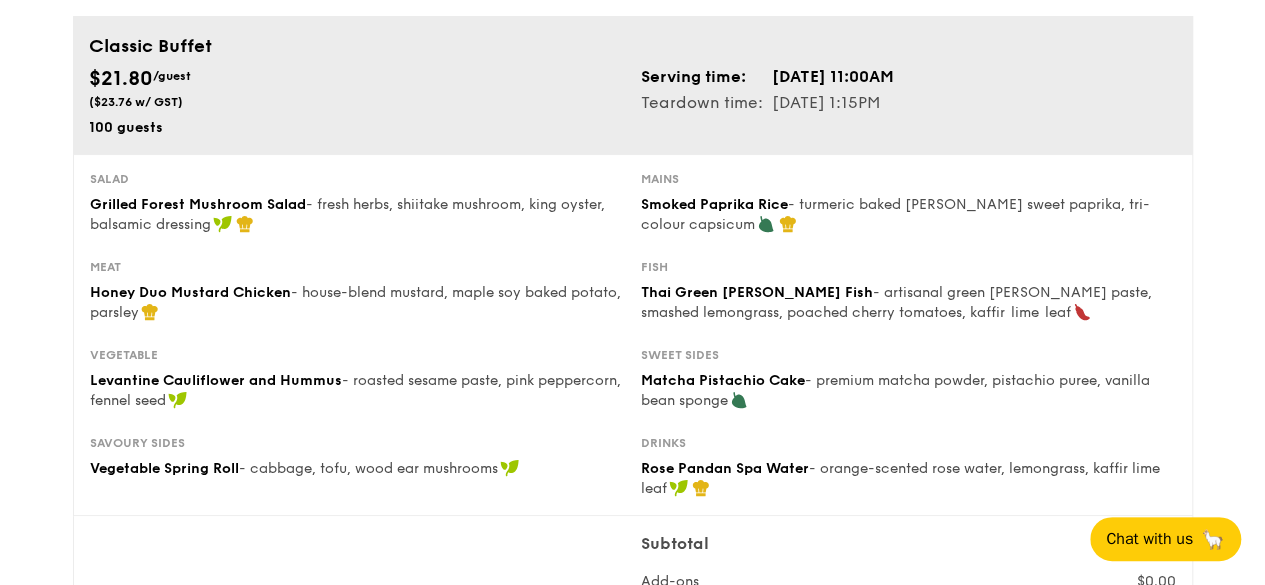type 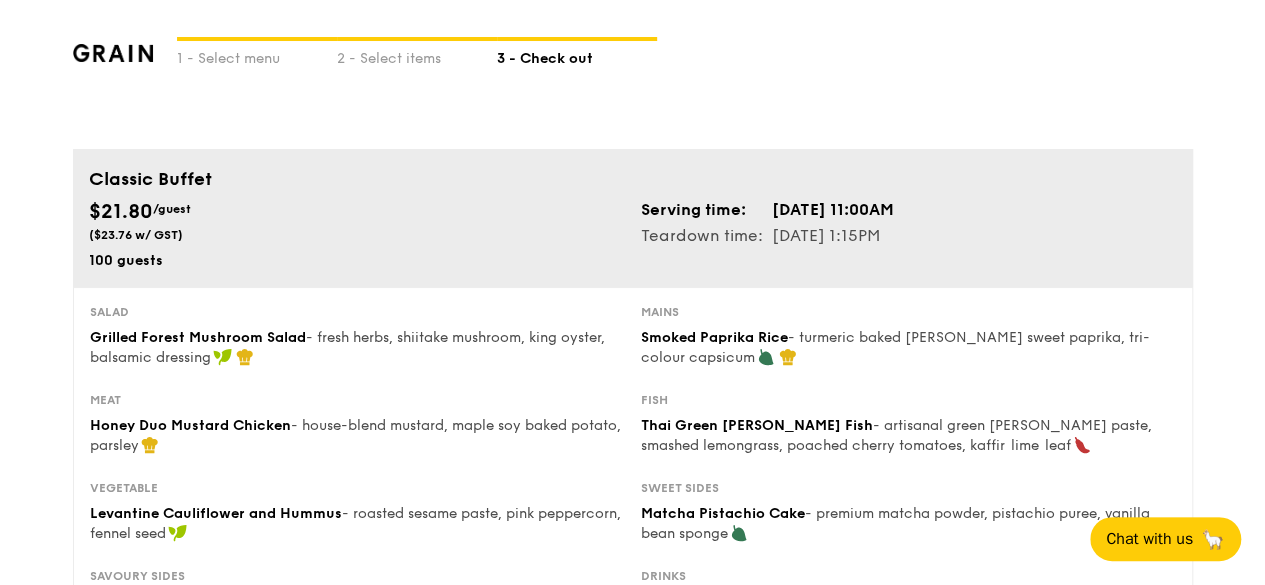 scroll, scrollTop: 0, scrollLeft: 0, axis: both 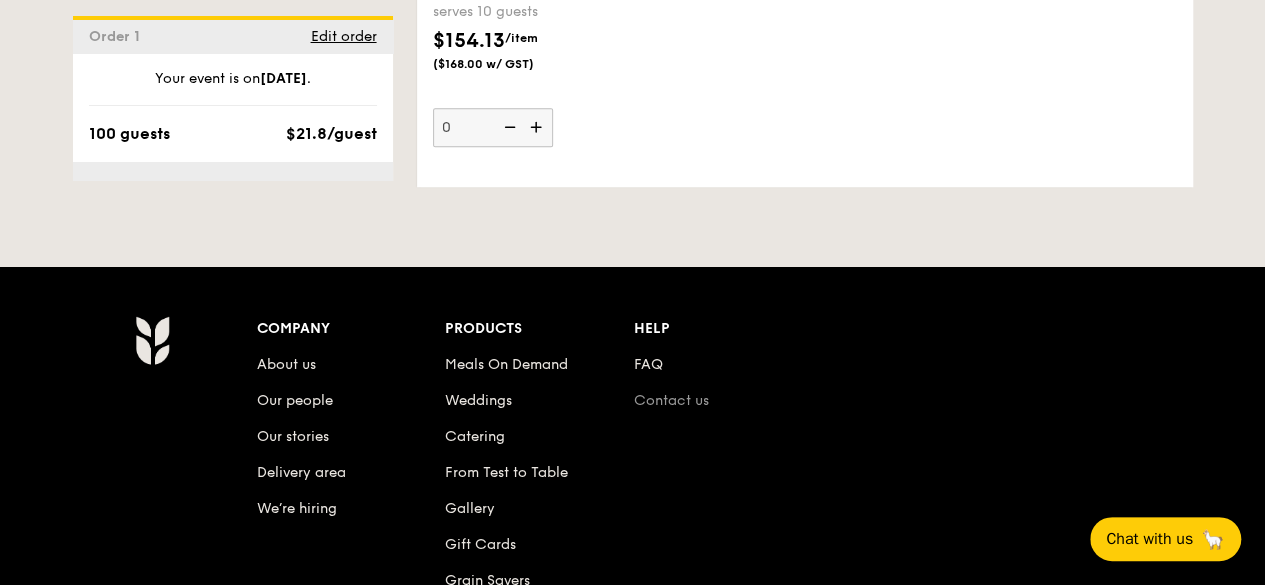 click on "Contact us" at bounding box center (671, 400) 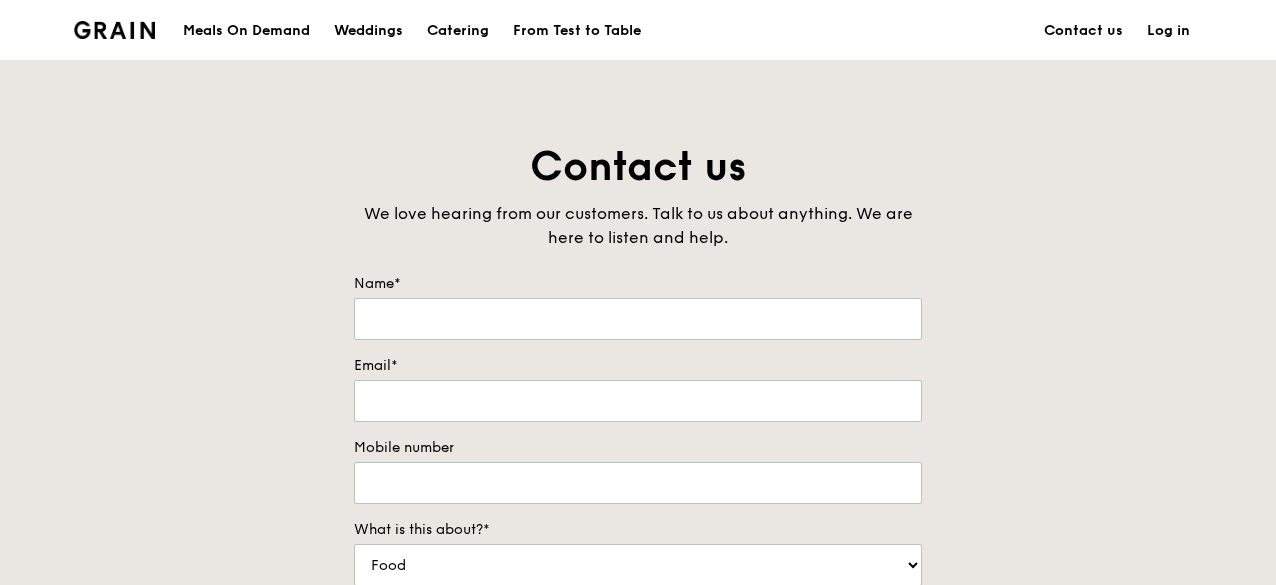 scroll, scrollTop: 333, scrollLeft: 0, axis: vertical 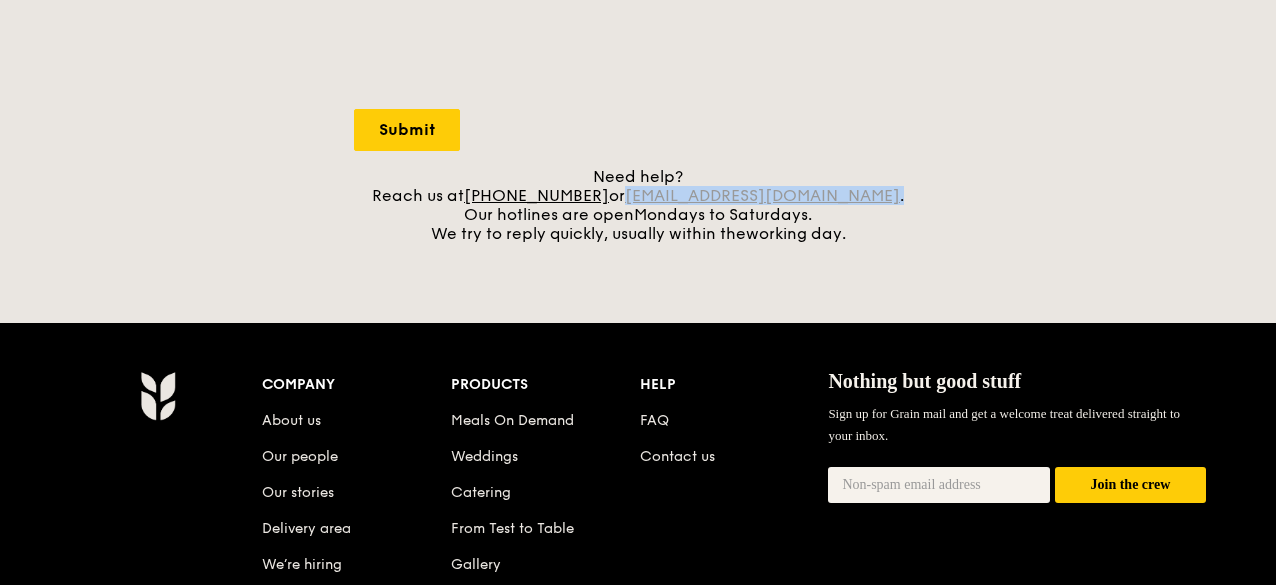 drag, startPoint x: 886, startPoint y: 188, endPoint x: 660, endPoint y: 191, distance: 226.01991 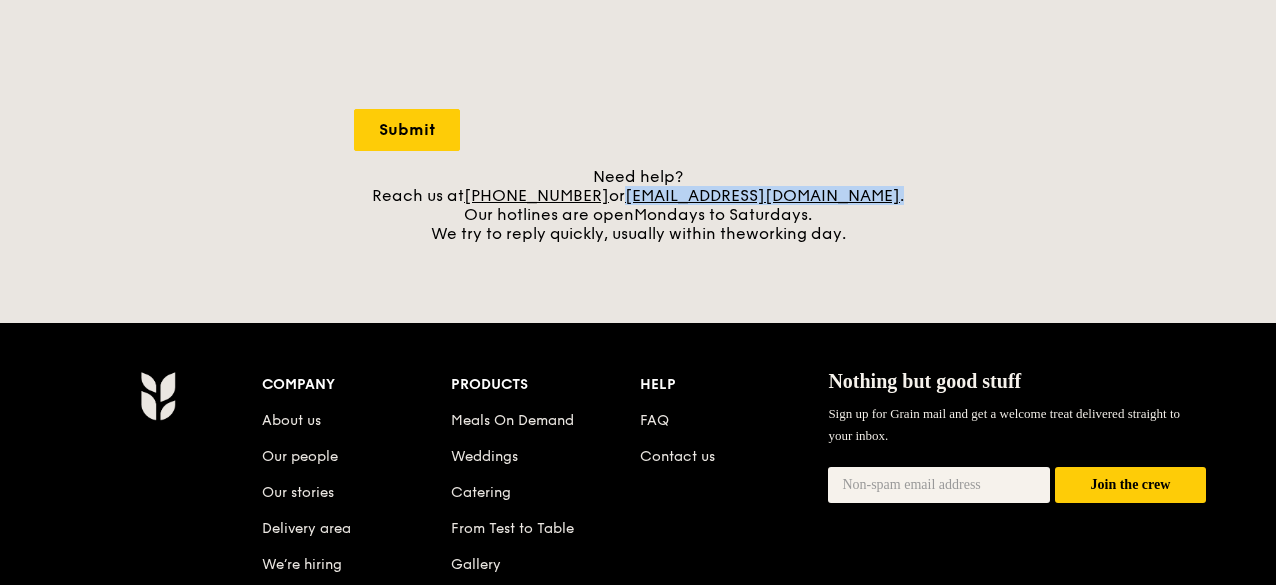 copy on "concierge@grain.com.sg ." 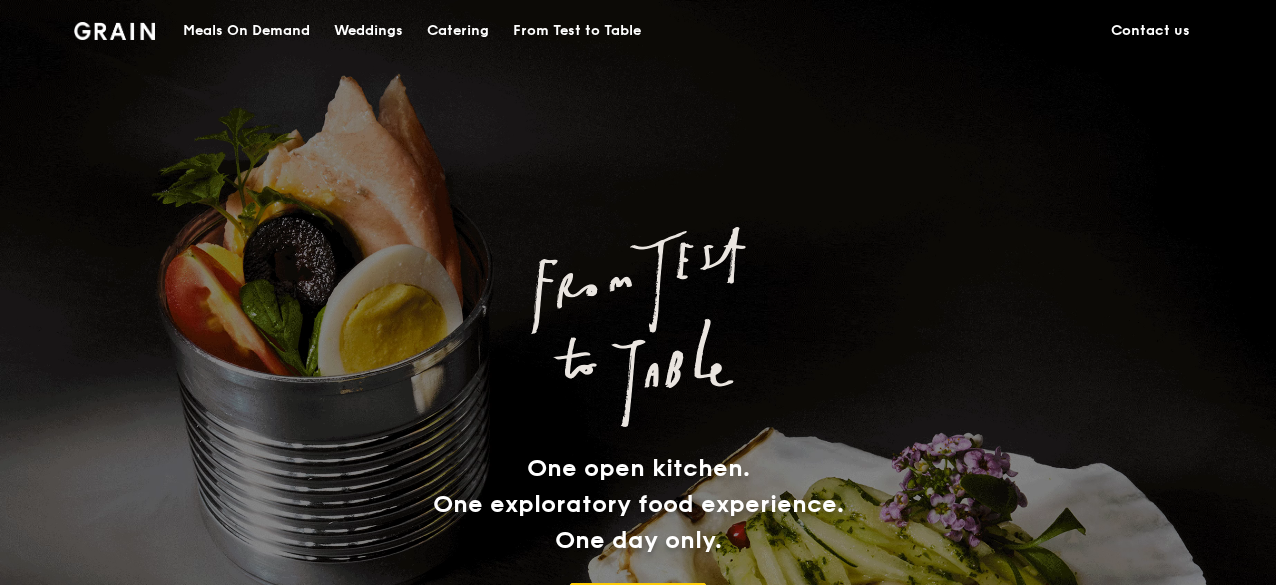 scroll, scrollTop: 0, scrollLeft: 0, axis: both 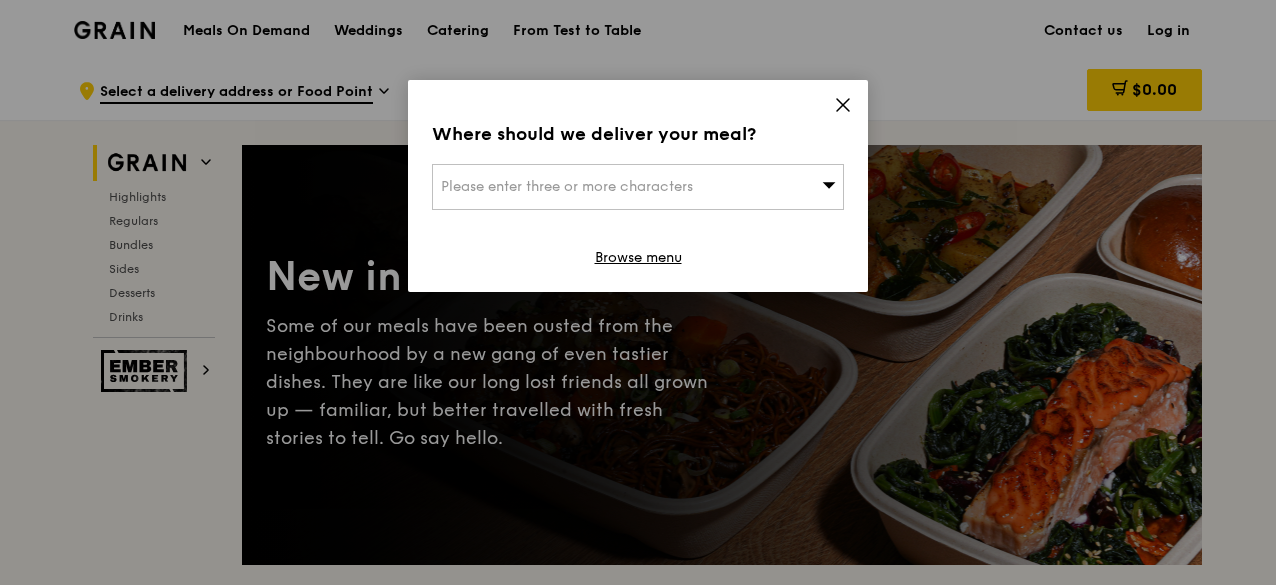 click 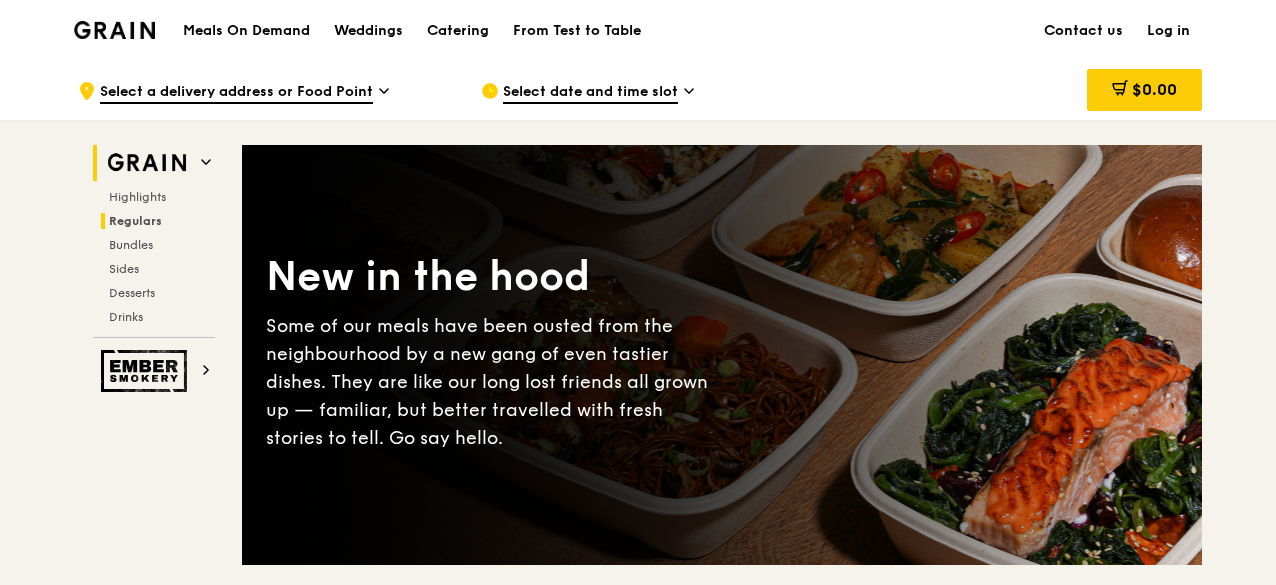 click on "Regulars" at bounding box center [135, 221] 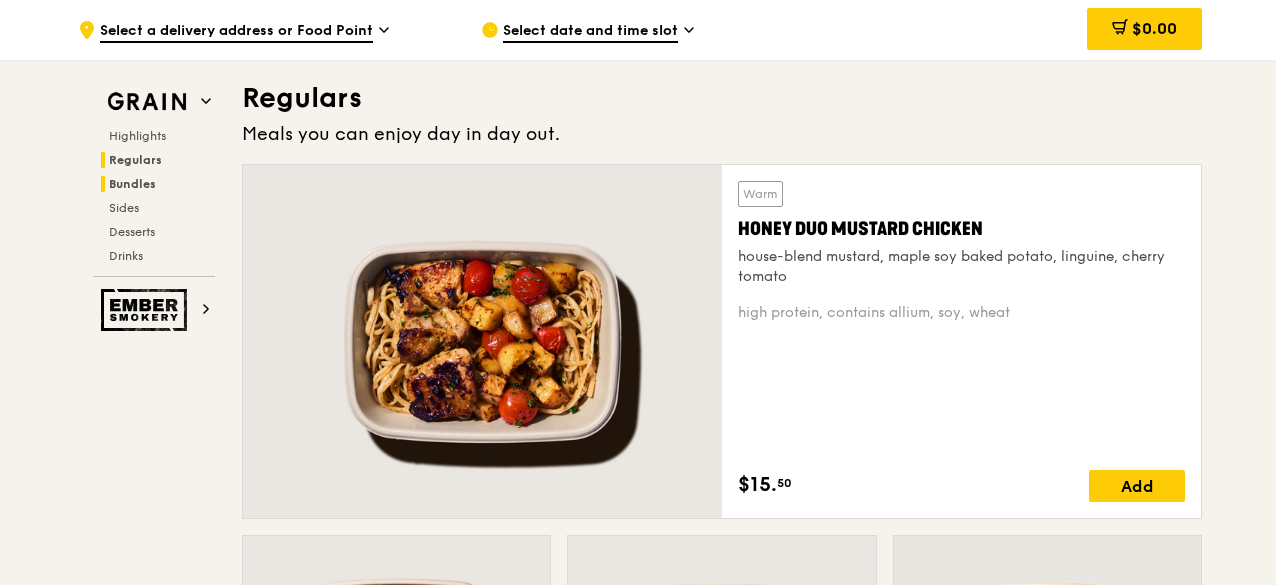 click on "Bundles" at bounding box center [132, 184] 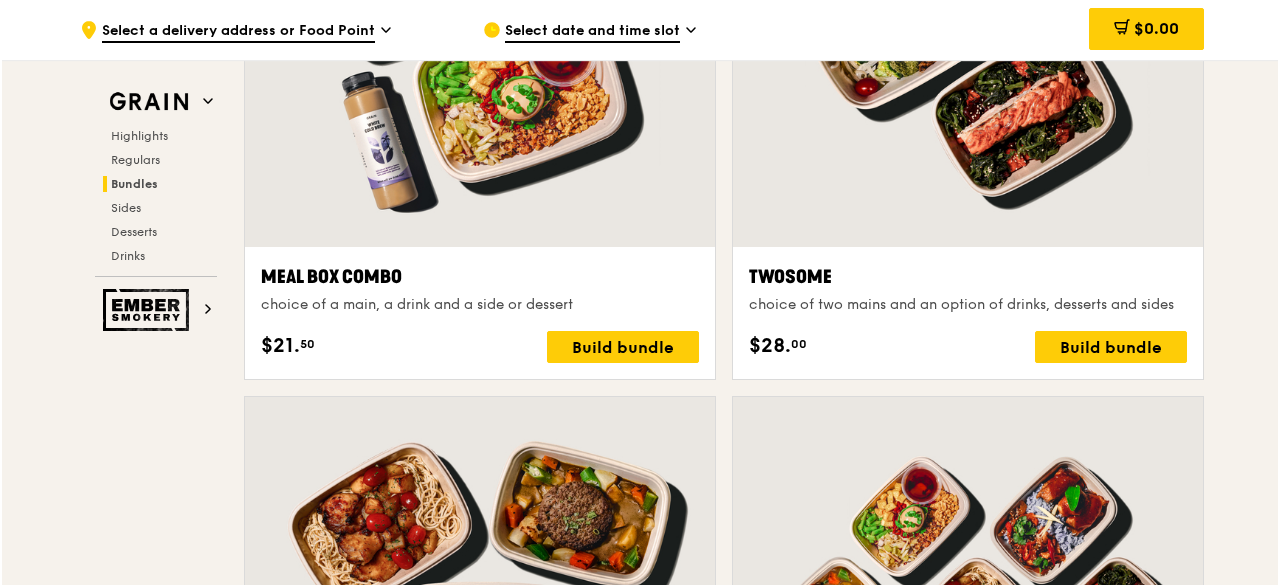 scroll, scrollTop: 3475, scrollLeft: 0, axis: vertical 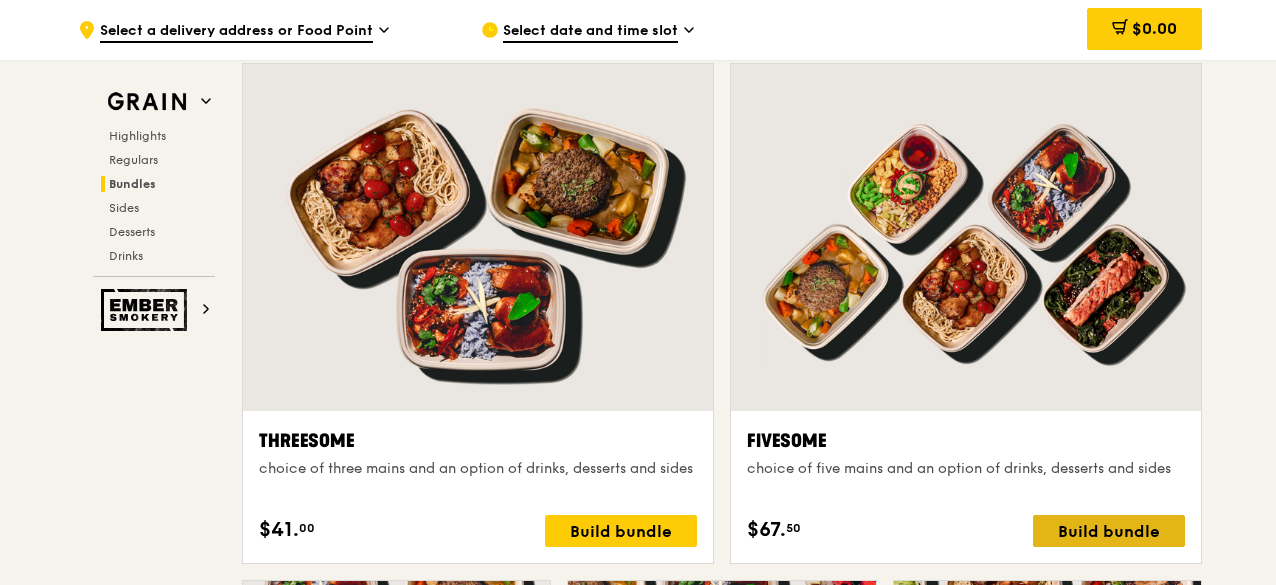 click on "Build bundle" at bounding box center (1109, 531) 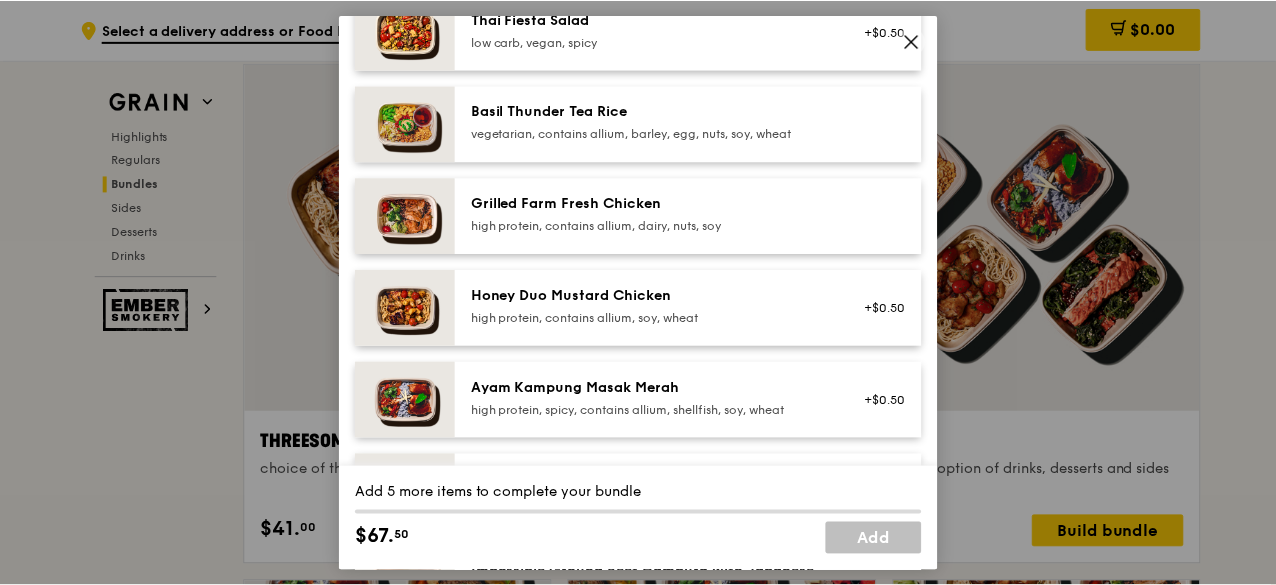 scroll, scrollTop: 200, scrollLeft: 0, axis: vertical 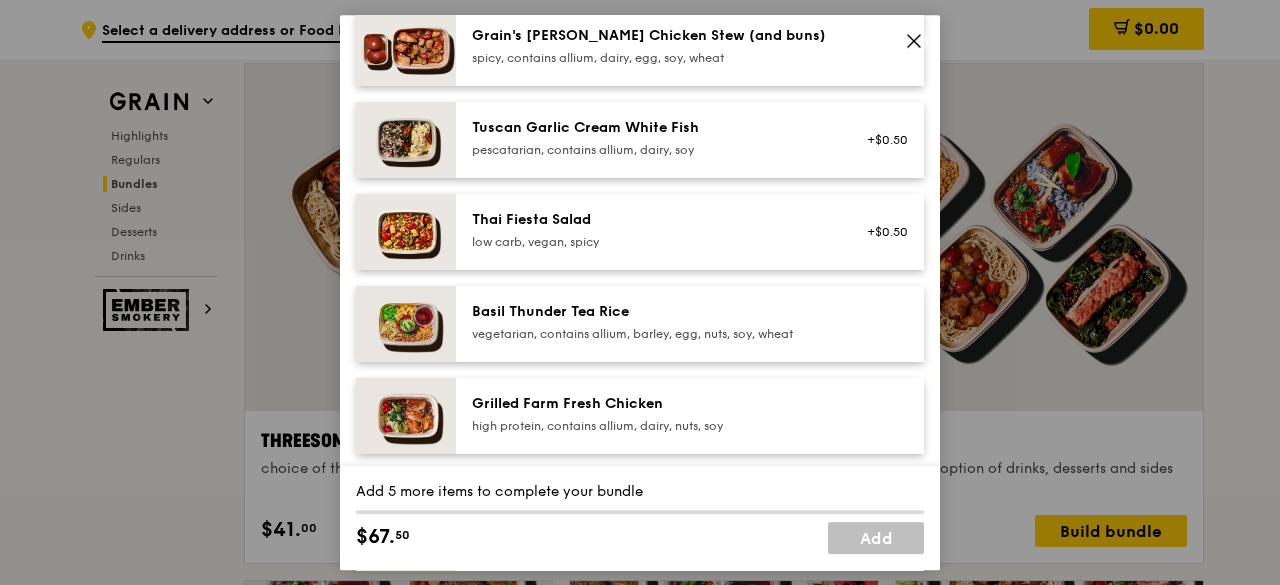 click 